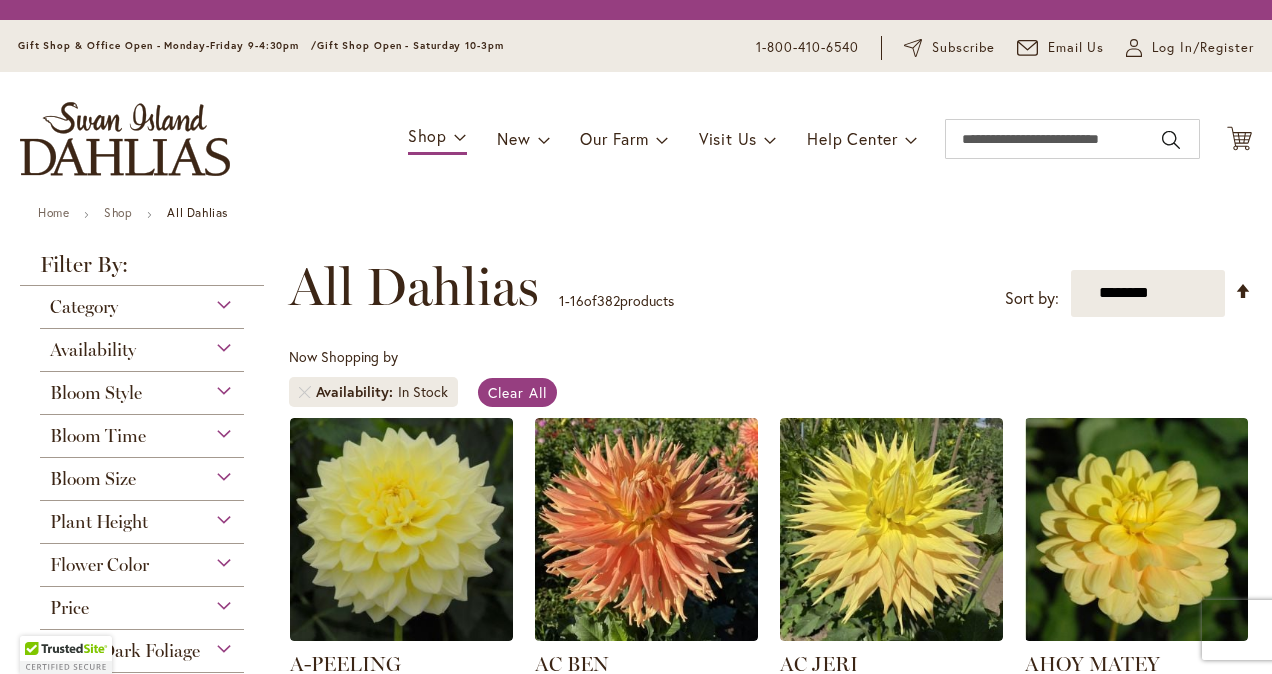 scroll, scrollTop: 0, scrollLeft: 0, axis: both 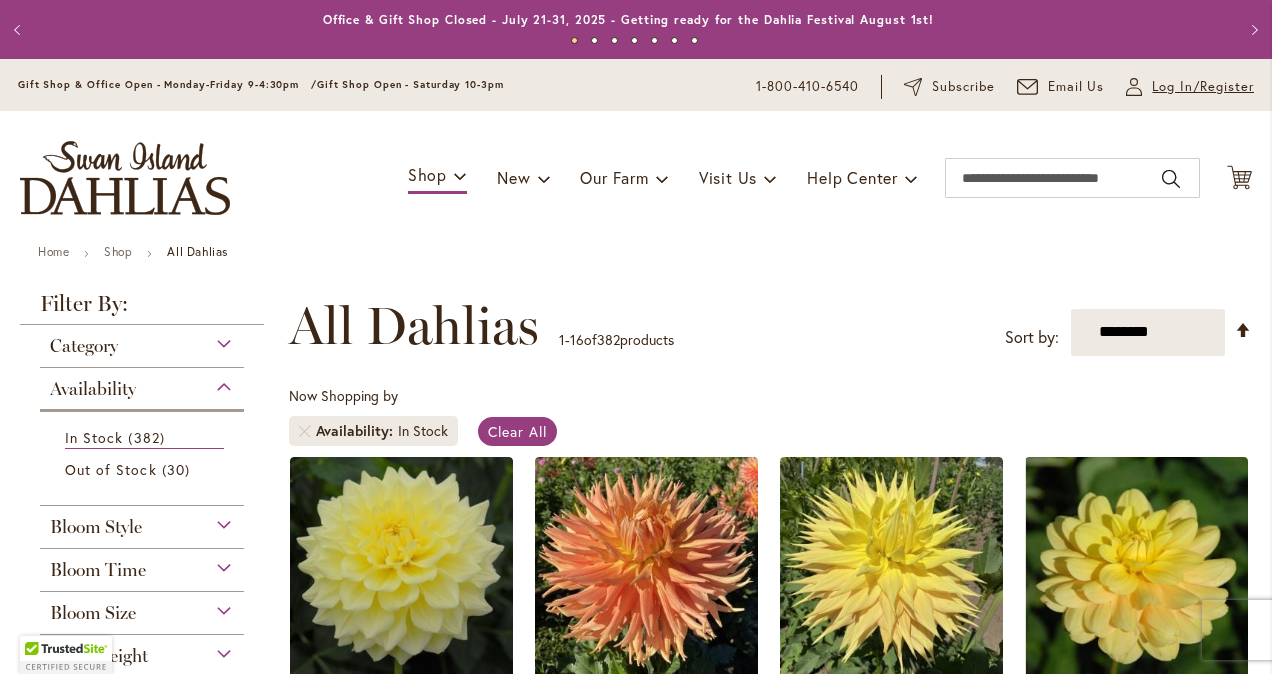 click on "Log In/Register" at bounding box center (1203, 87) 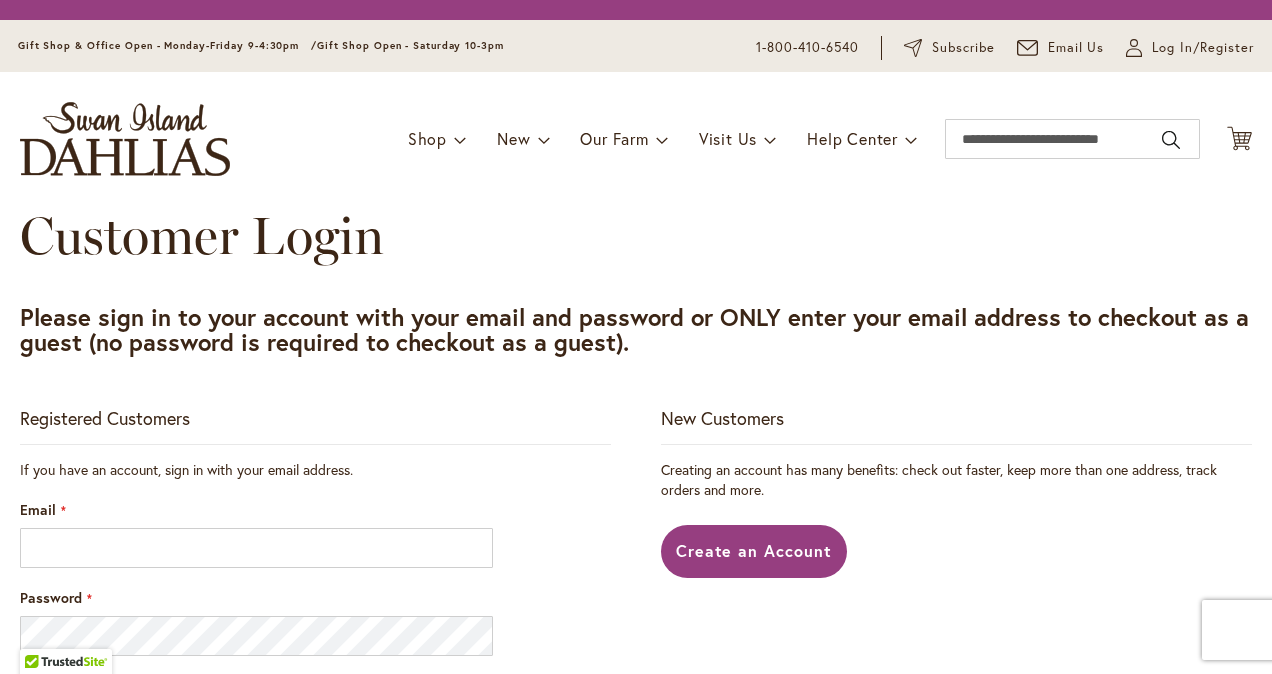 scroll, scrollTop: 0, scrollLeft: 0, axis: both 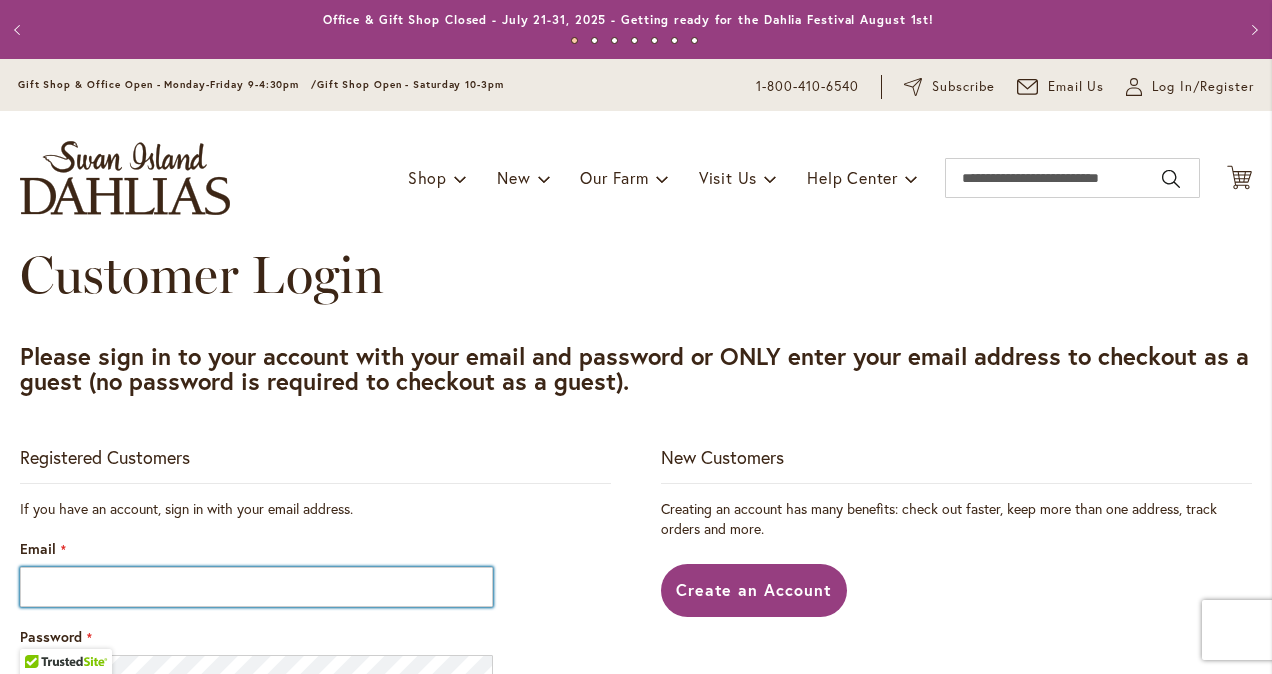 type on "**********" 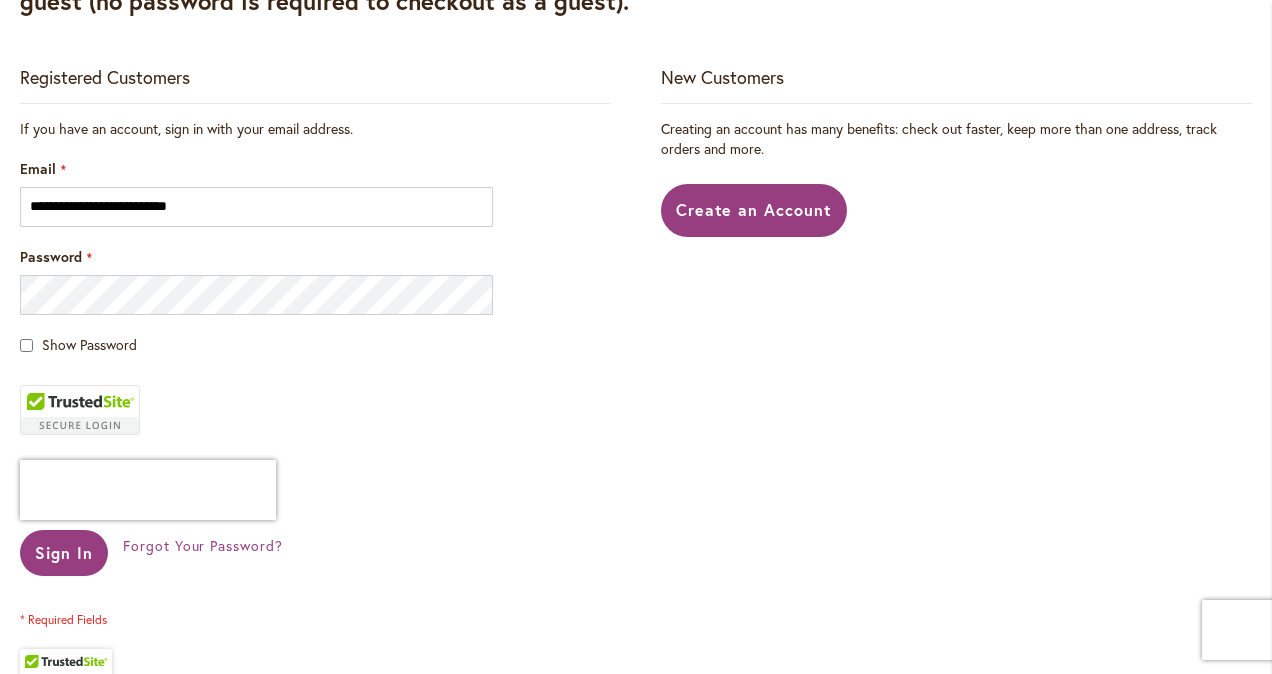 scroll, scrollTop: 374, scrollLeft: 0, axis: vertical 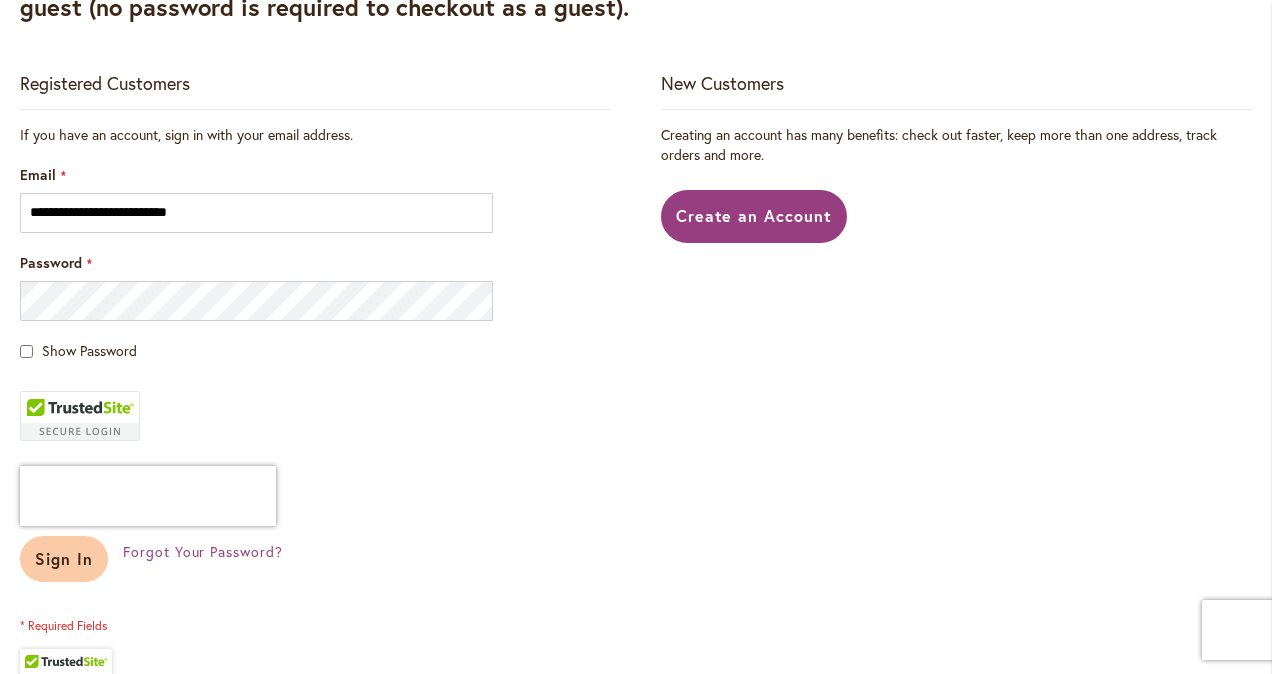 click on "Sign In" at bounding box center (64, 558) 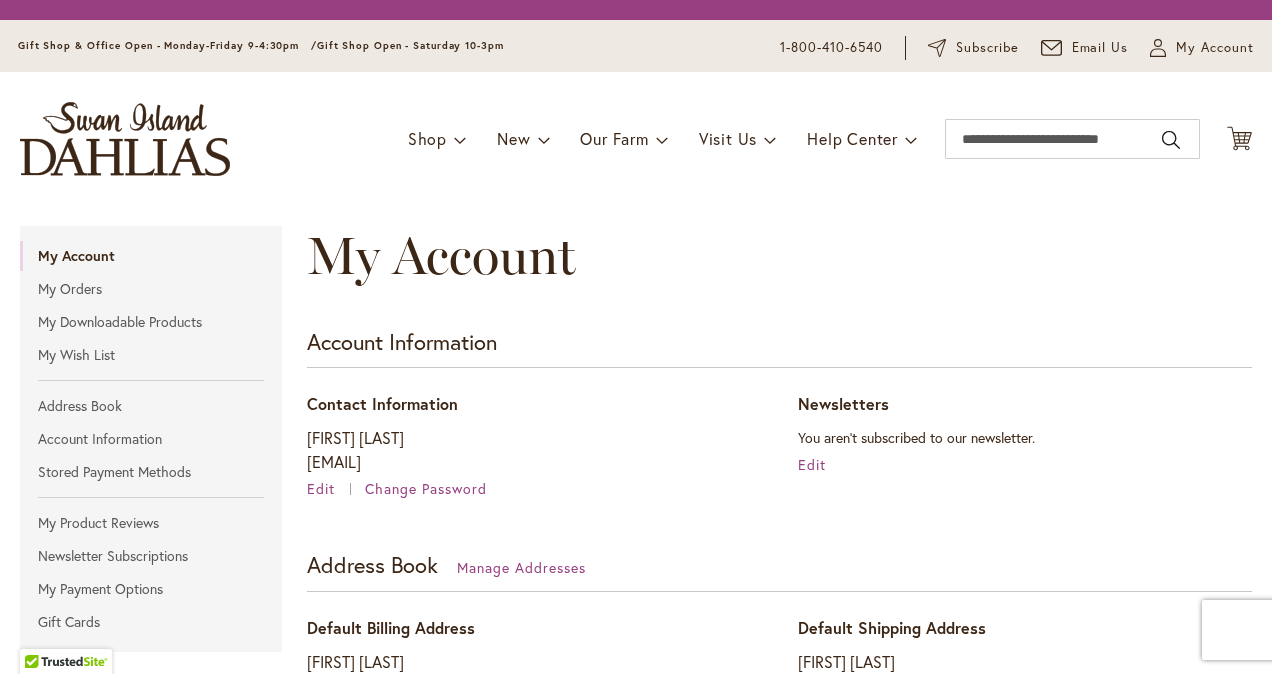 scroll, scrollTop: 0, scrollLeft: 0, axis: both 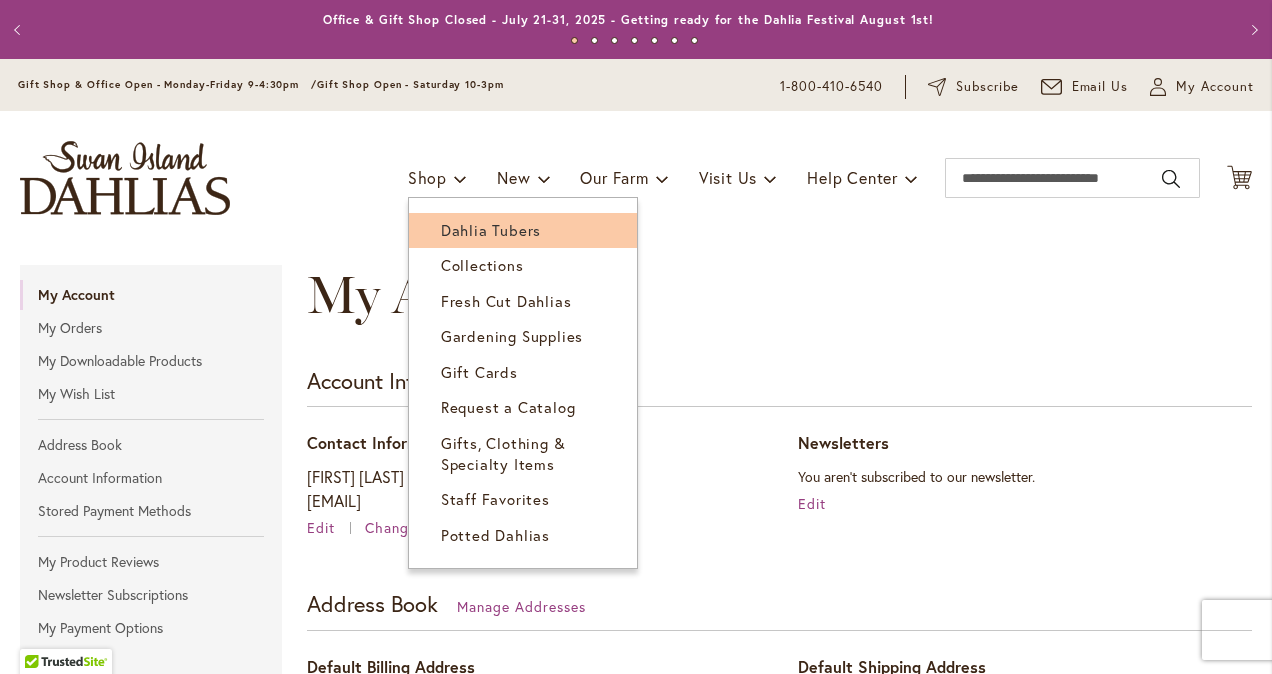 click on "Dahlia Tubers" at bounding box center (491, 230) 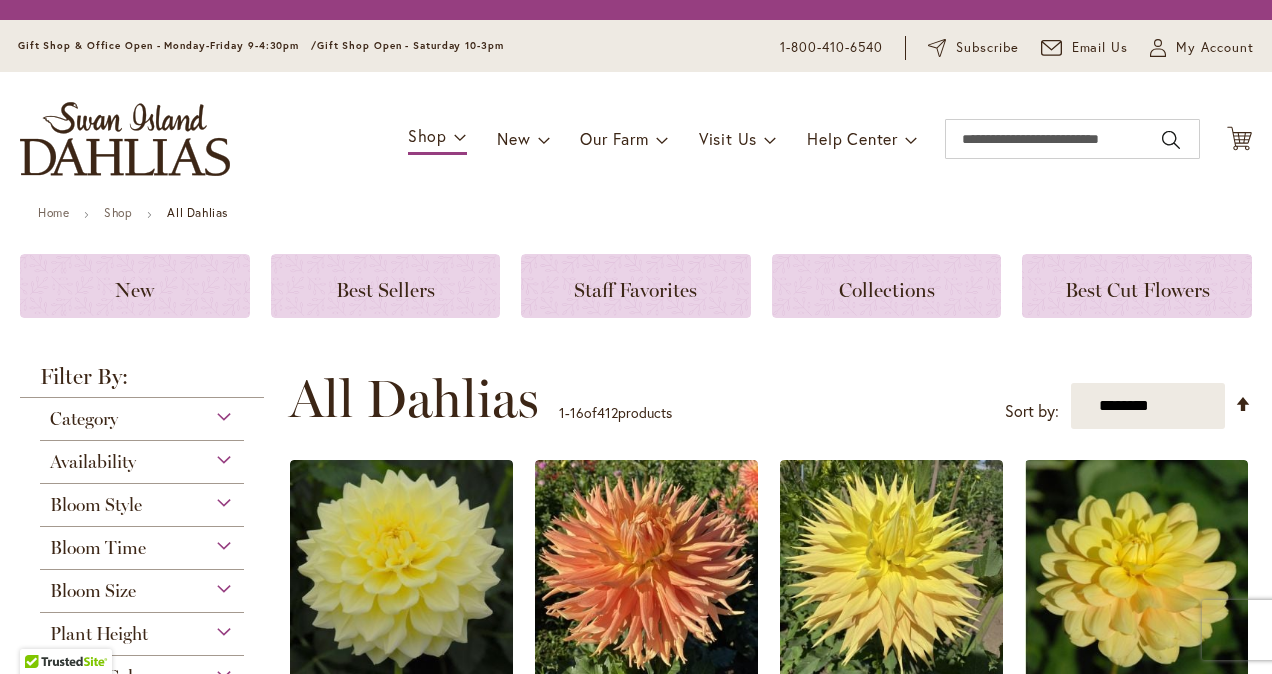 scroll, scrollTop: 0, scrollLeft: 0, axis: both 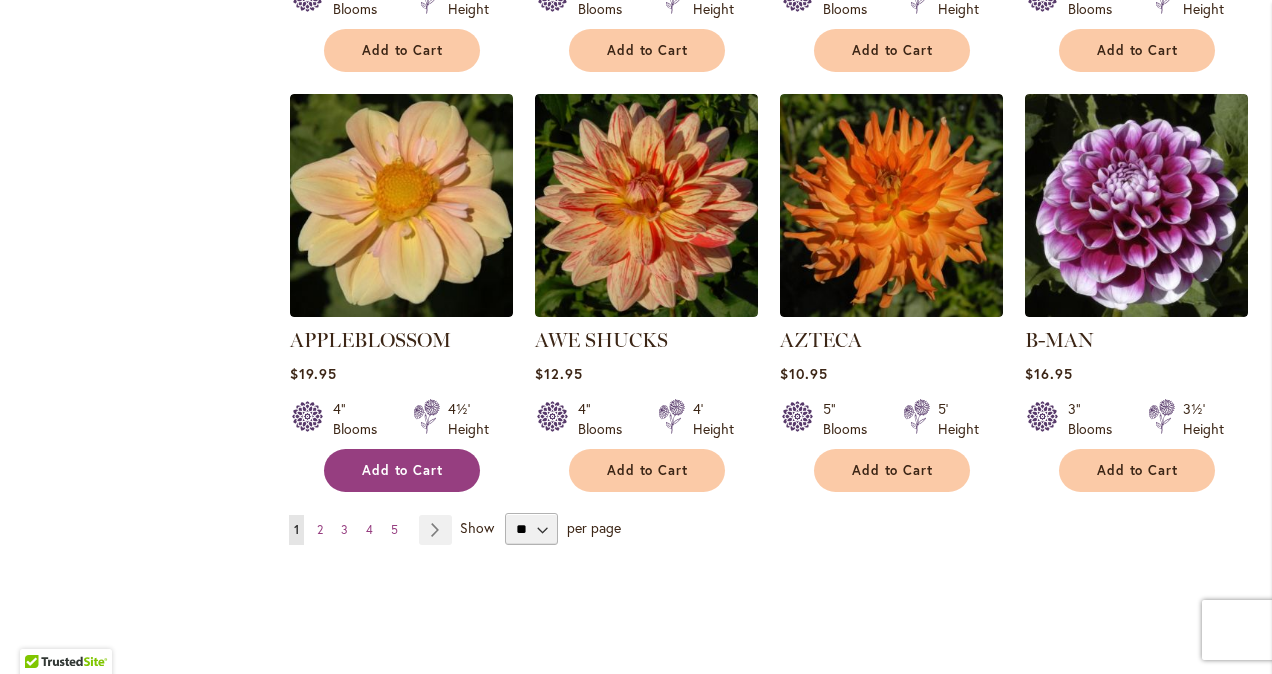 click on "Add to Cart" at bounding box center [402, 470] 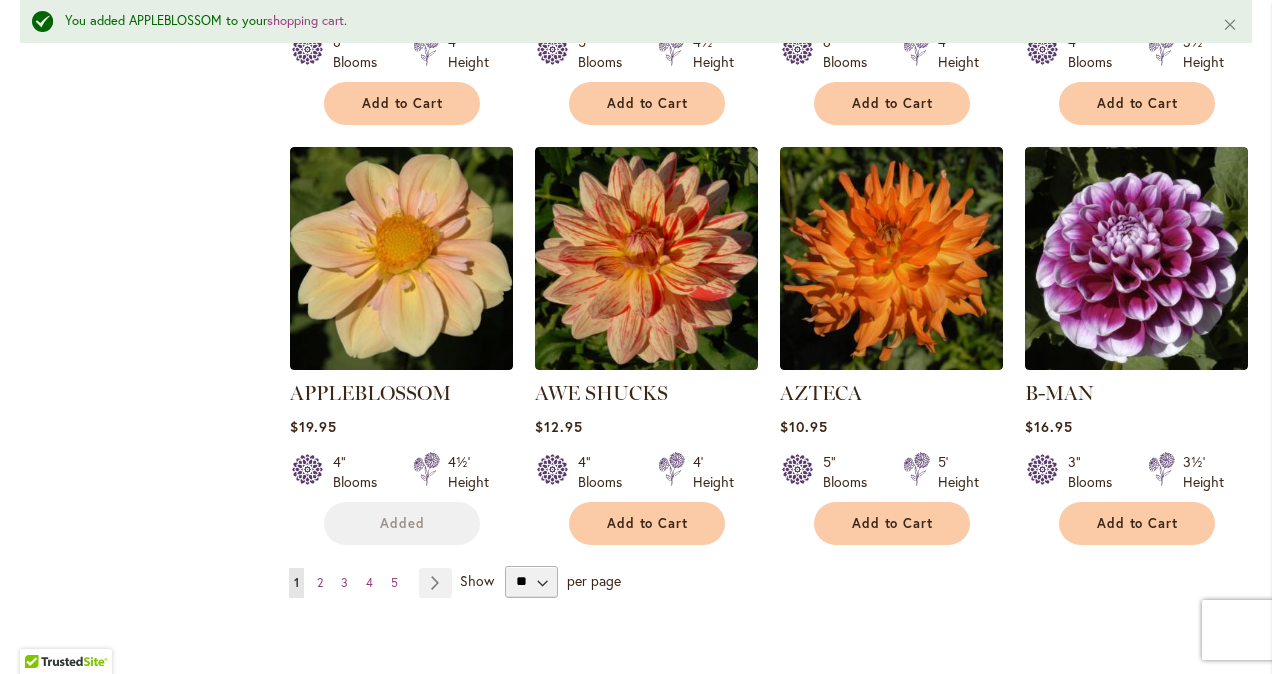 scroll, scrollTop: 1718, scrollLeft: 0, axis: vertical 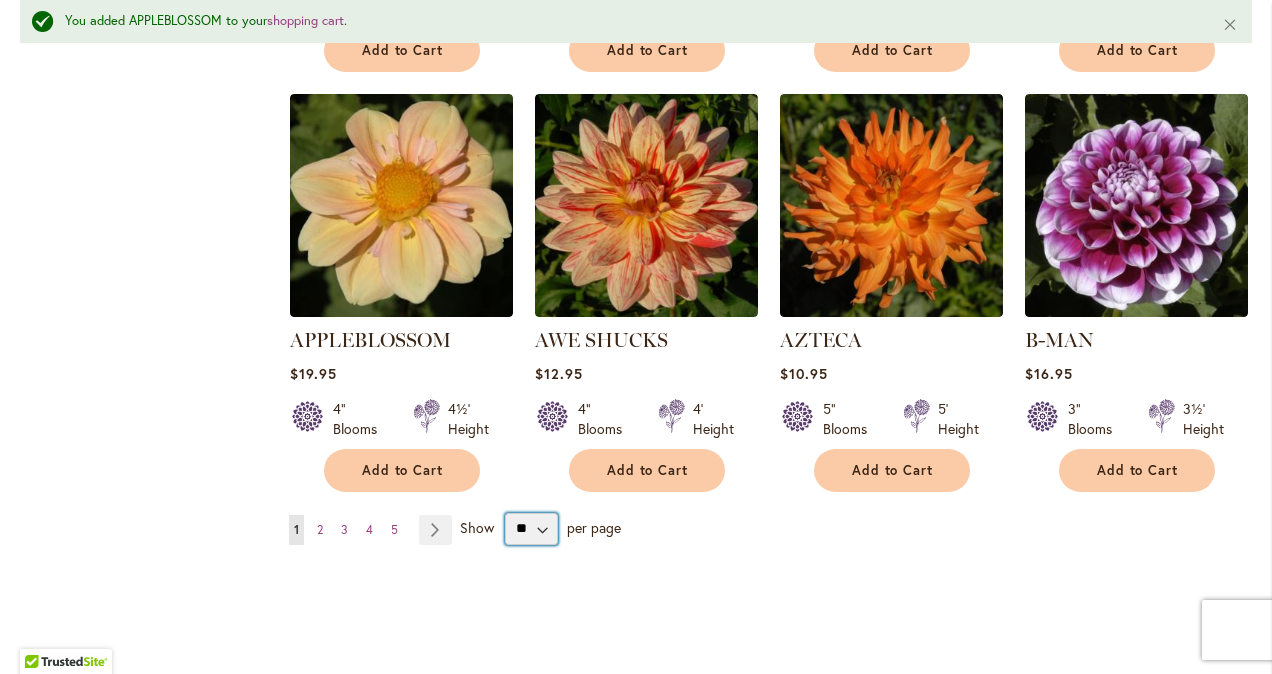 click on "**
**
**
**" at bounding box center [531, 529] 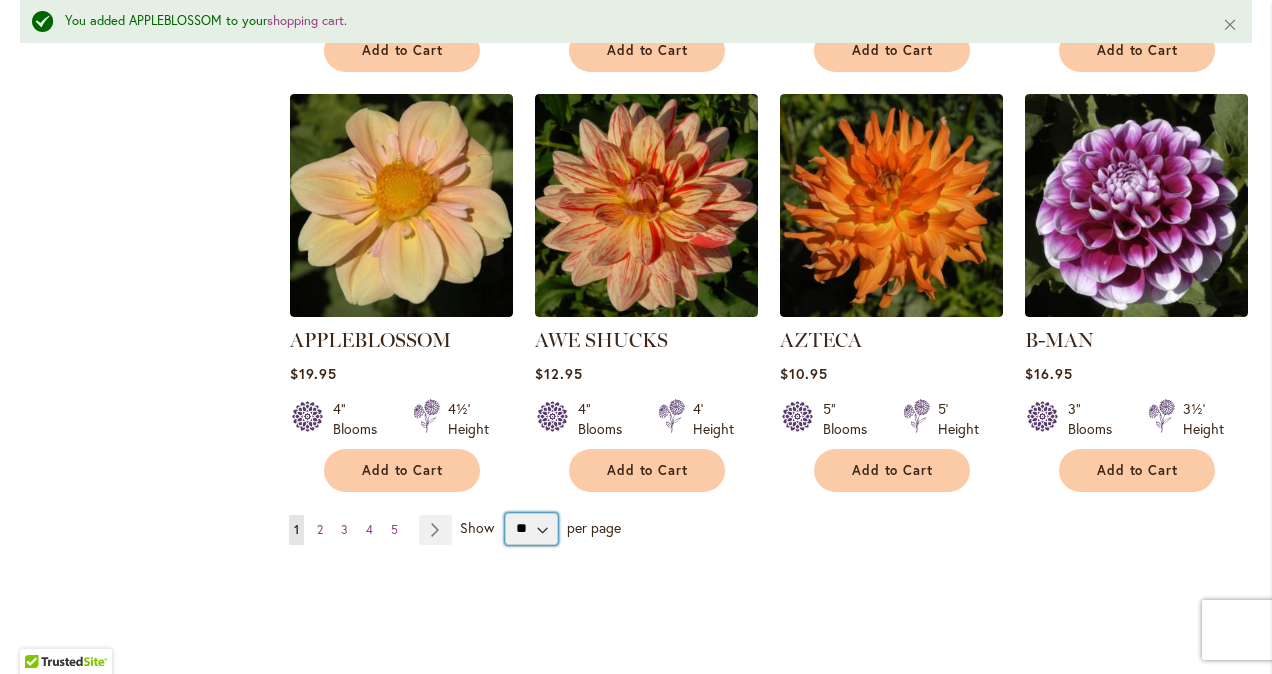 select on "**" 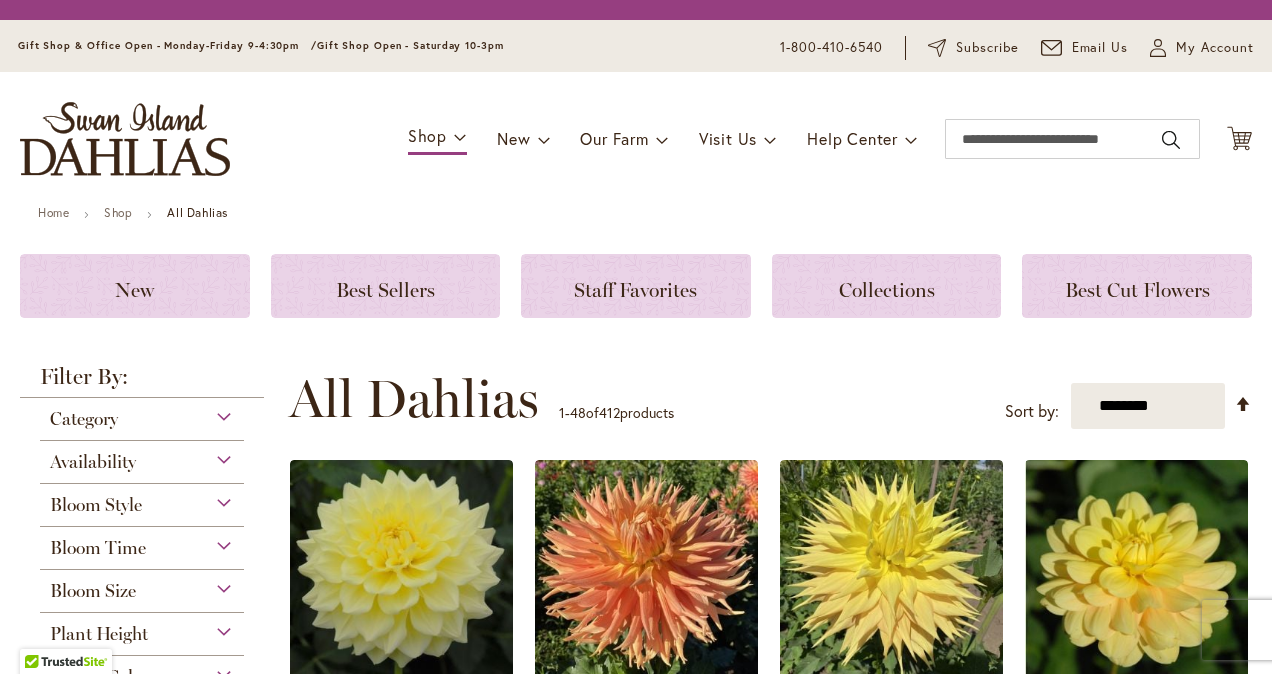scroll, scrollTop: 0, scrollLeft: 0, axis: both 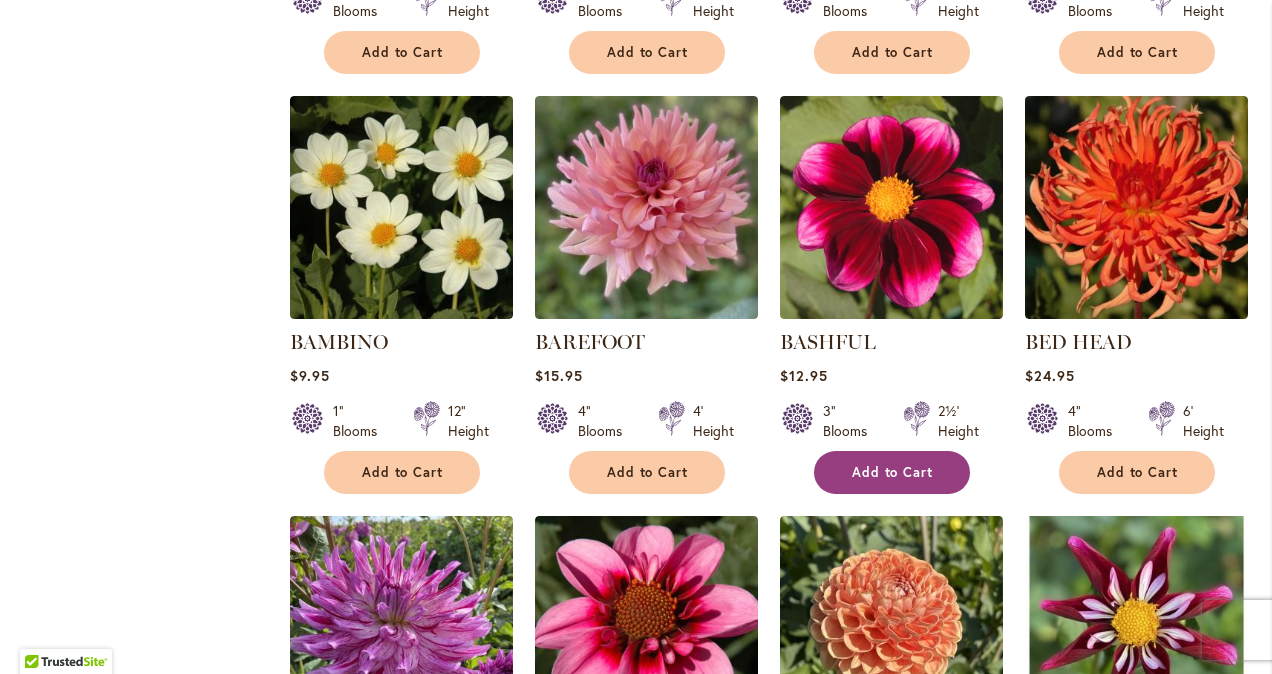 click on "Add to Cart" at bounding box center [893, 472] 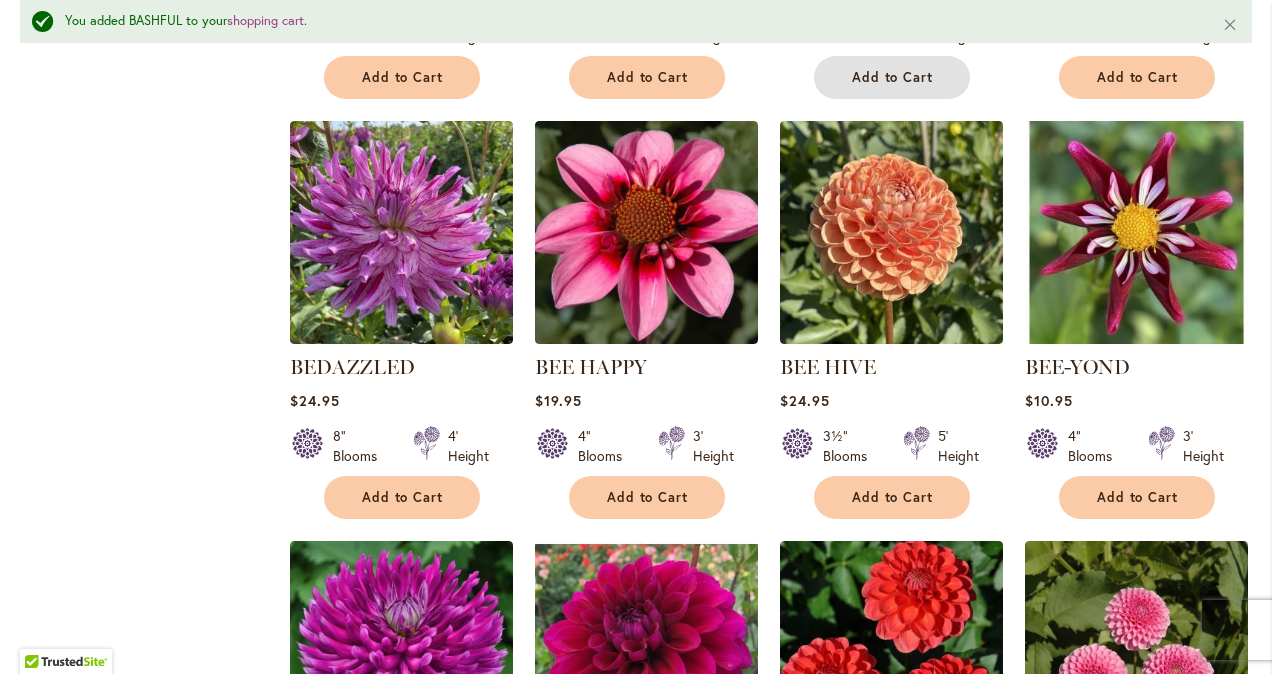 scroll, scrollTop: 2940, scrollLeft: 0, axis: vertical 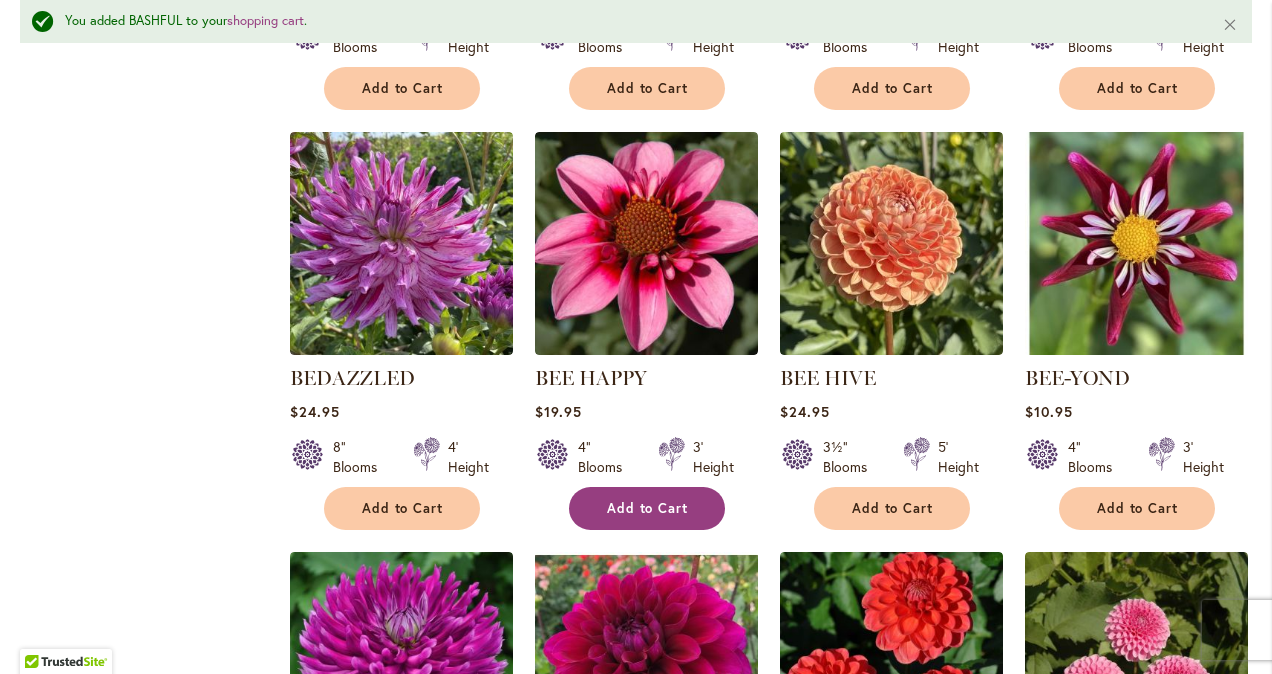 click on "Add to Cart" at bounding box center (648, 508) 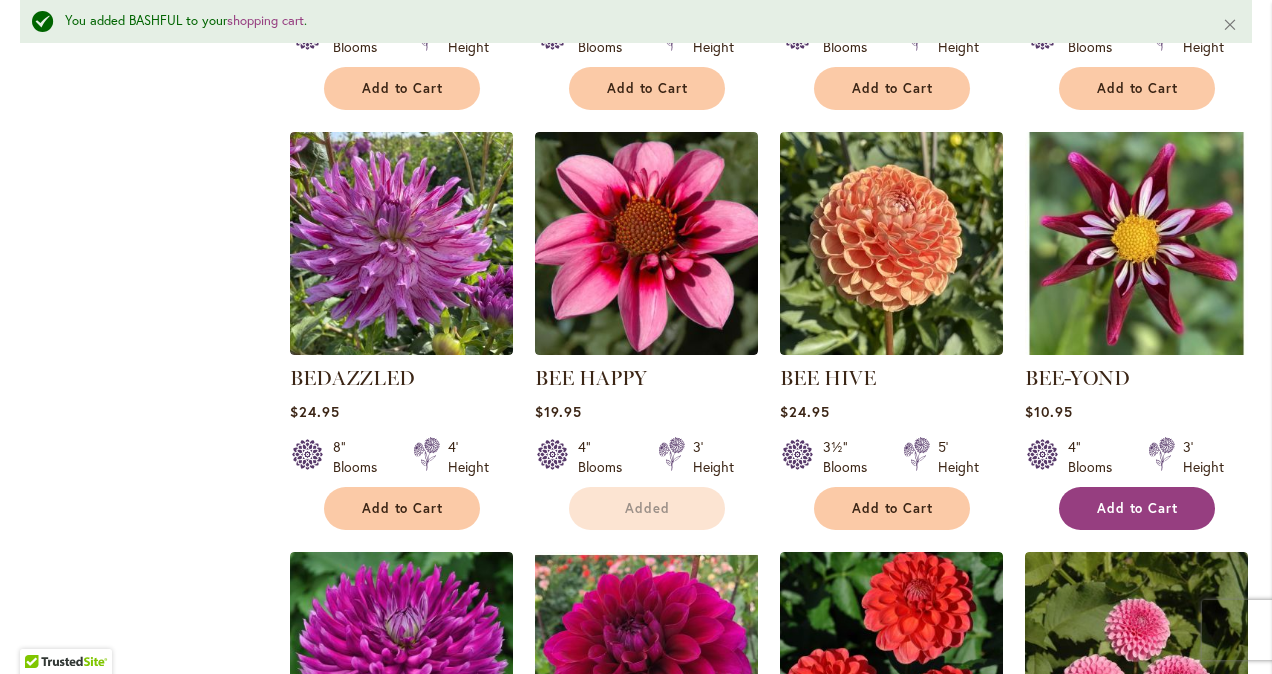 click on "Add to Cart" at bounding box center (1138, 508) 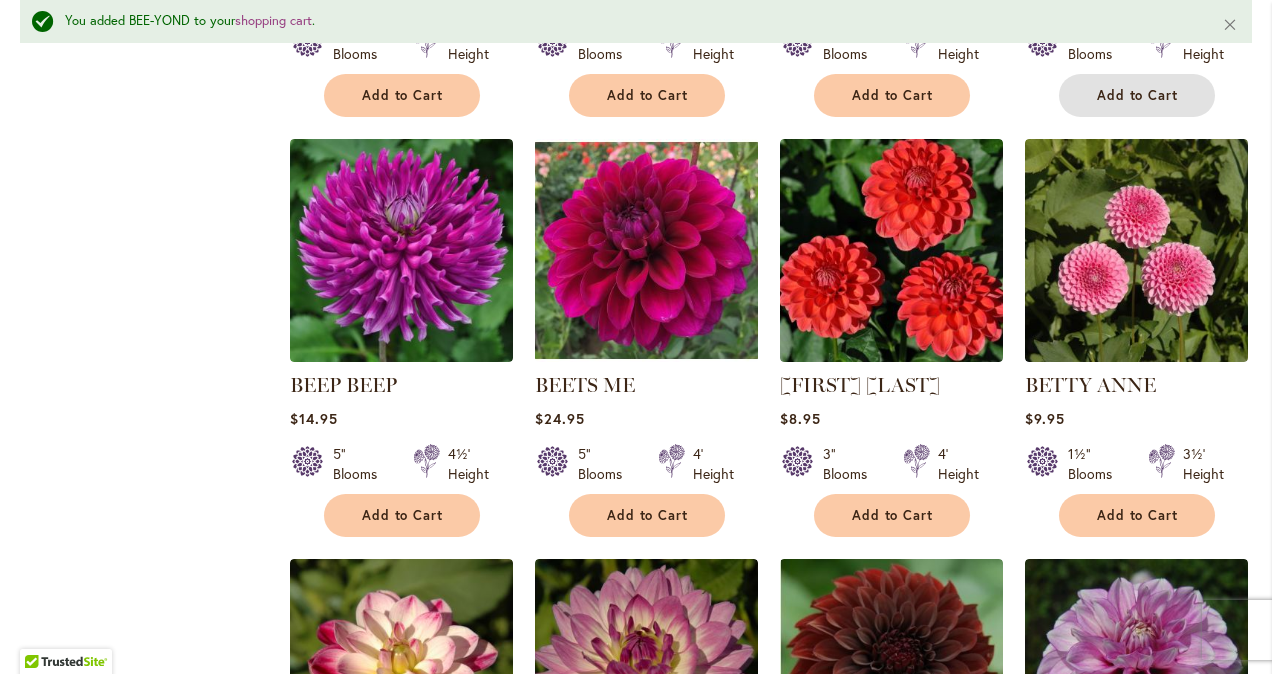 scroll, scrollTop: 3364, scrollLeft: 0, axis: vertical 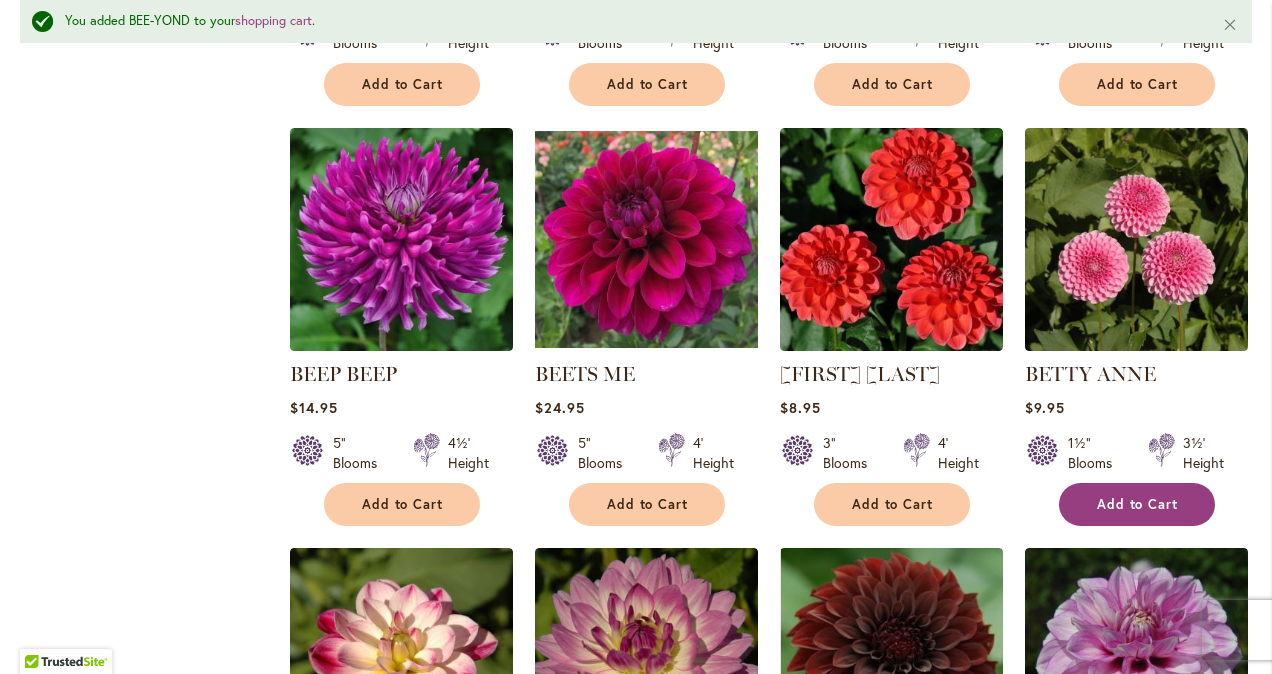 click on "Add to Cart" at bounding box center (1137, 504) 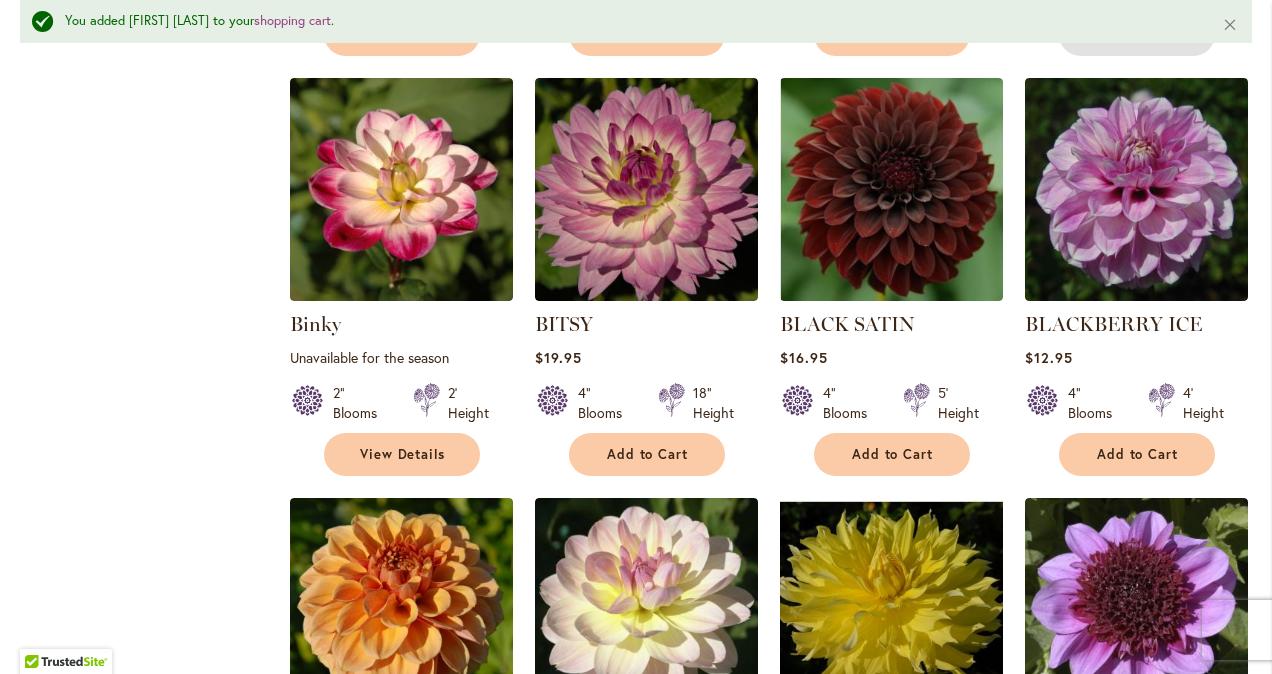 scroll, scrollTop: 3855, scrollLeft: 0, axis: vertical 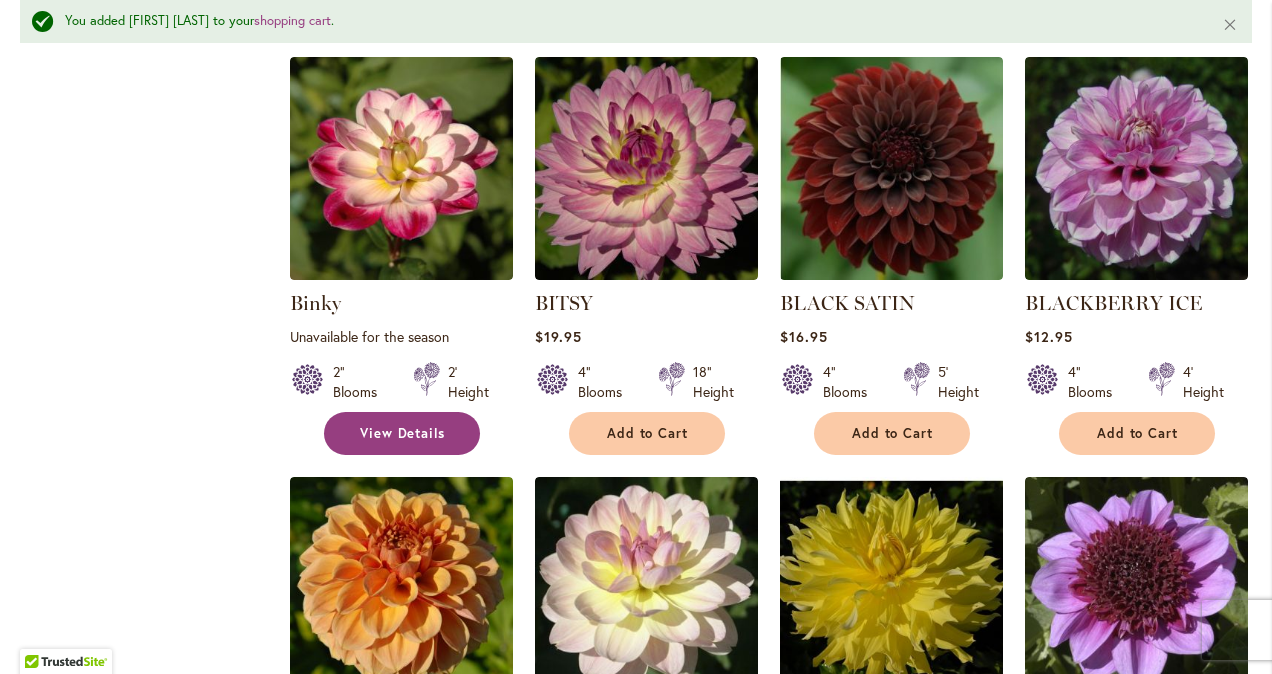 click on "View Details" at bounding box center (402, 433) 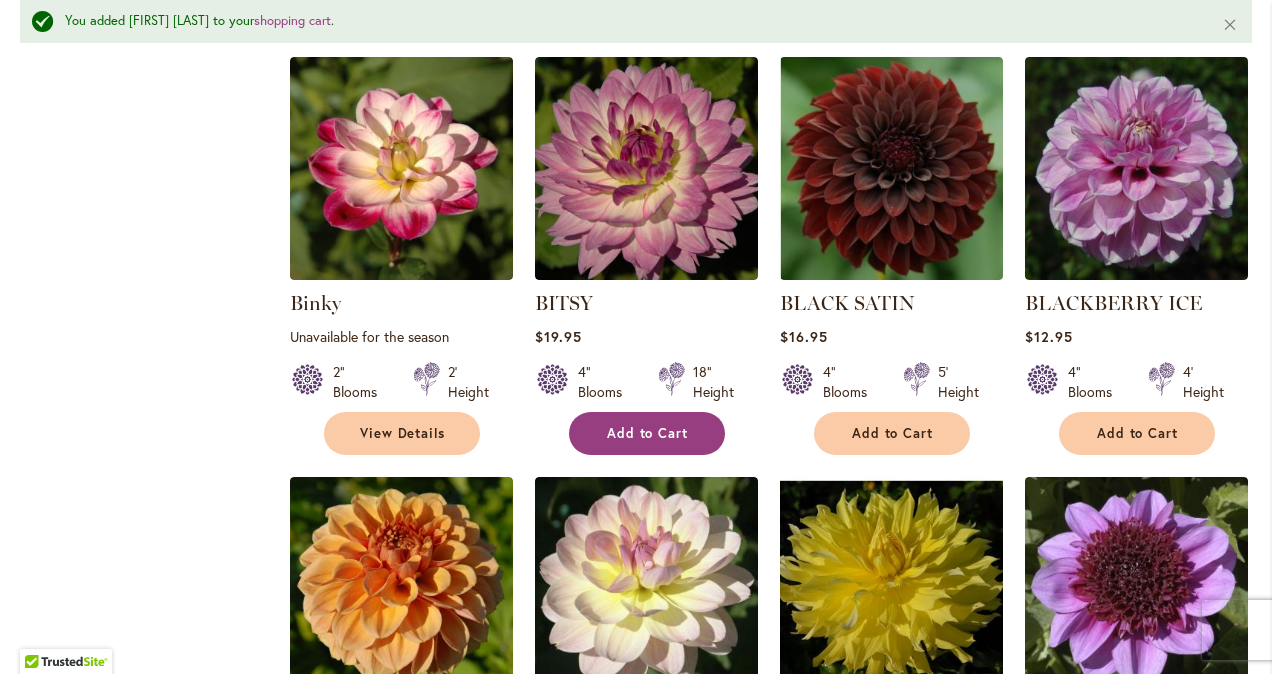 click on "Add to Cart" at bounding box center (647, 433) 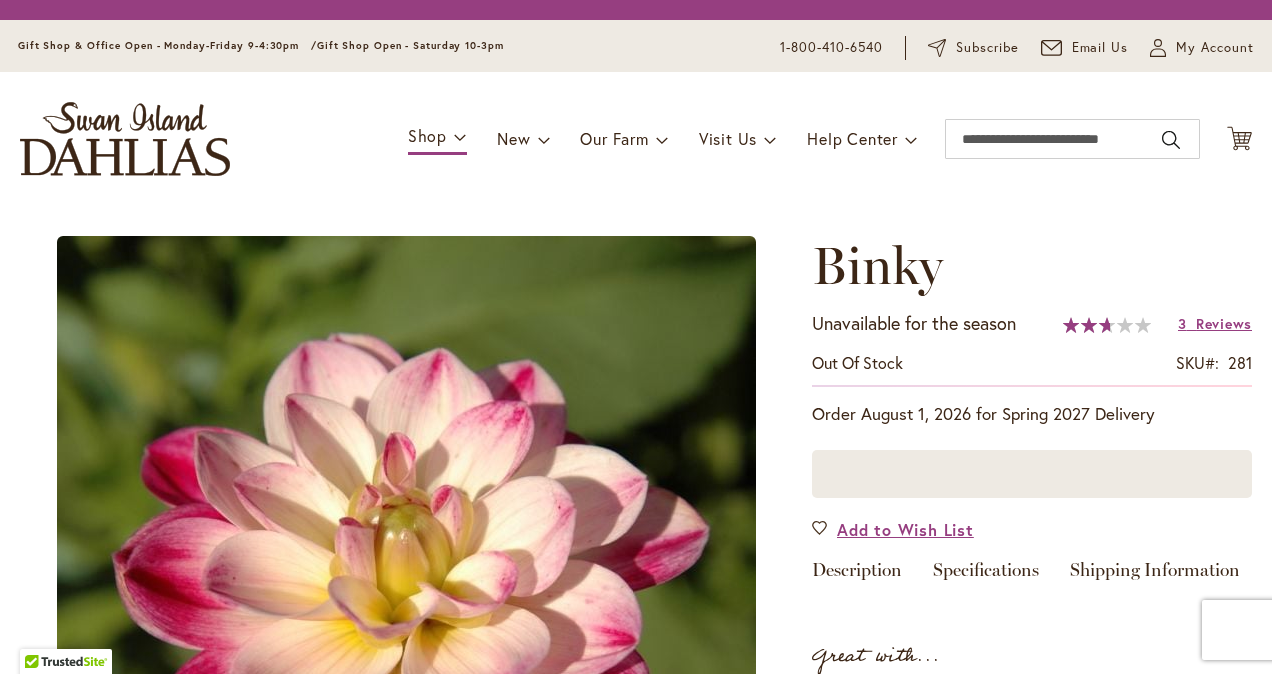 scroll, scrollTop: 0, scrollLeft: 0, axis: both 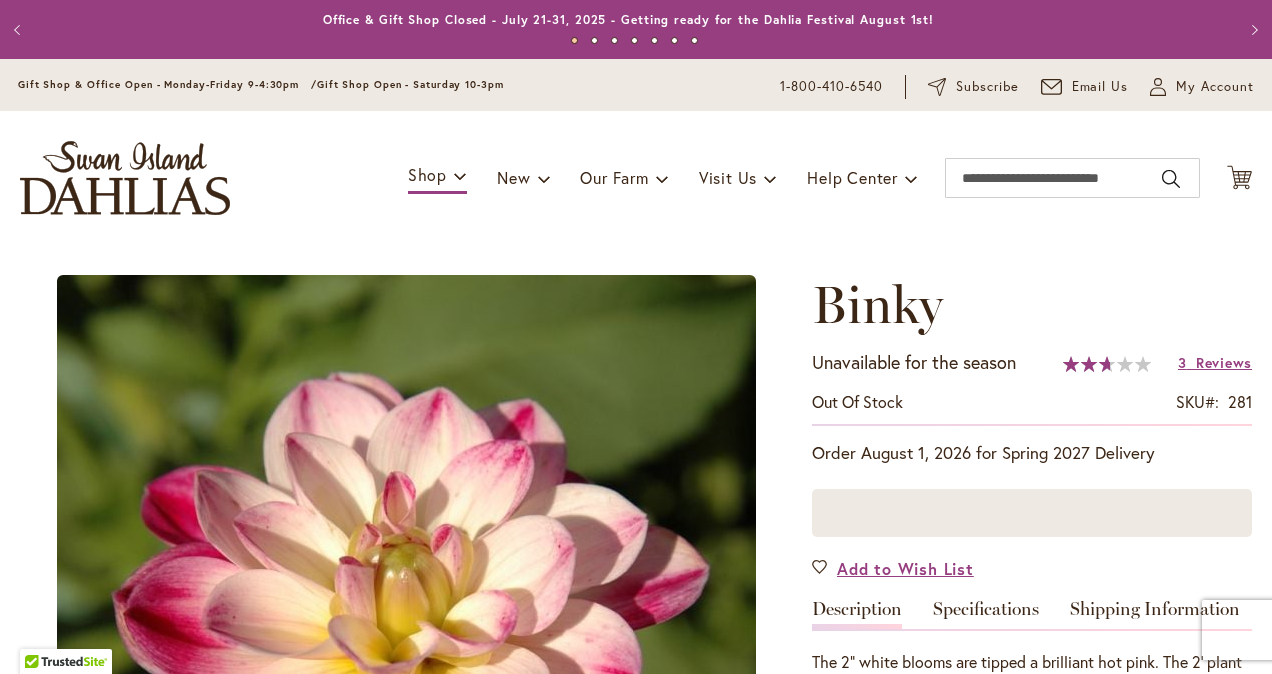 type on "*******" 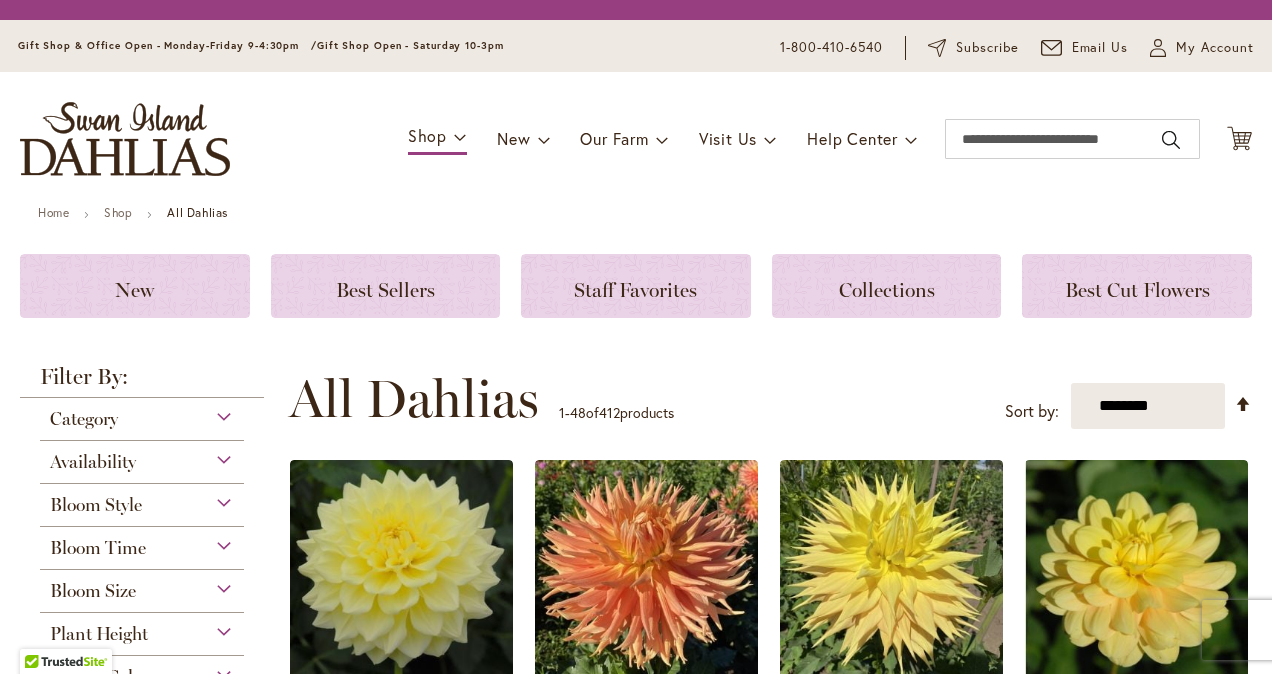 scroll, scrollTop: 0, scrollLeft: 0, axis: both 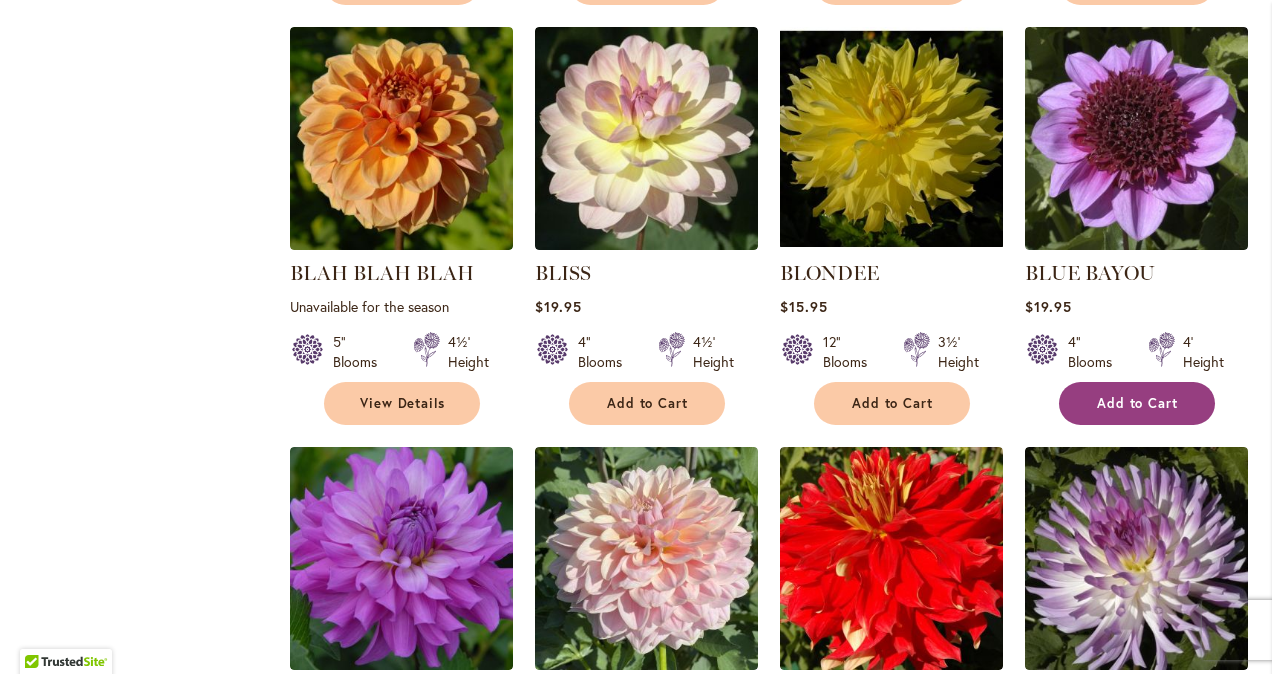 click on "Add to Cart" at bounding box center (1138, 403) 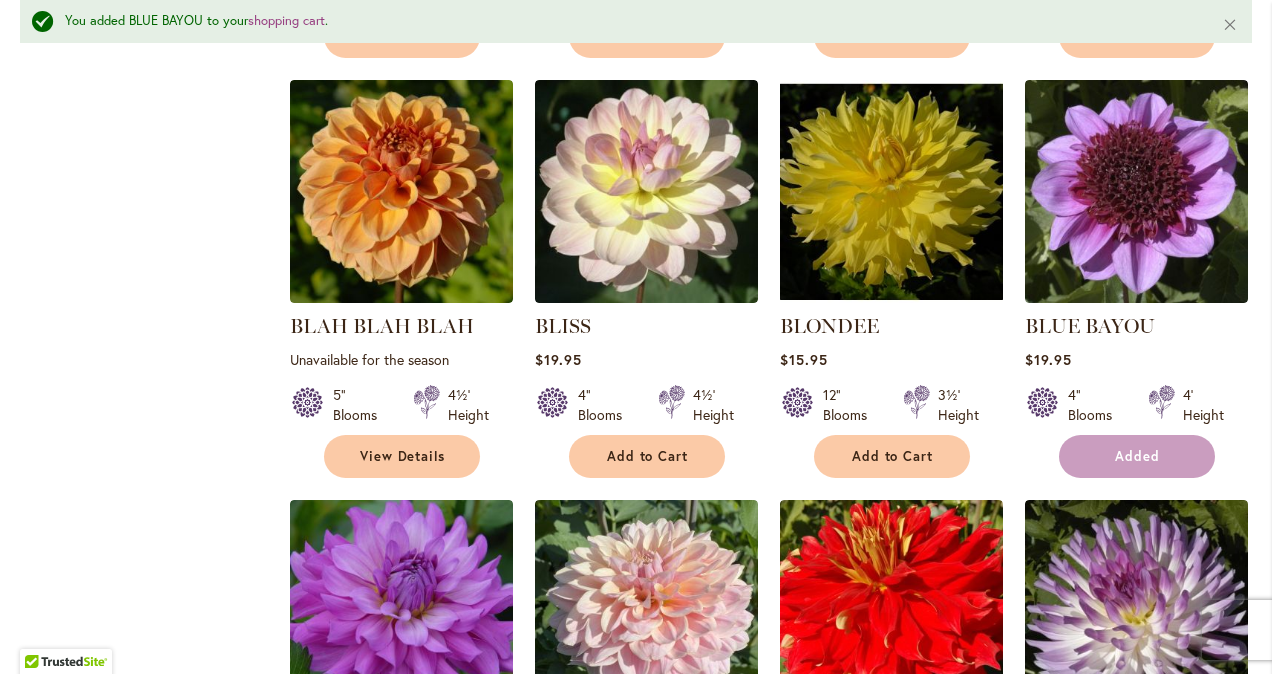 scroll, scrollTop: 4305, scrollLeft: 0, axis: vertical 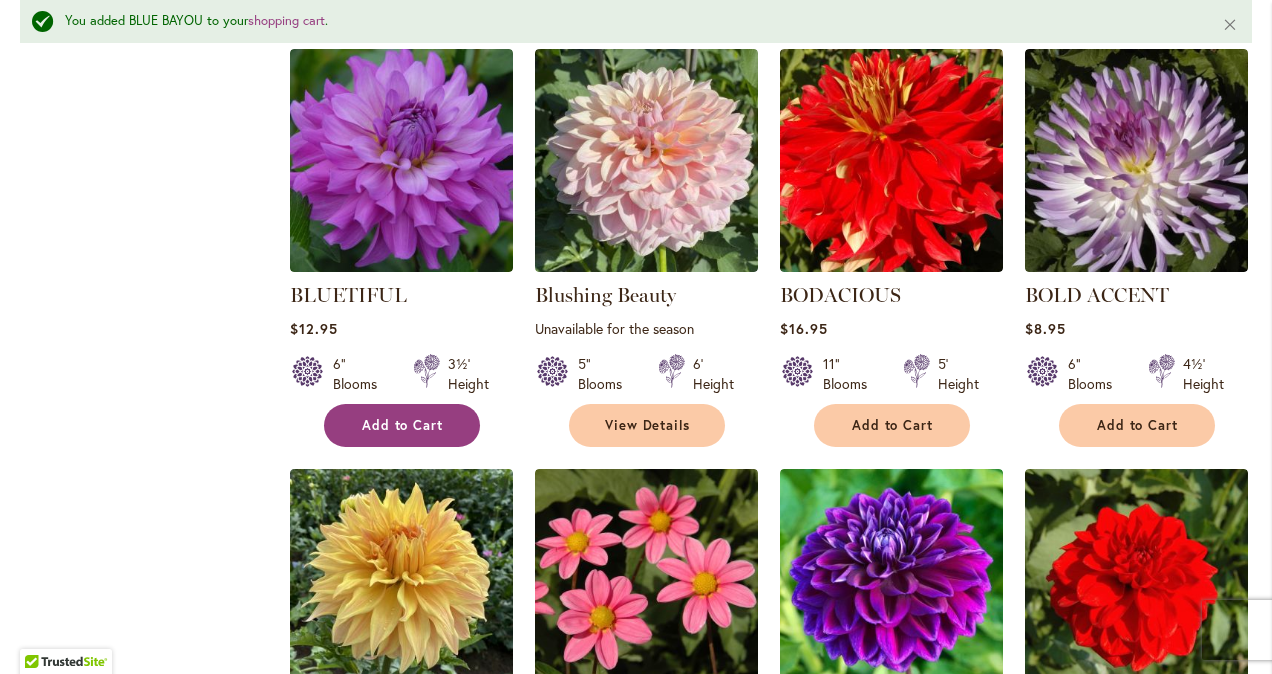 click on "Add to Cart" at bounding box center [403, 425] 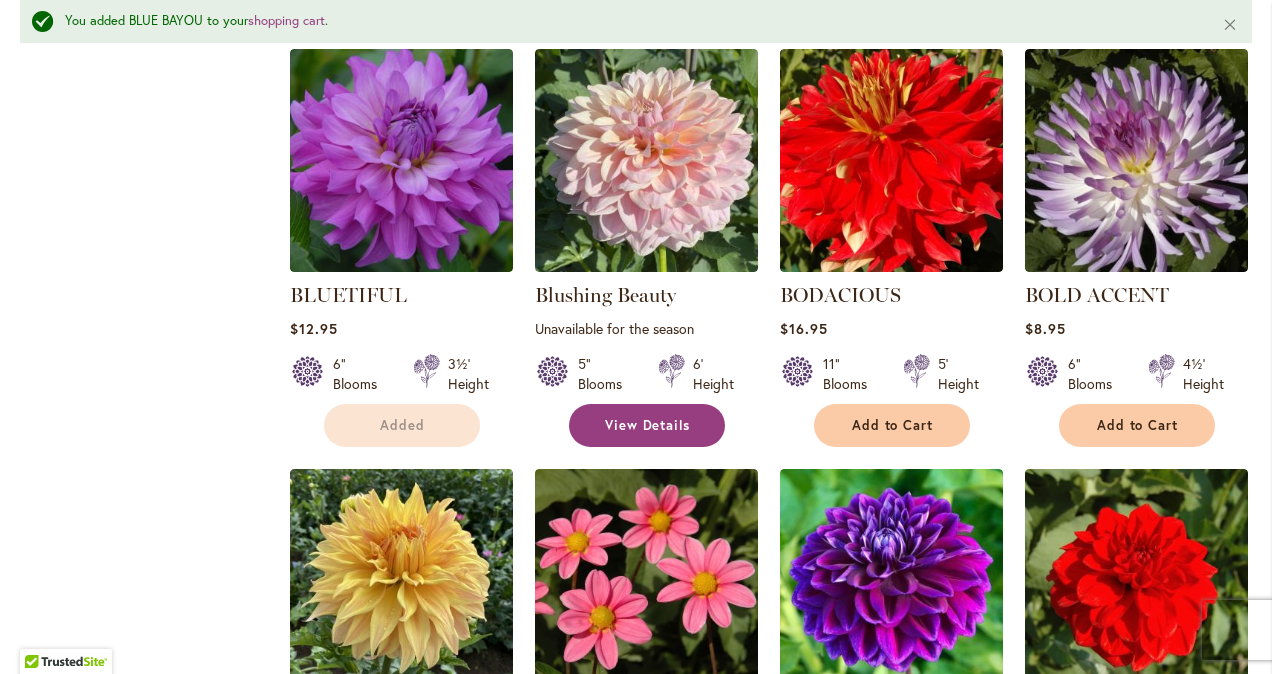 click on "View Details" at bounding box center (648, 425) 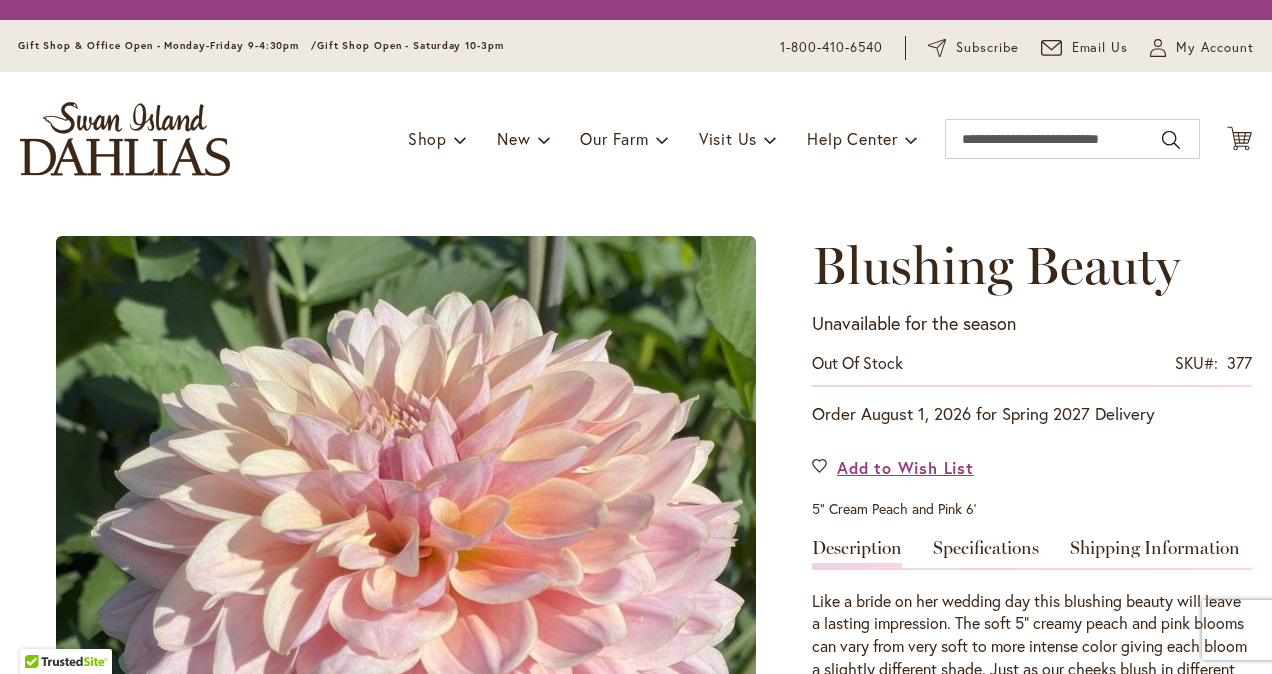 scroll, scrollTop: 0, scrollLeft: 0, axis: both 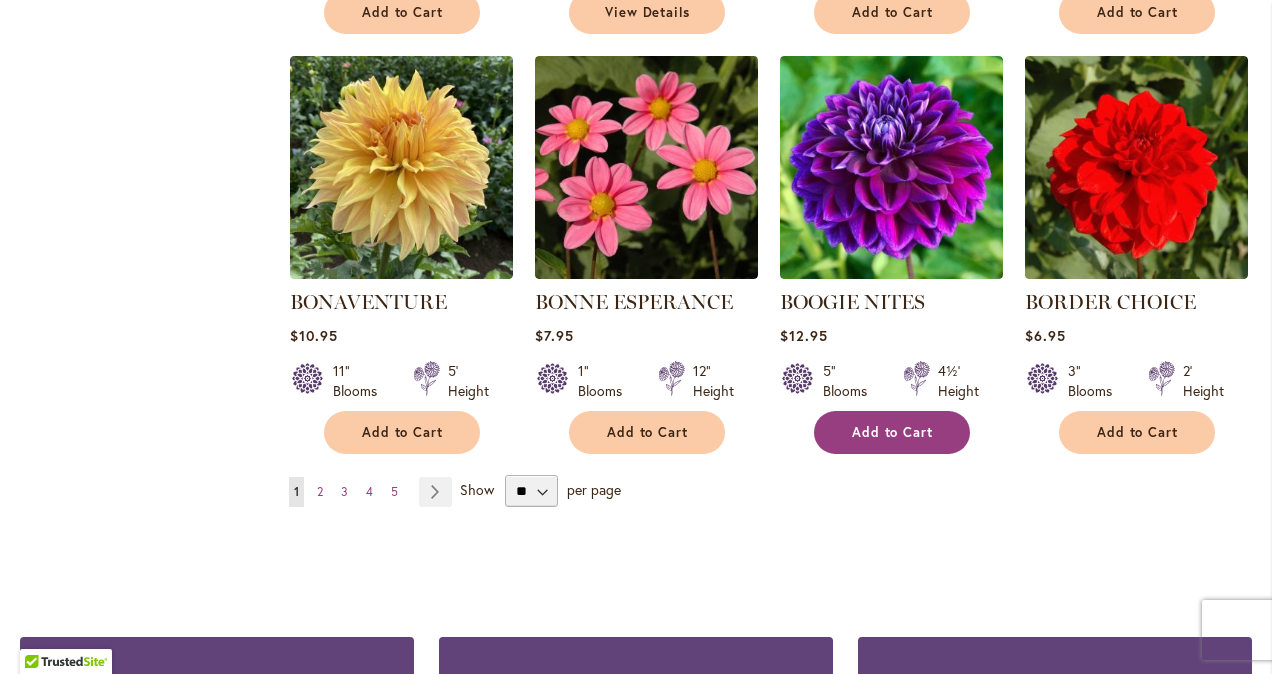 click on "Add to Cart" at bounding box center (893, 432) 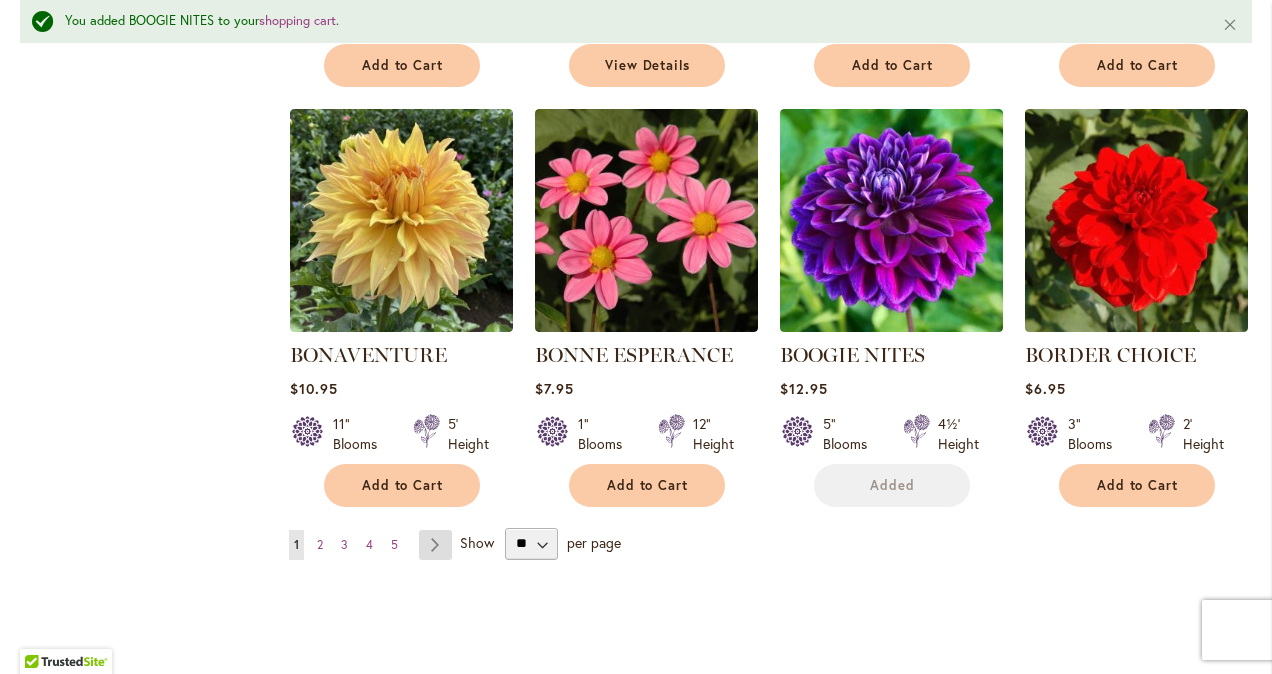 scroll, scrollTop: 5115, scrollLeft: 0, axis: vertical 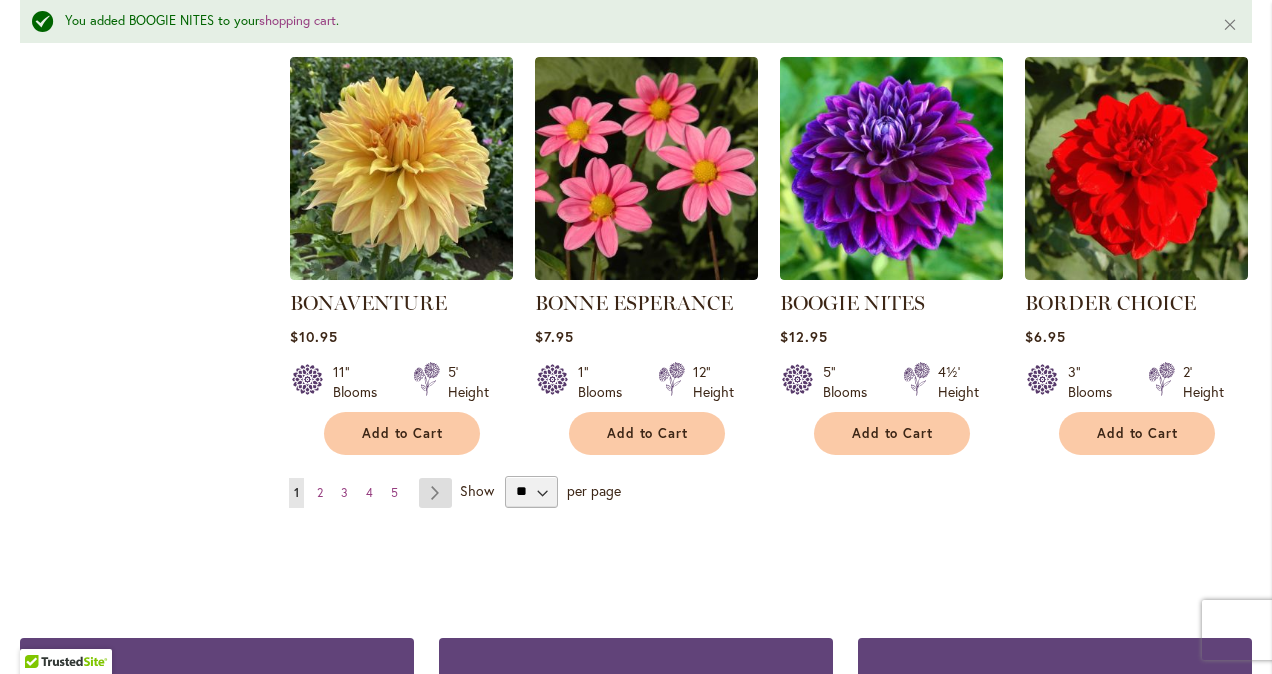 click on "Page
Next" at bounding box center [435, 493] 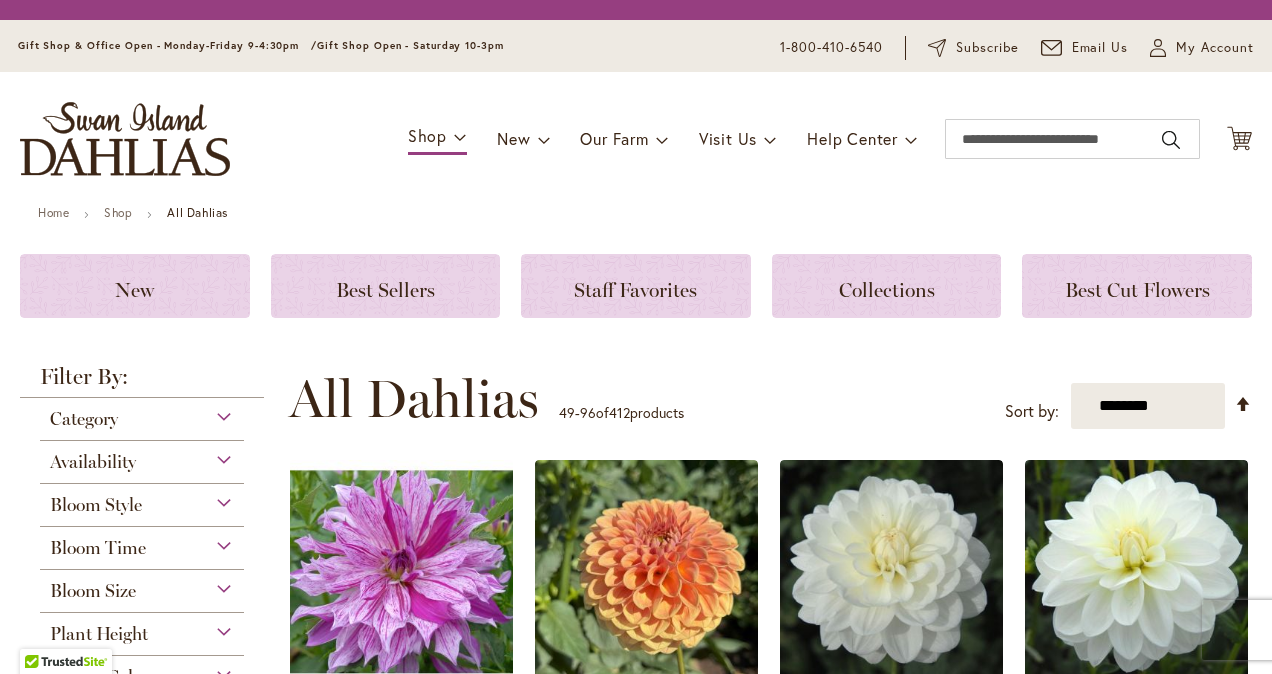 scroll, scrollTop: 0, scrollLeft: 0, axis: both 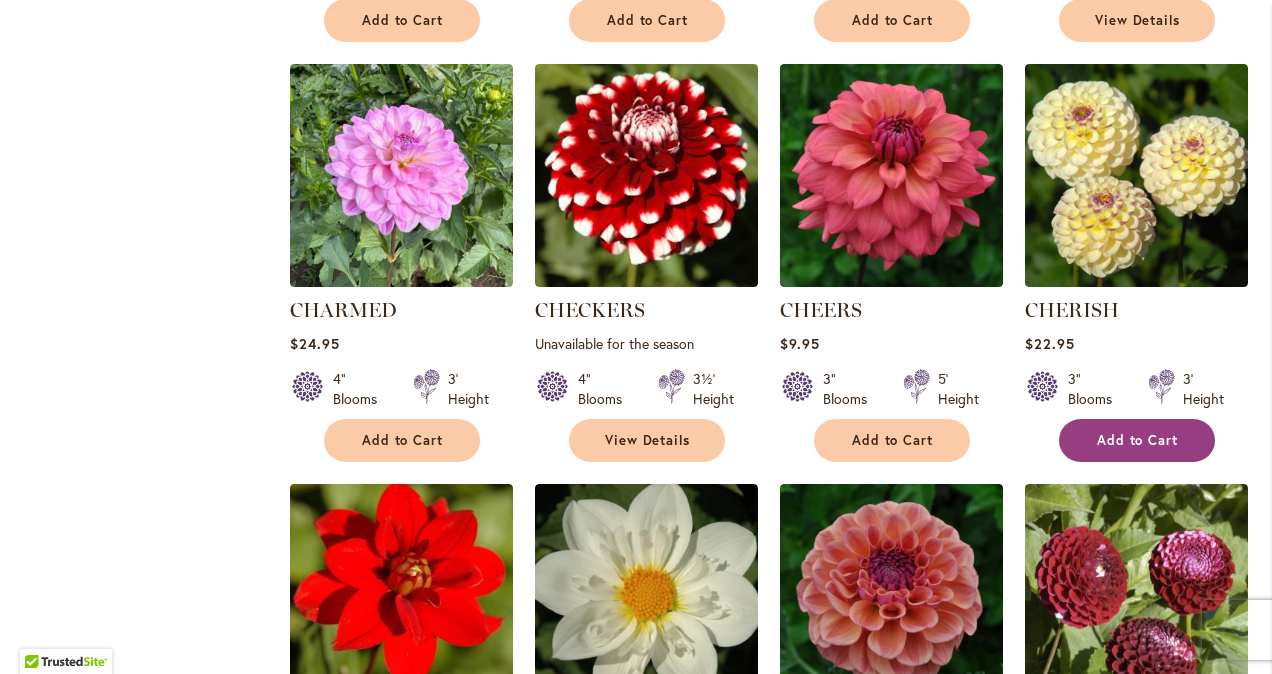click on "Add to Cart" at bounding box center (1138, 440) 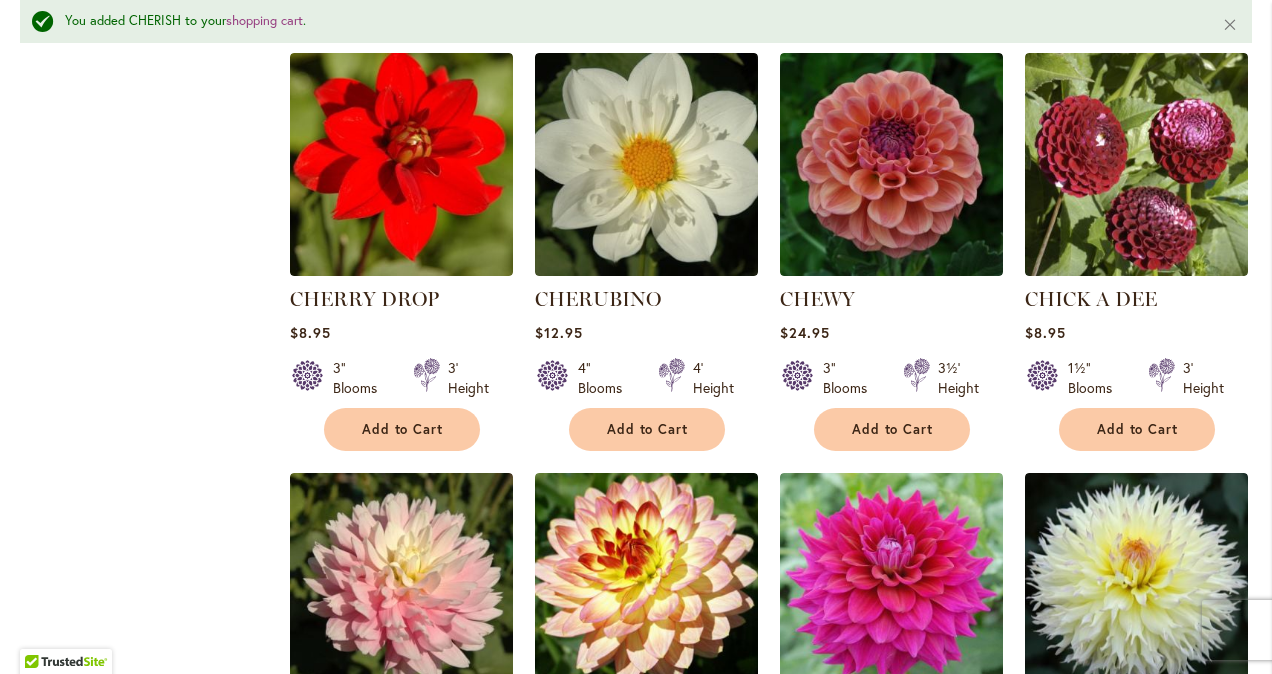 scroll, scrollTop: 2635, scrollLeft: 0, axis: vertical 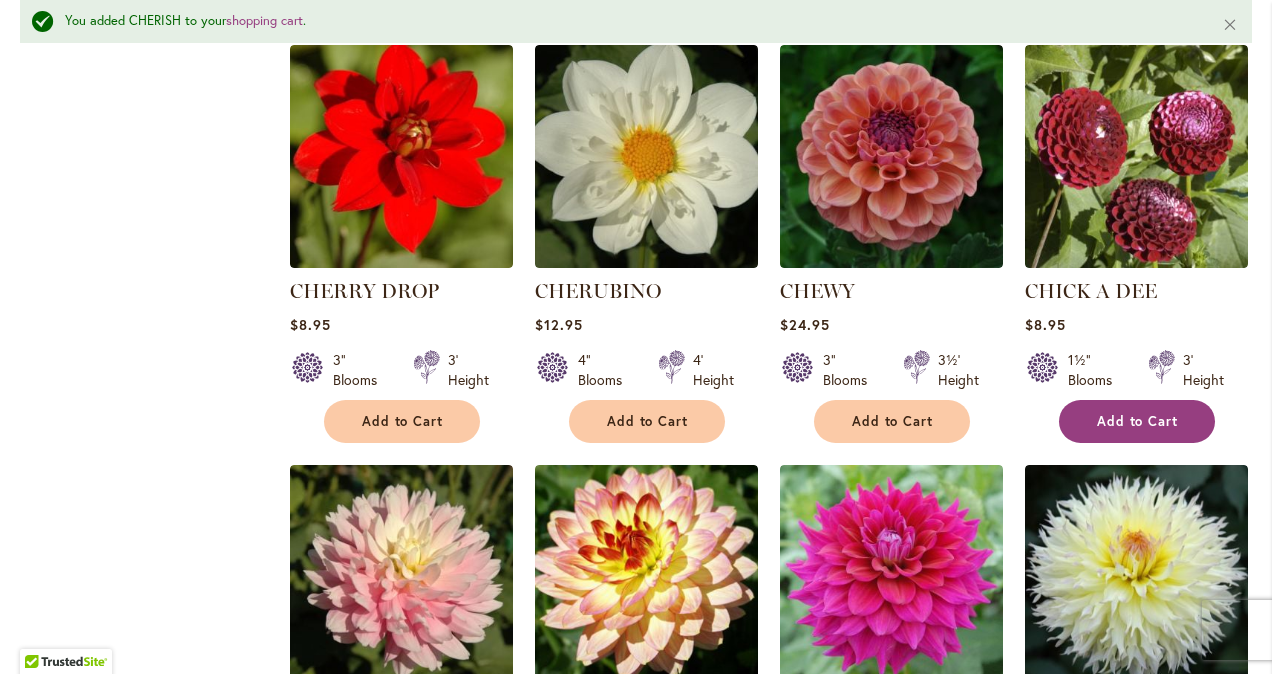 click on "Add to Cart" at bounding box center (1138, 421) 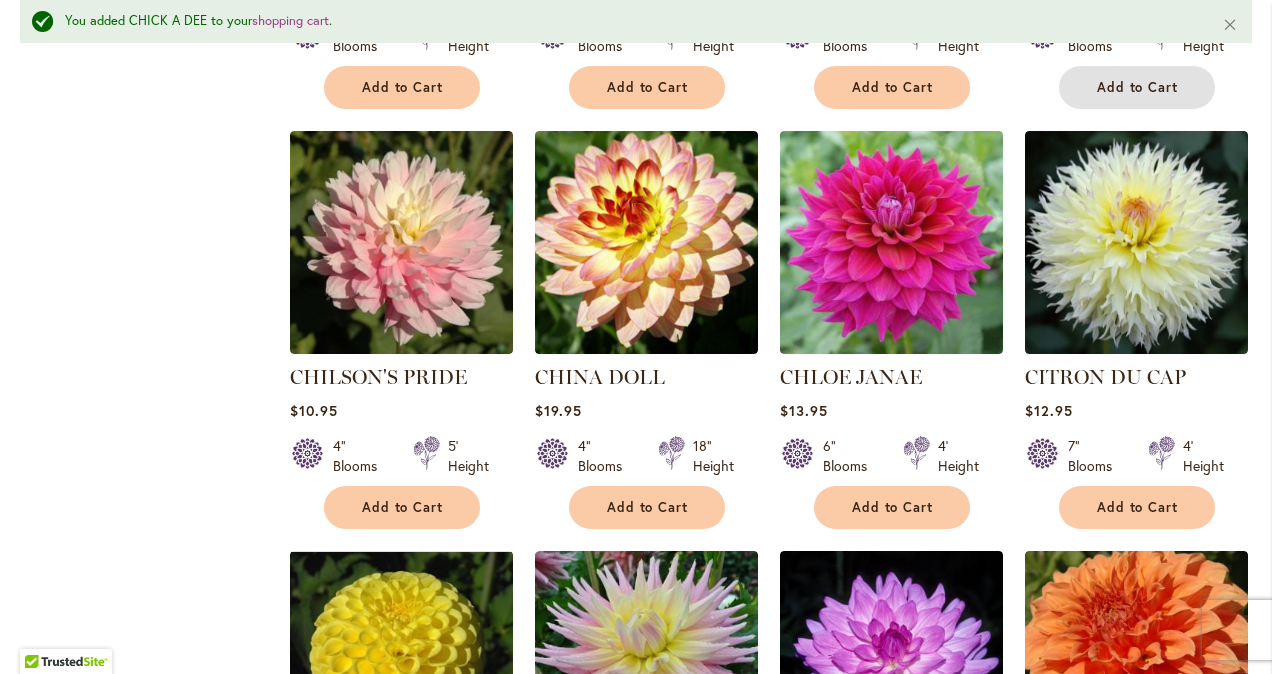 scroll, scrollTop: 2995, scrollLeft: 0, axis: vertical 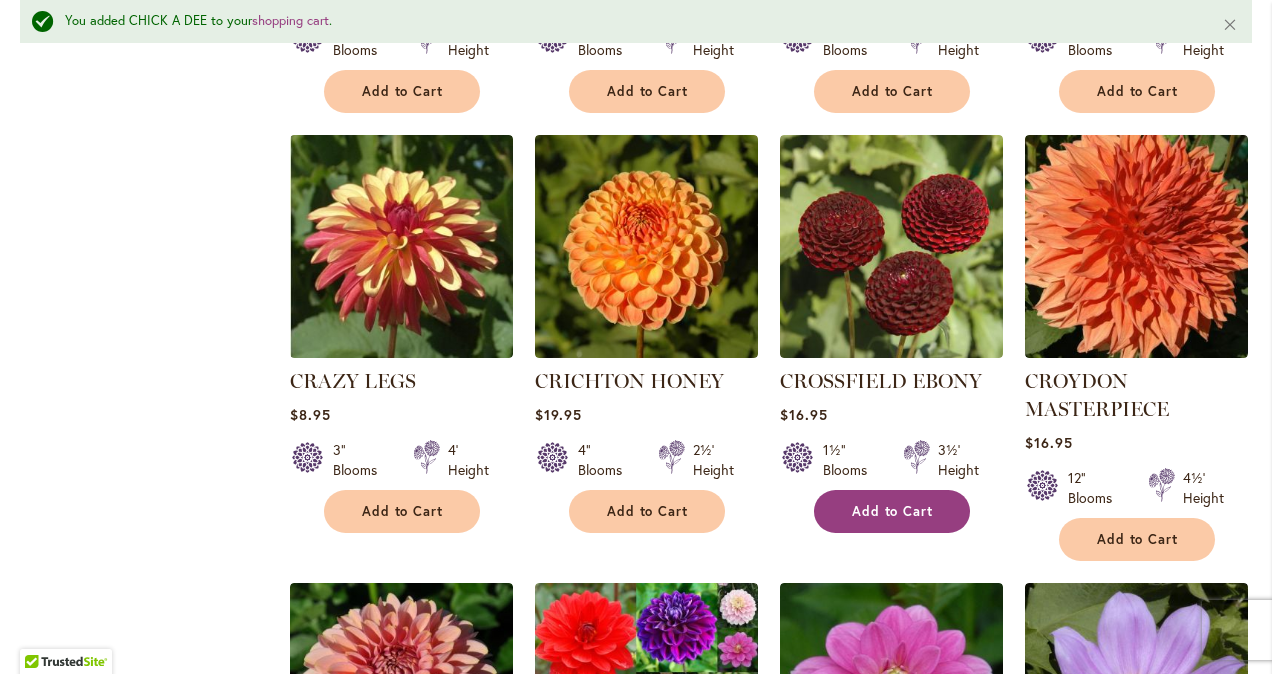 click on "Add to Cart" at bounding box center [893, 511] 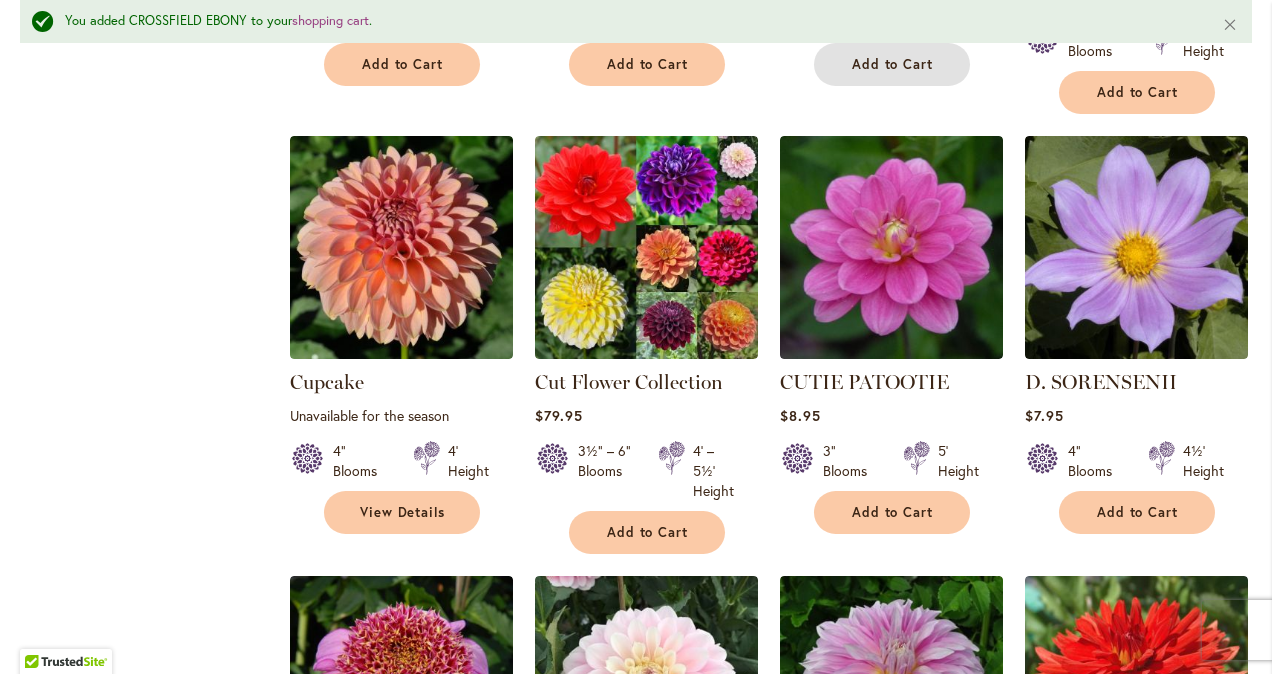 scroll, scrollTop: 4745, scrollLeft: 0, axis: vertical 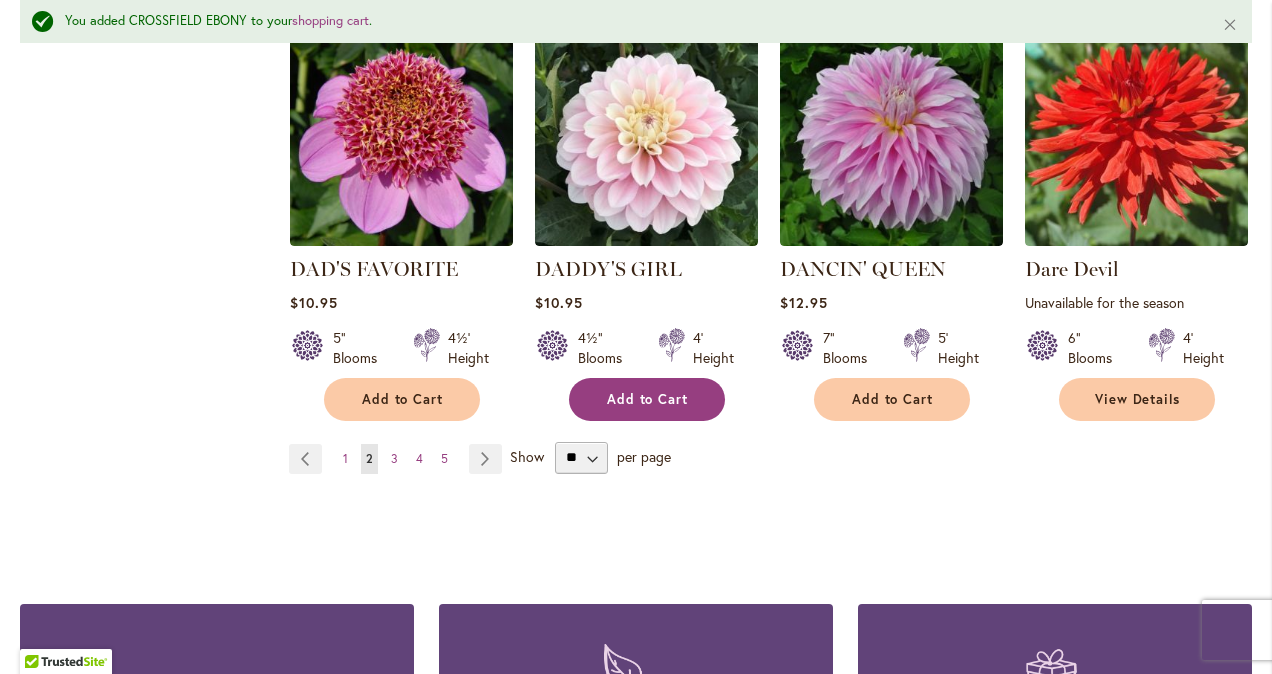 click on "Add to Cart" at bounding box center (648, 399) 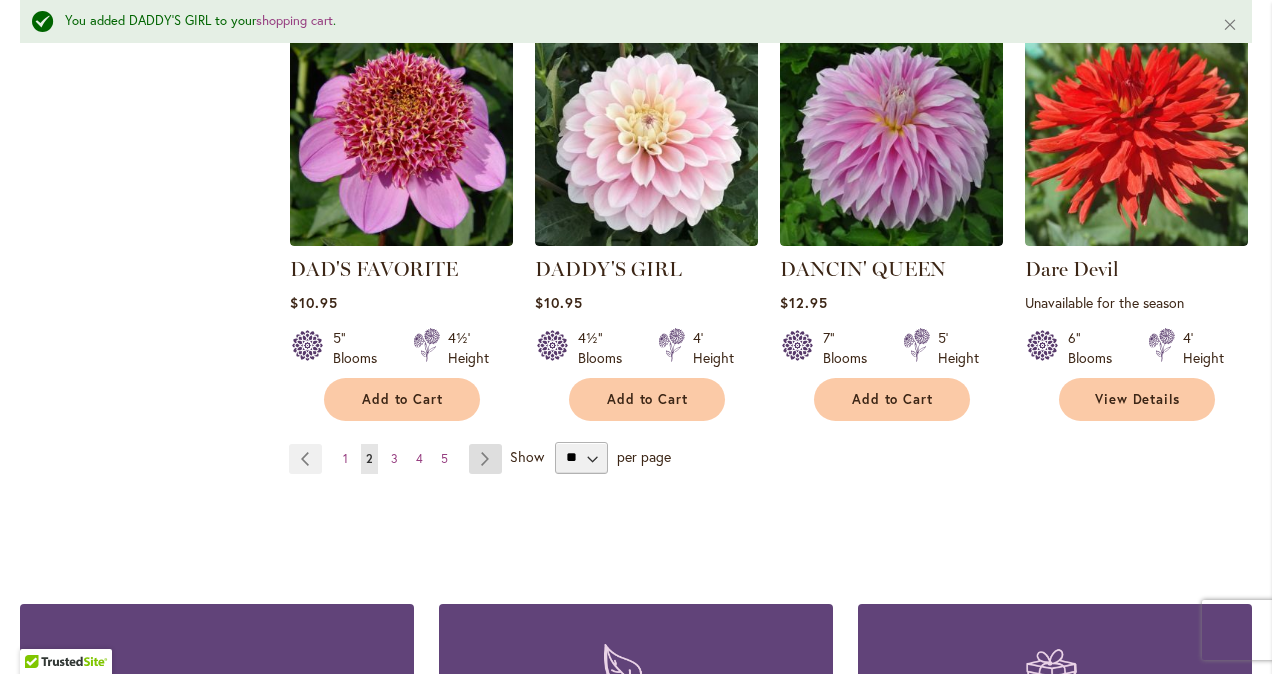 click on "Page
Next" at bounding box center [485, 459] 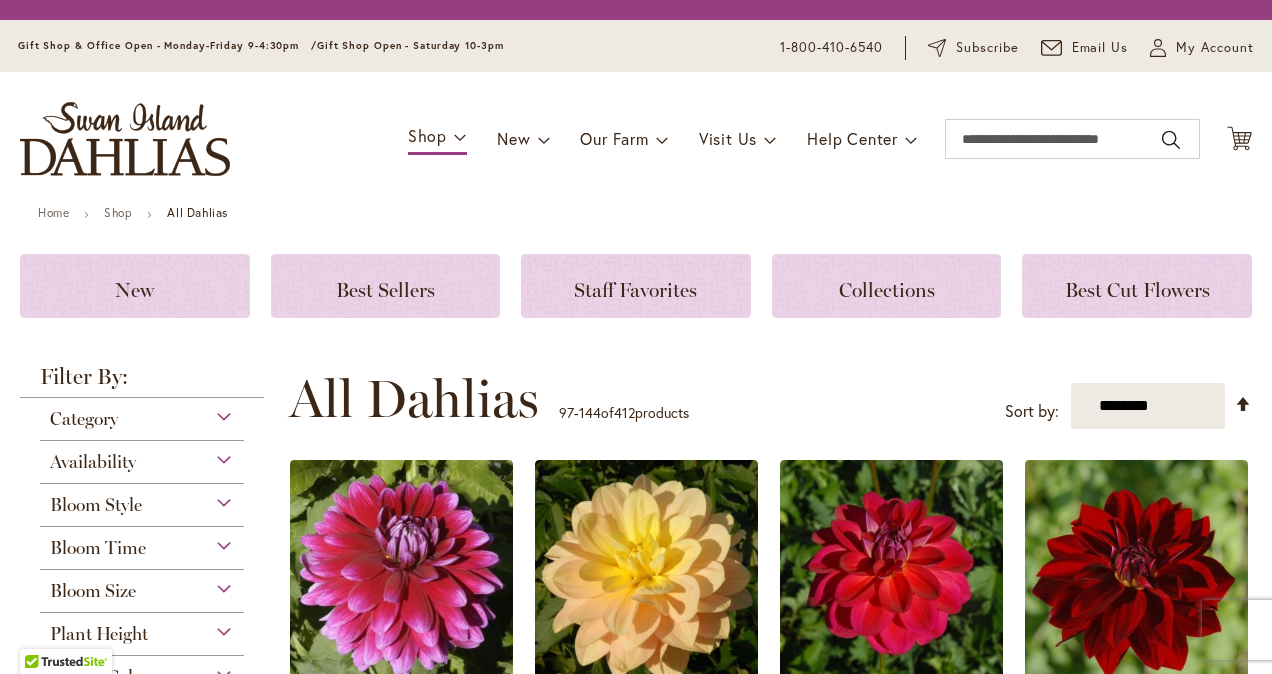 scroll, scrollTop: 0, scrollLeft: 0, axis: both 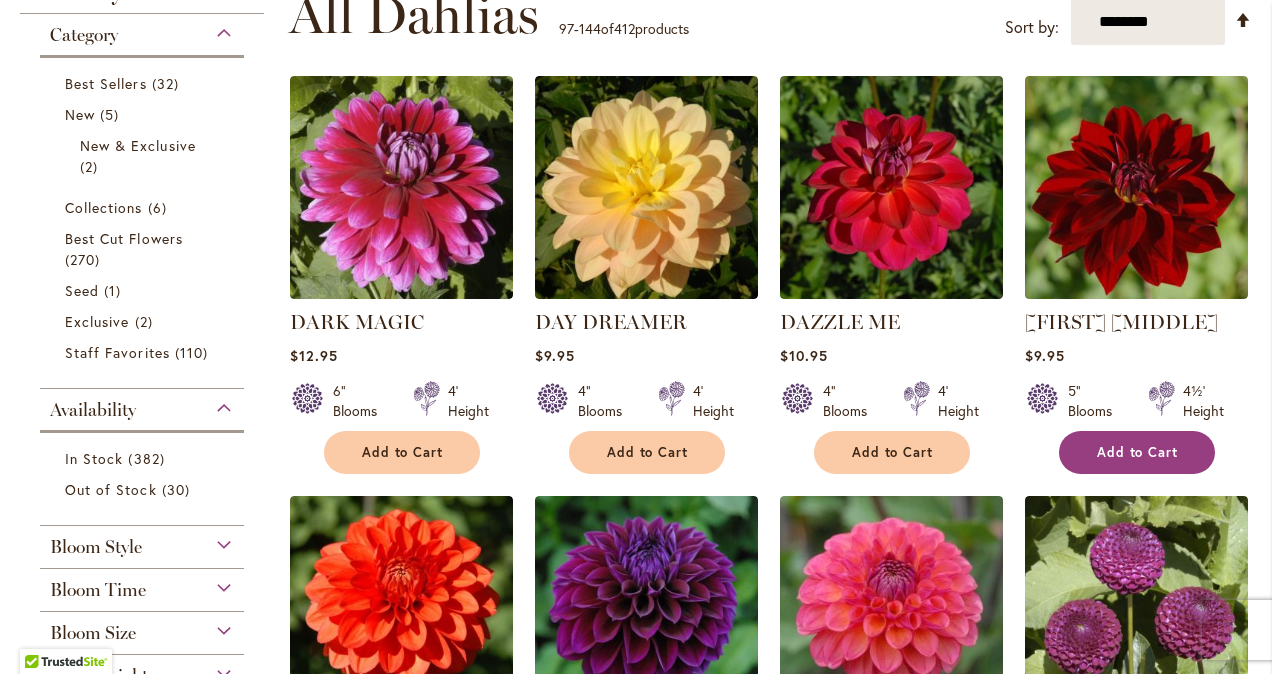 click on "Add to Cart" at bounding box center (1138, 452) 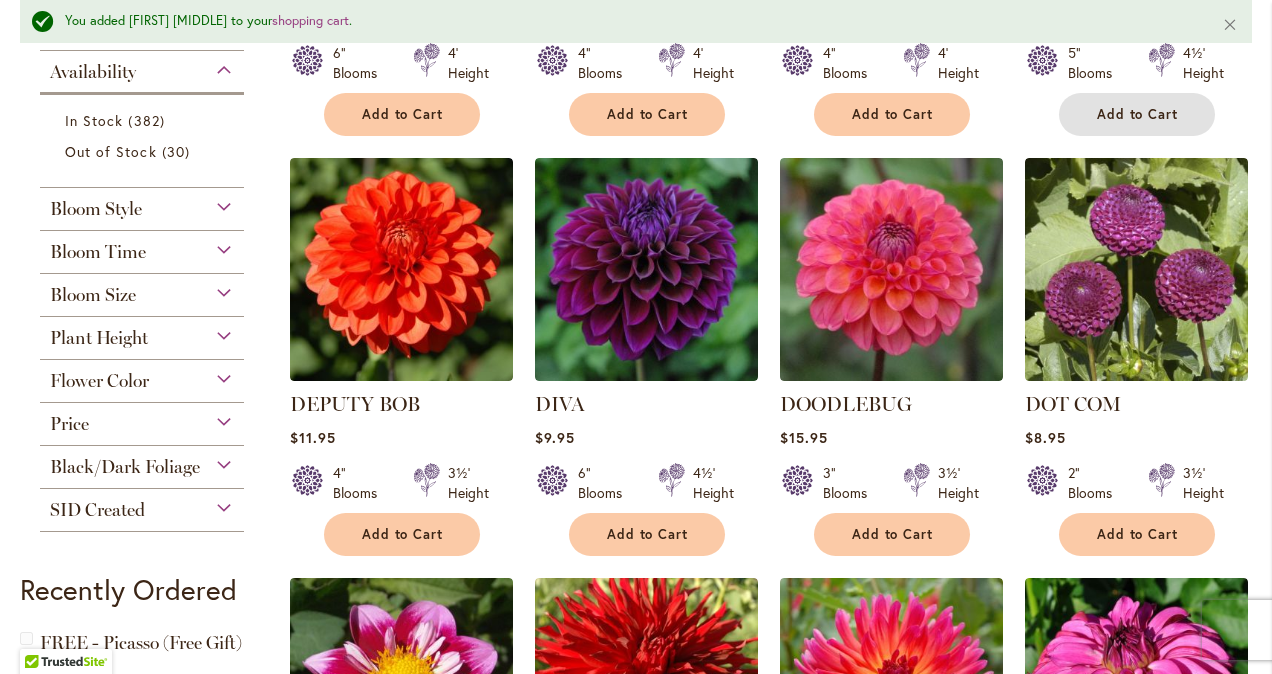 scroll, scrollTop: 876, scrollLeft: 0, axis: vertical 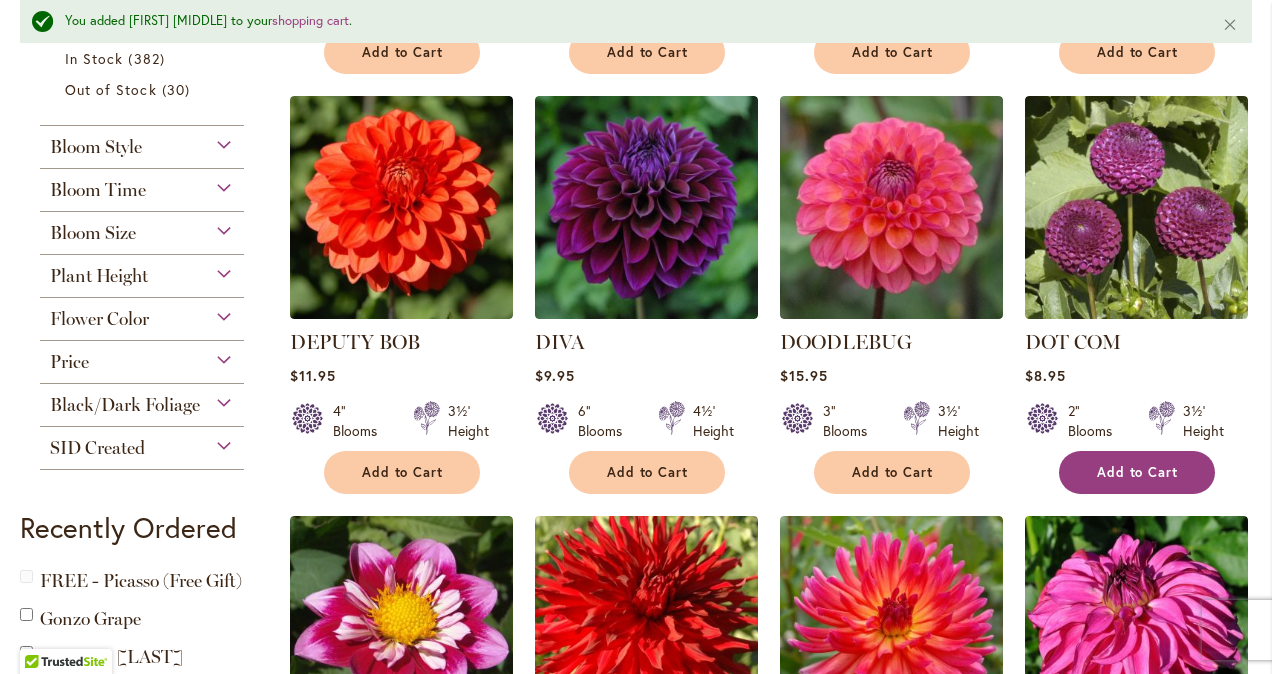 click on "Add to Cart" at bounding box center (1138, 472) 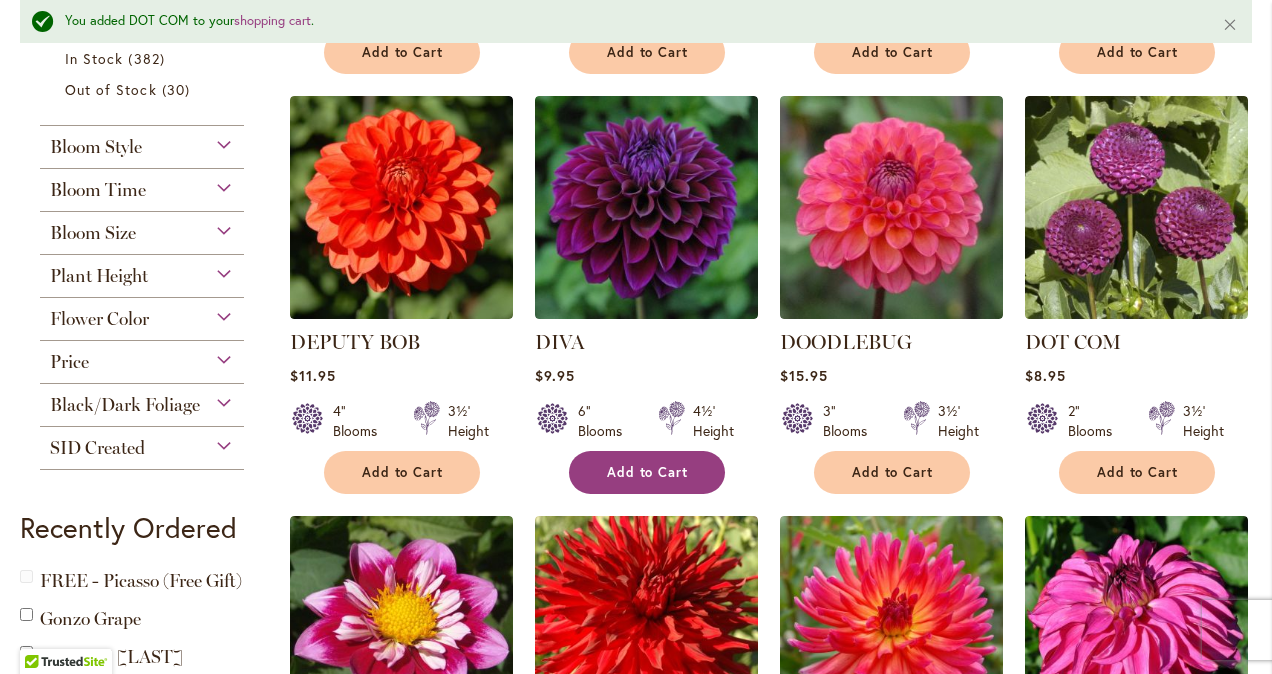 click on "Add to Cart" at bounding box center [647, 472] 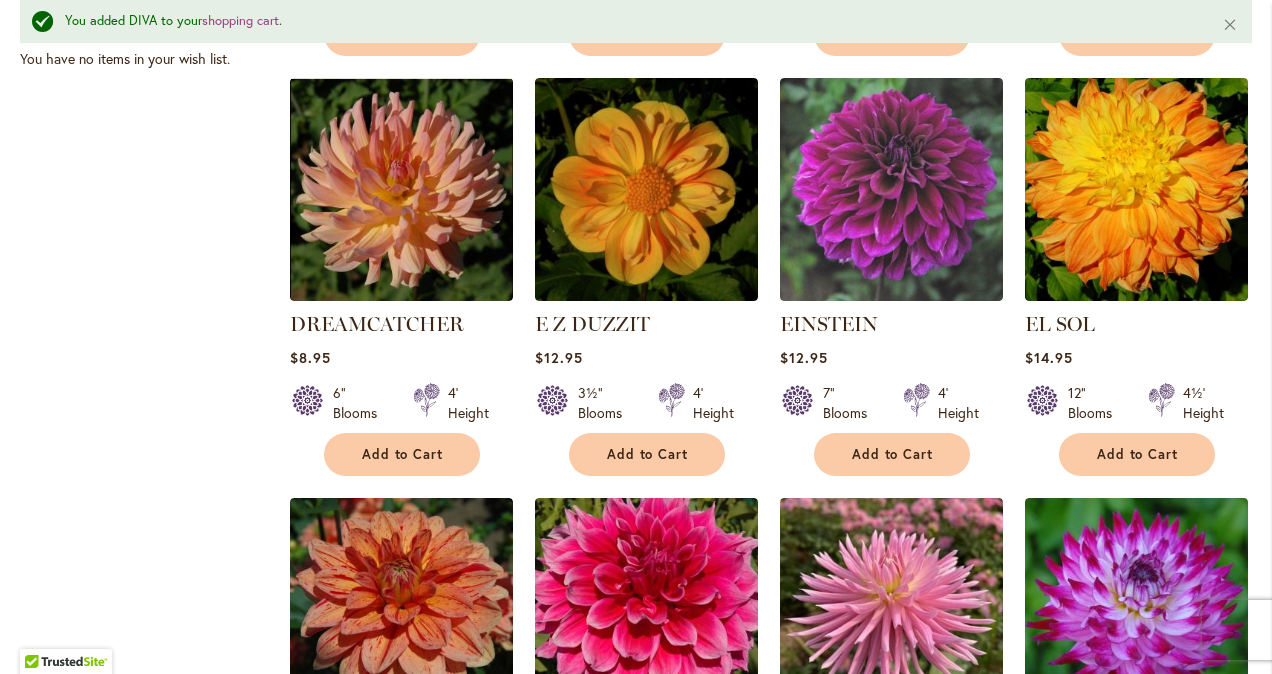 scroll, scrollTop: 1756, scrollLeft: 0, axis: vertical 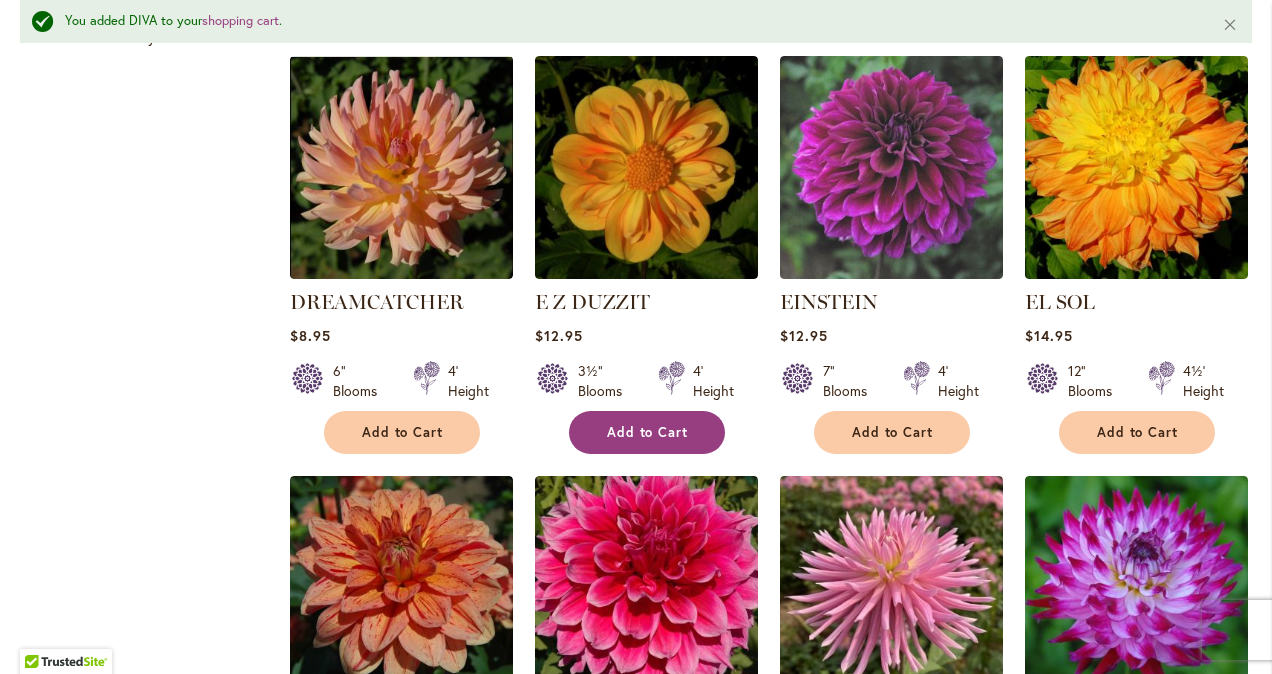 click on "Add to Cart" at bounding box center (647, 432) 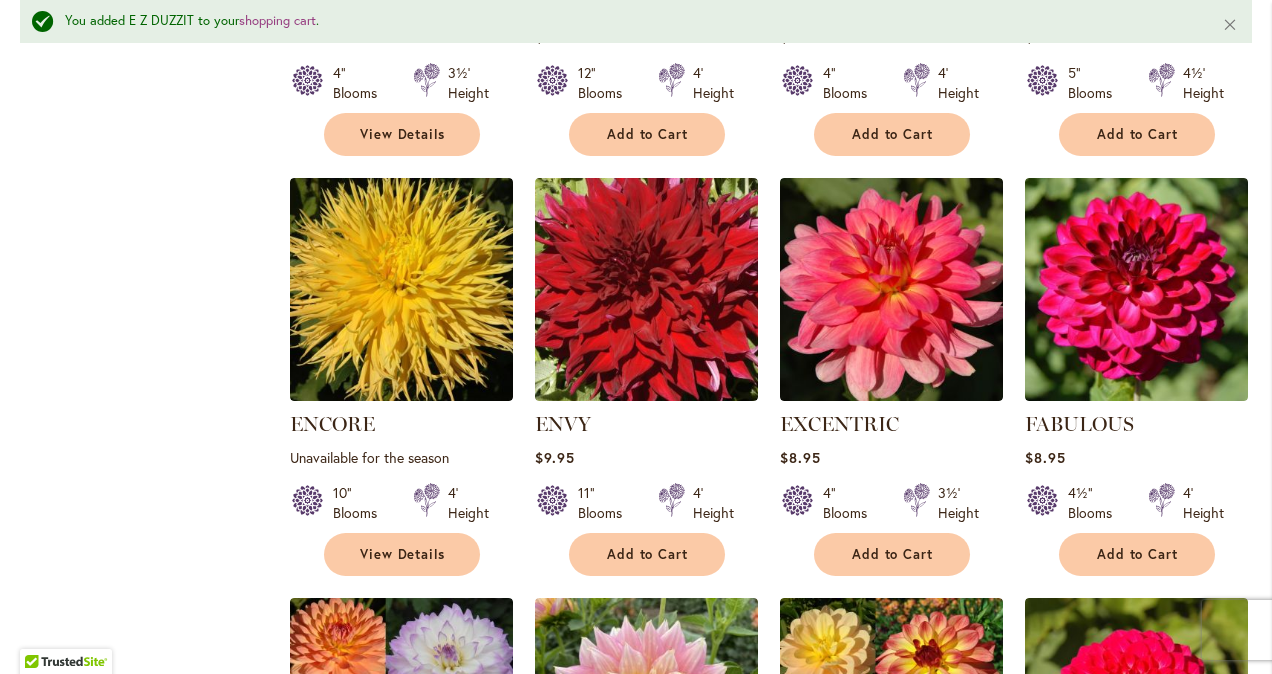 scroll, scrollTop: 2476, scrollLeft: 0, axis: vertical 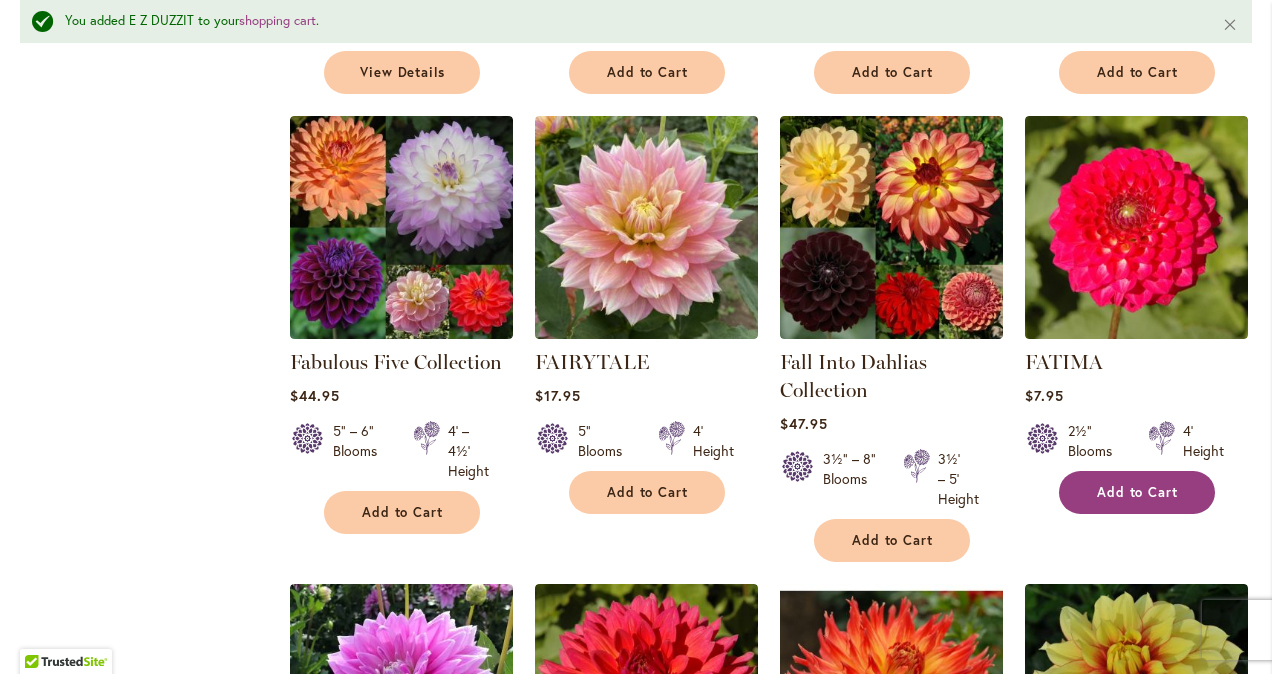 click on "Add to Cart" at bounding box center [1138, 492] 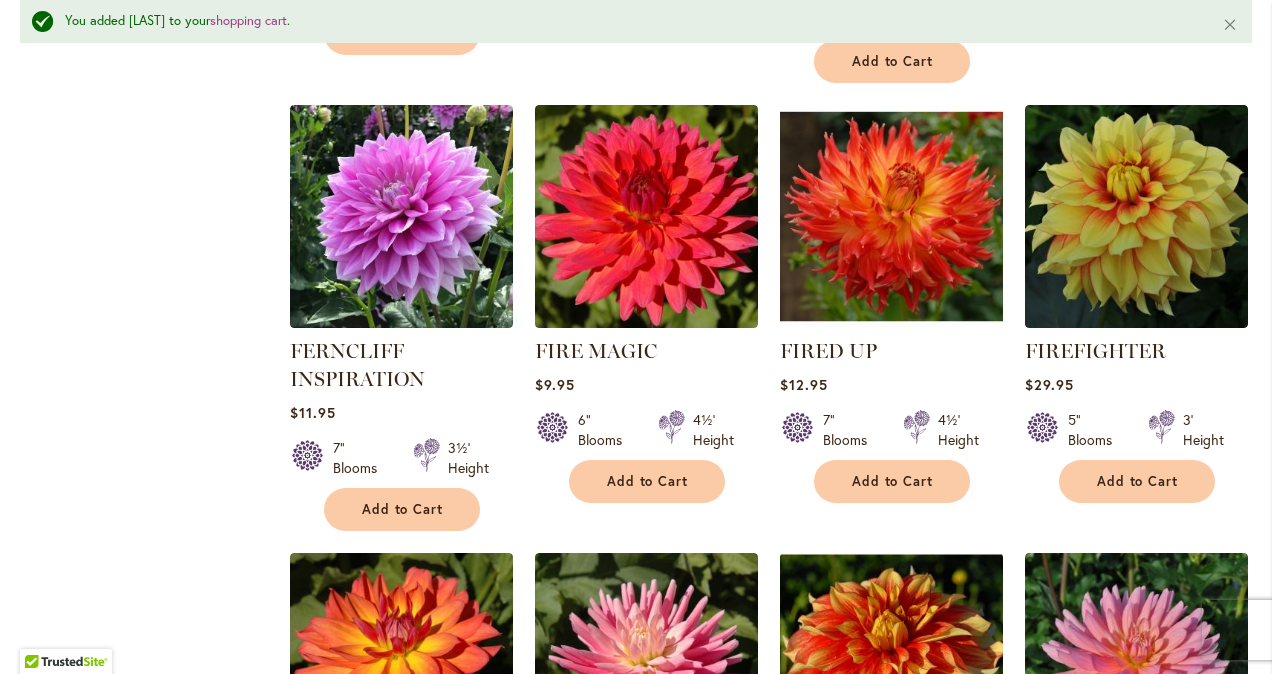 scroll, scrollTop: 3436, scrollLeft: 0, axis: vertical 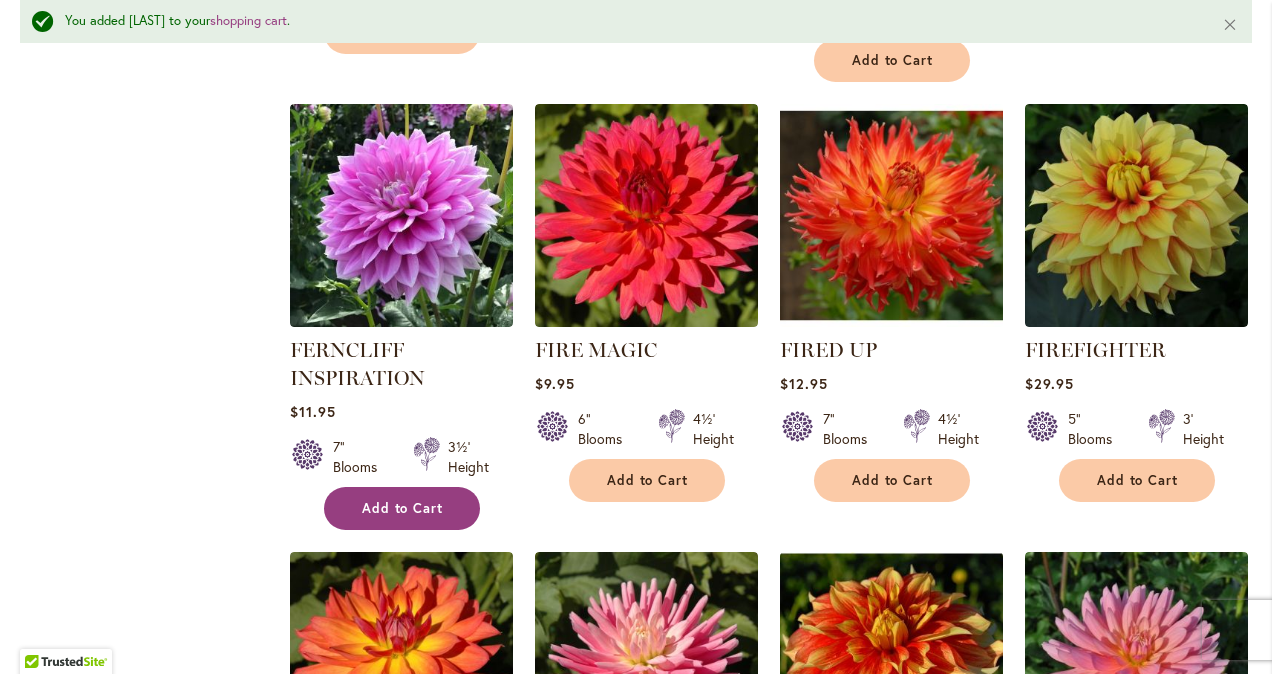 click on "Add to Cart" at bounding box center [403, 508] 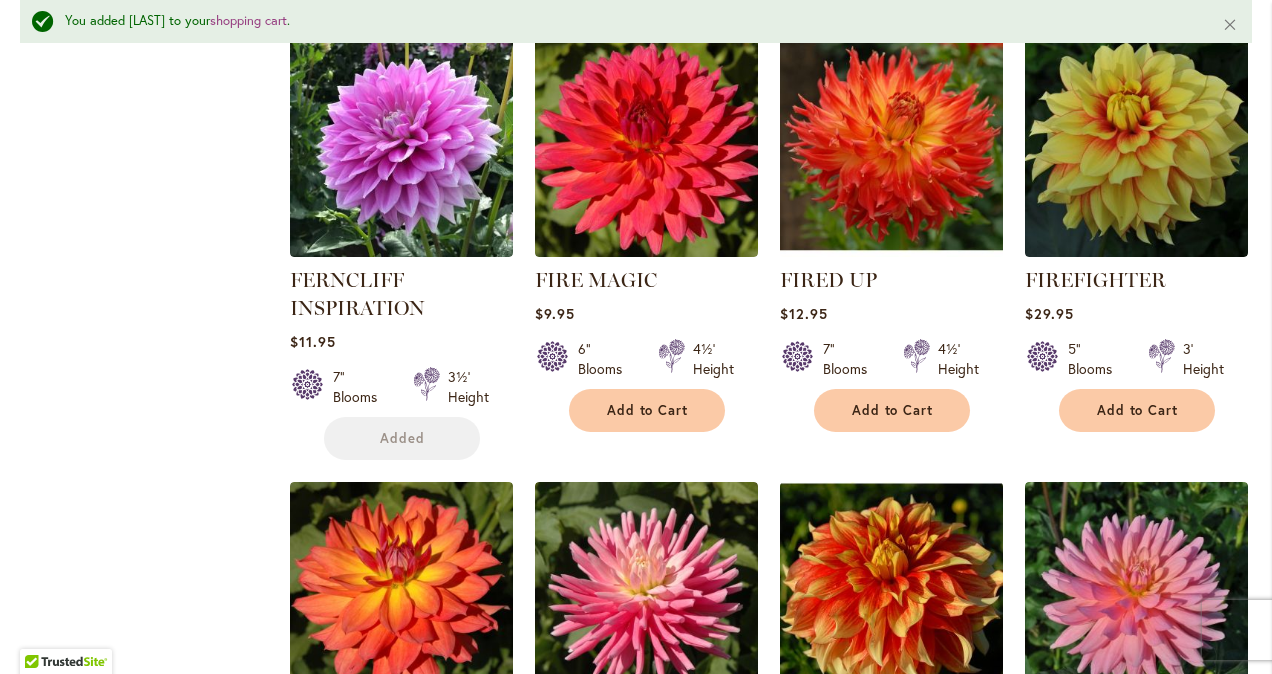 scroll, scrollTop: 3580, scrollLeft: 0, axis: vertical 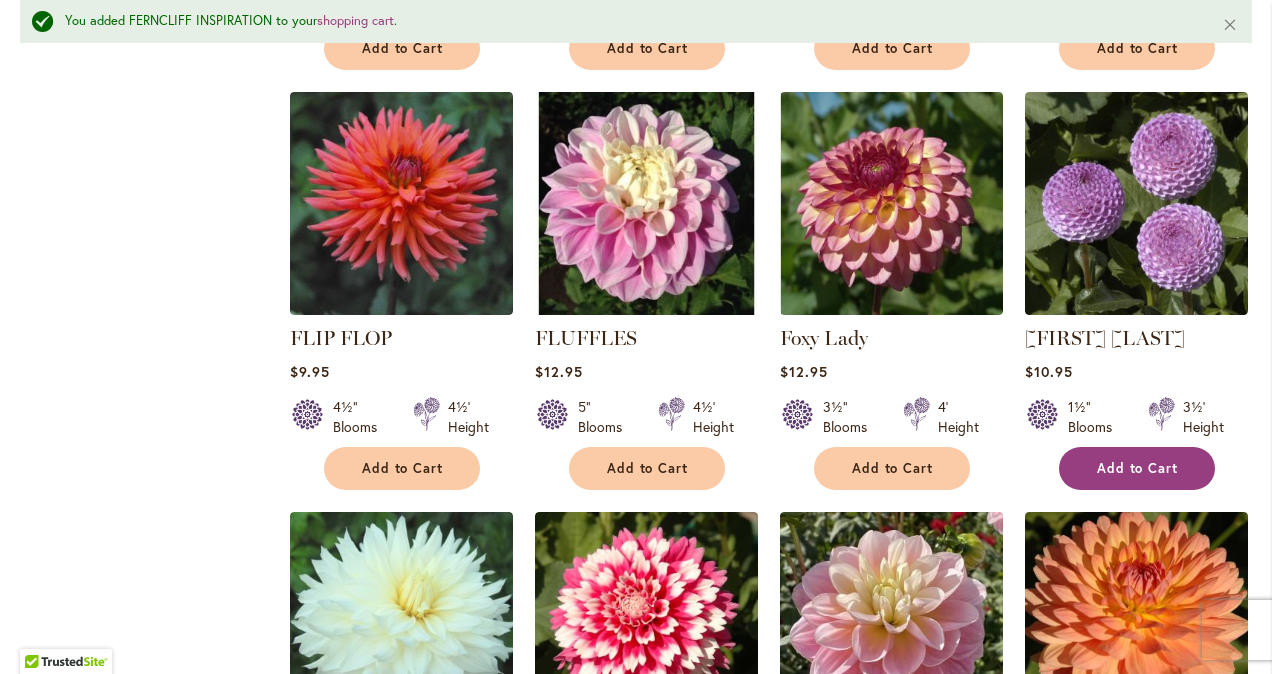 click on "Add to Cart" at bounding box center [1138, 468] 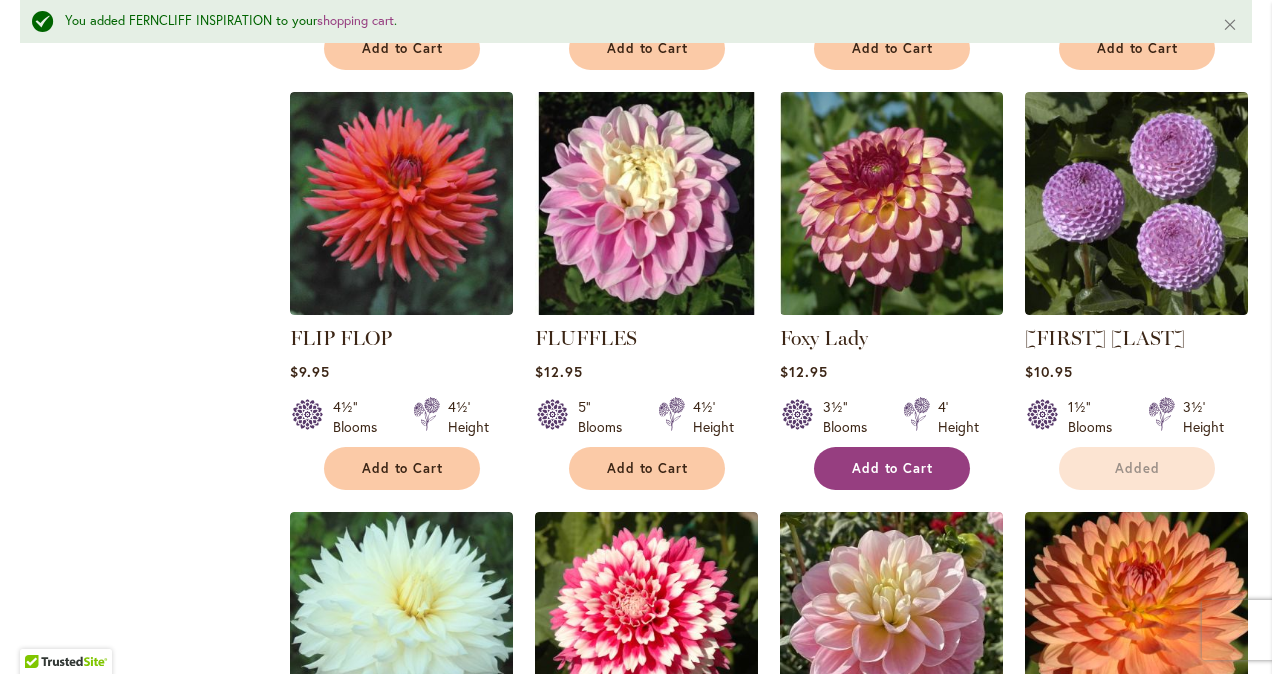 click on "Add to Cart" at bounding box center (892, 468) 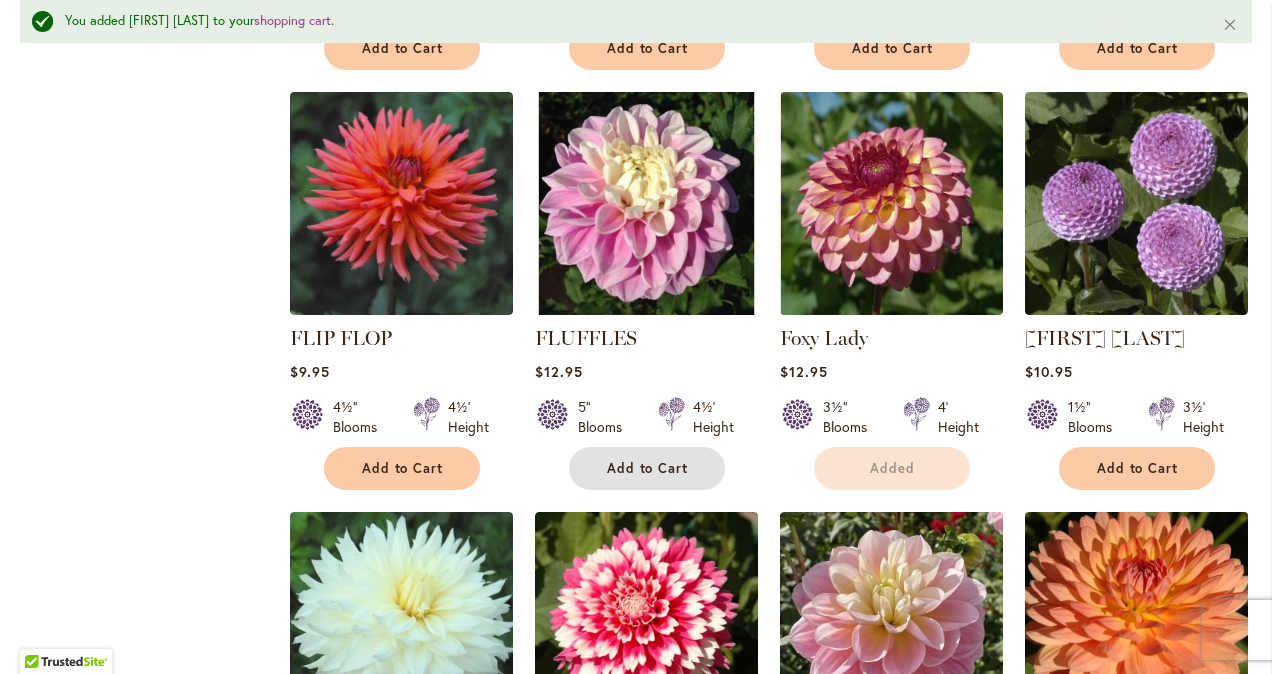 drag, startPoint x: 691, startPoint y: 462, endPoint x: 1184, endPoint y: 607, distance: 513.8813 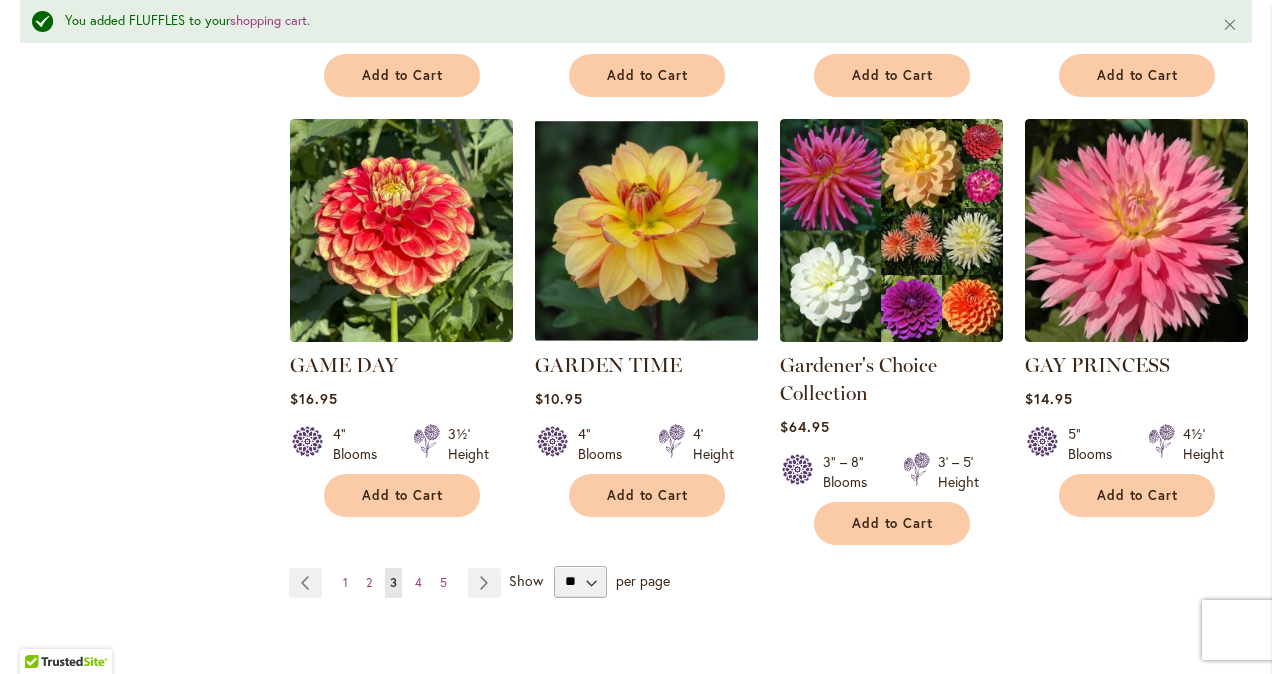 scroll, scrollTop: 5156, scrollLeft: 0, axis: vertical 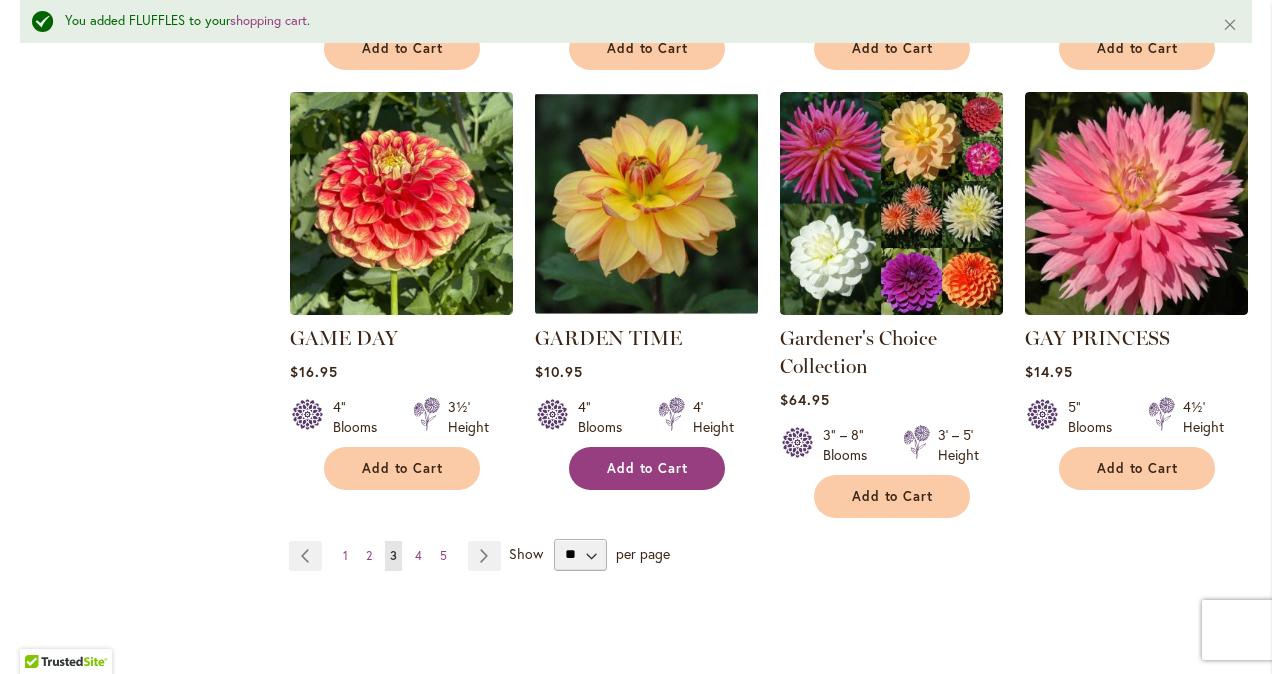 click on "Add to Cart" at bounding box center (647, 468) 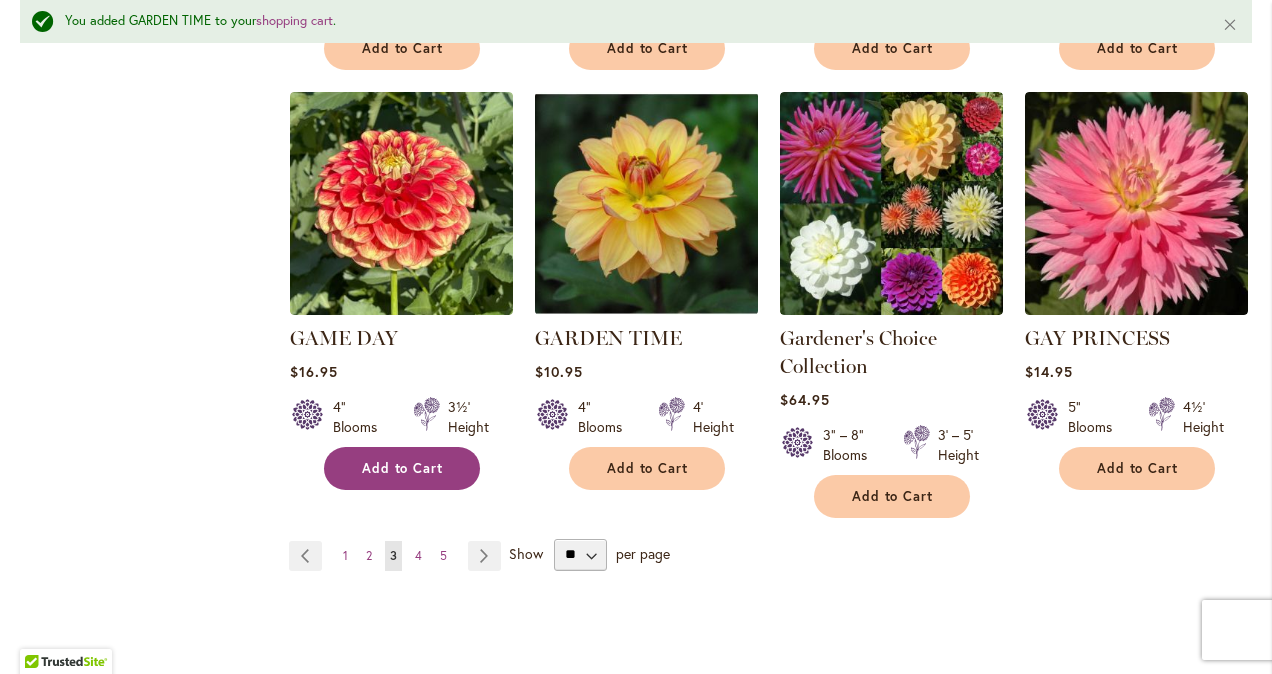 click on "Add to Cart" at bounding box center [403, 468] 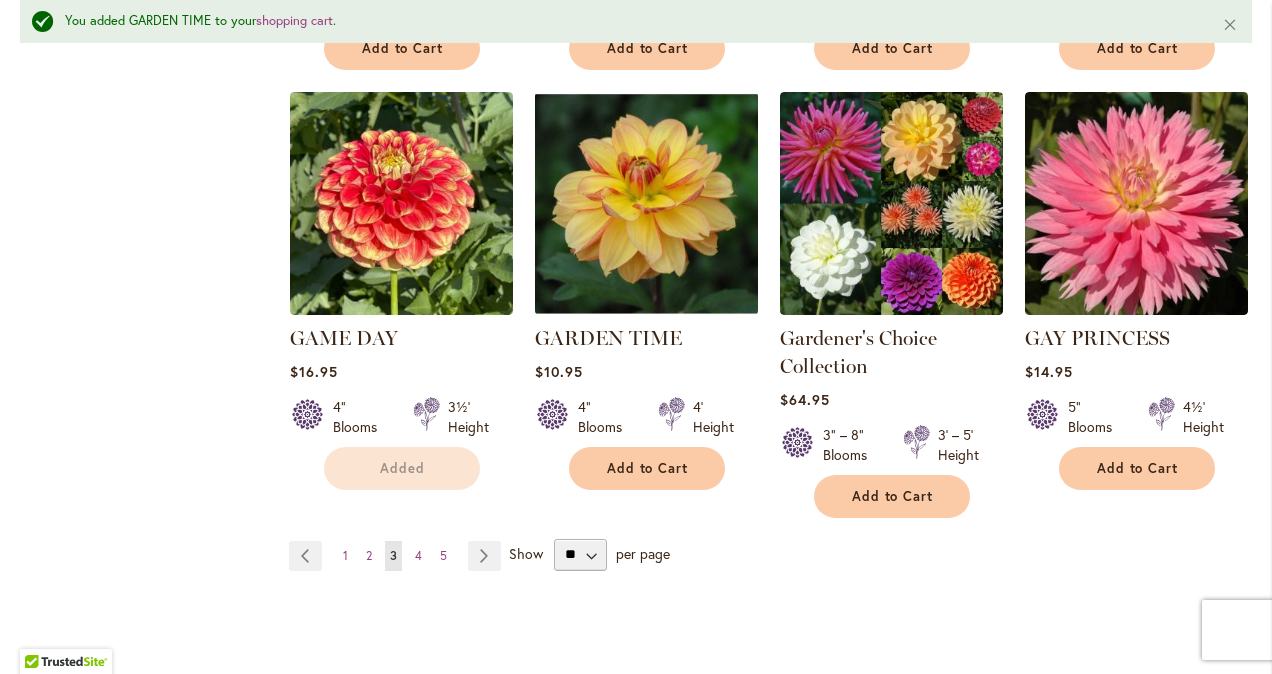 click on "Page
Next" at bounding box center [484, 556] 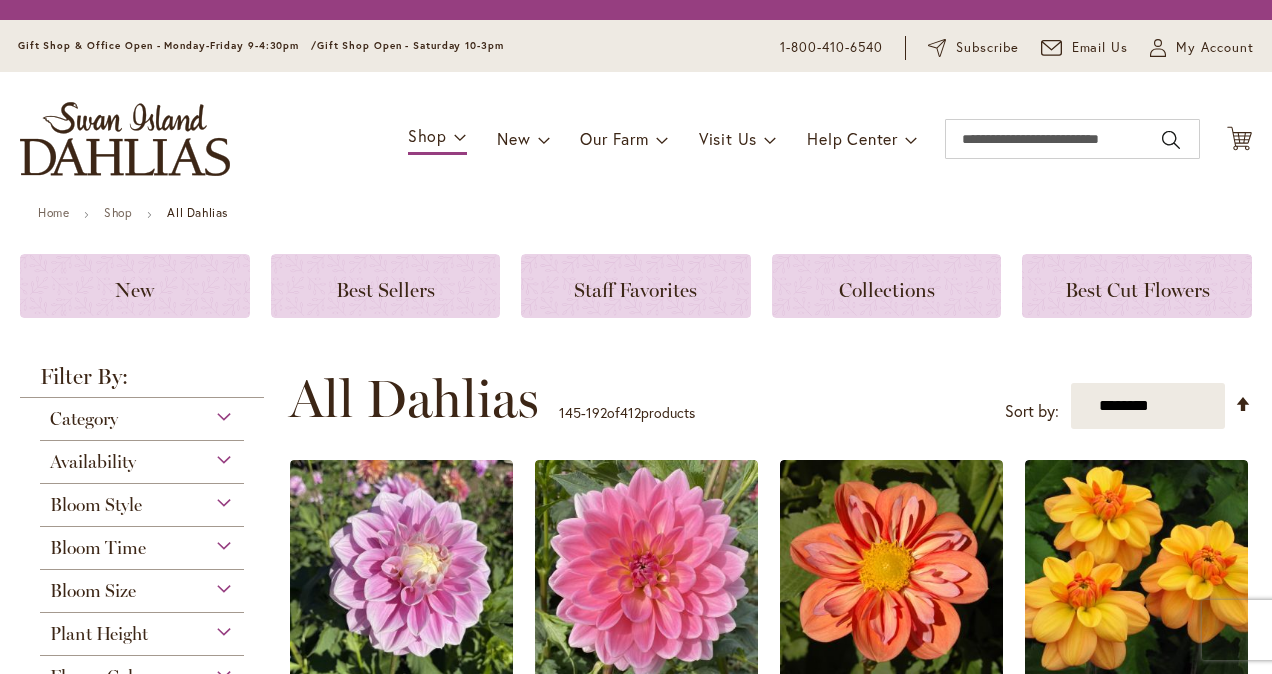 scroll, scrollTop: 0, scrollLeft: 0, axis: both 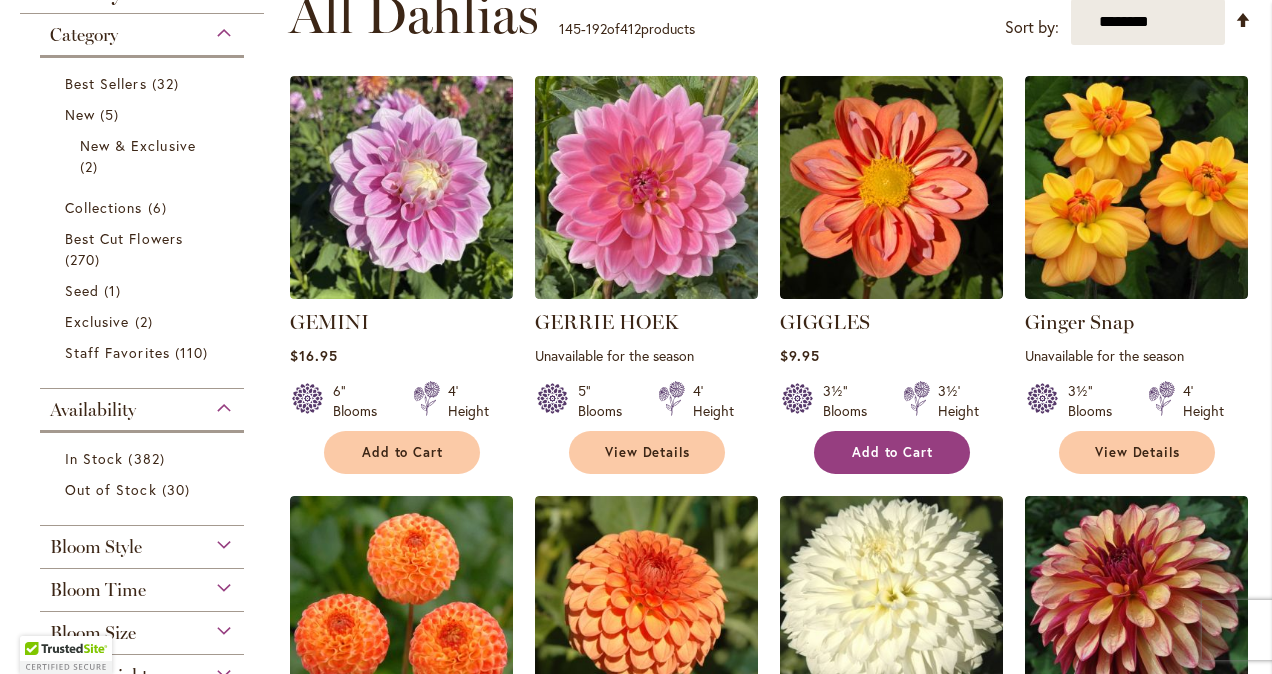 click on "Add to Cart" at bounding box center (892, 452) 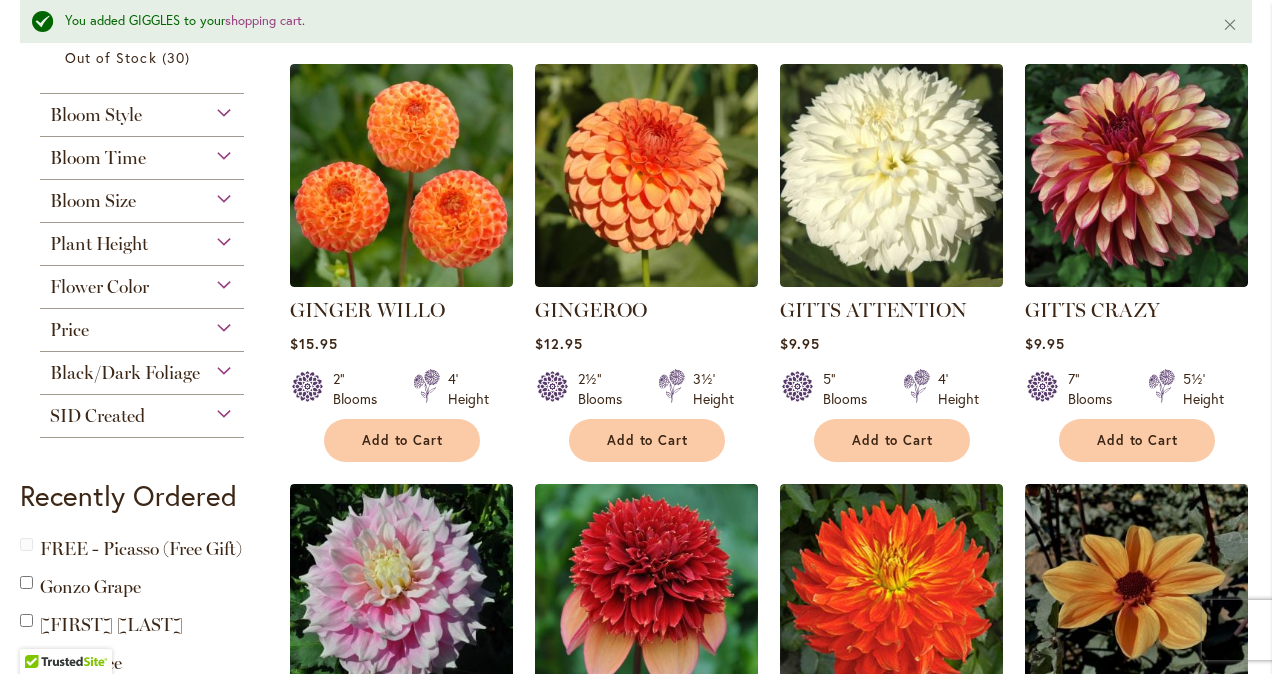 scroll, scrollTop: 955, scrollLeft: 0, axis: vertical 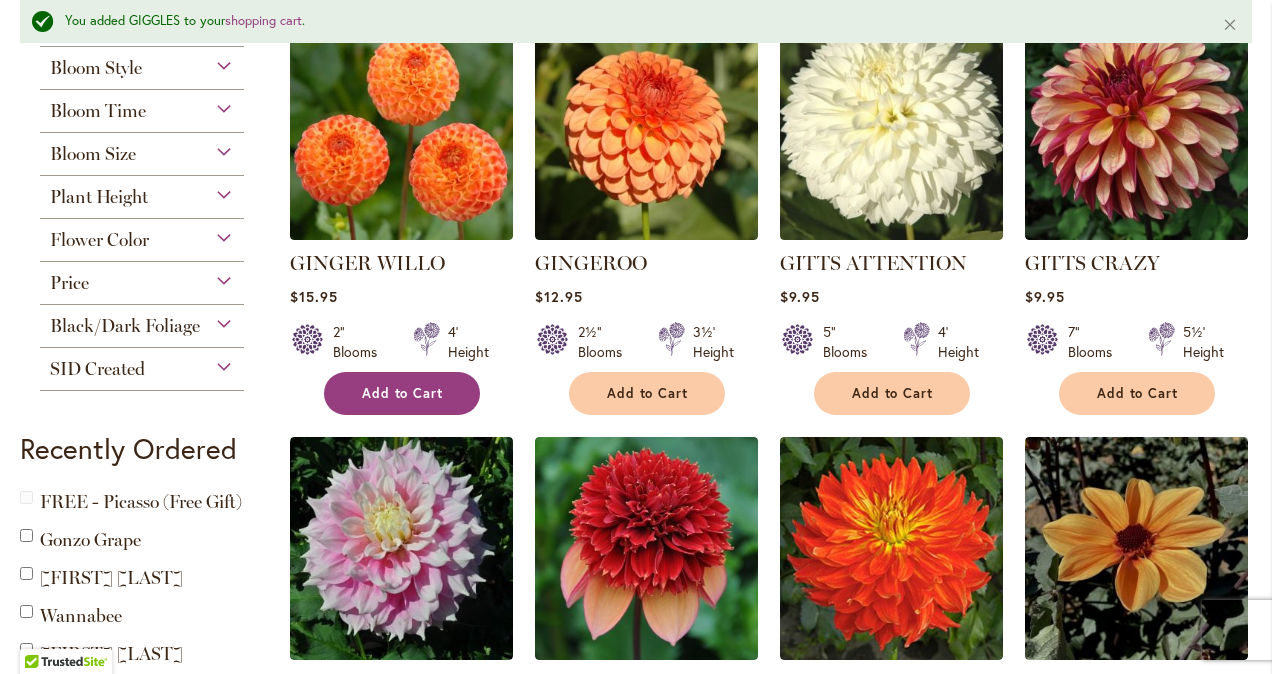 click on "Add to Cart" at bounding box center [402, 393] 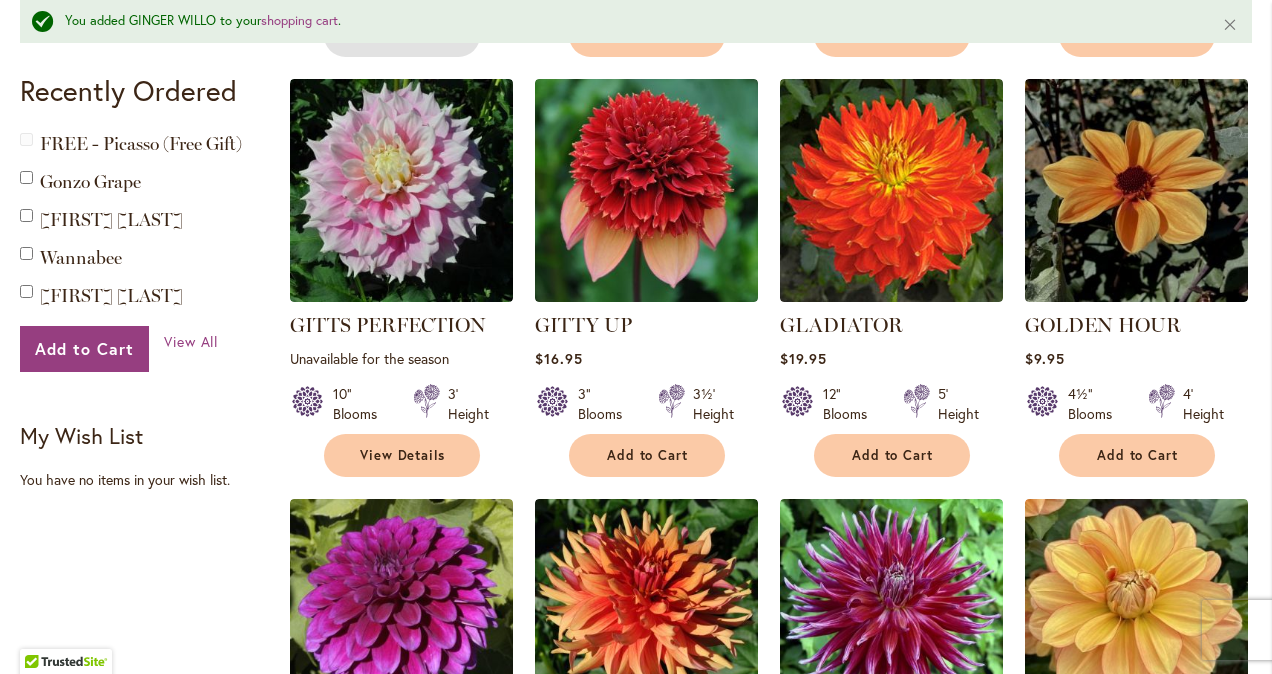 scroll, scrollTop: 1315, scrollLeft: 0, axis: vertical 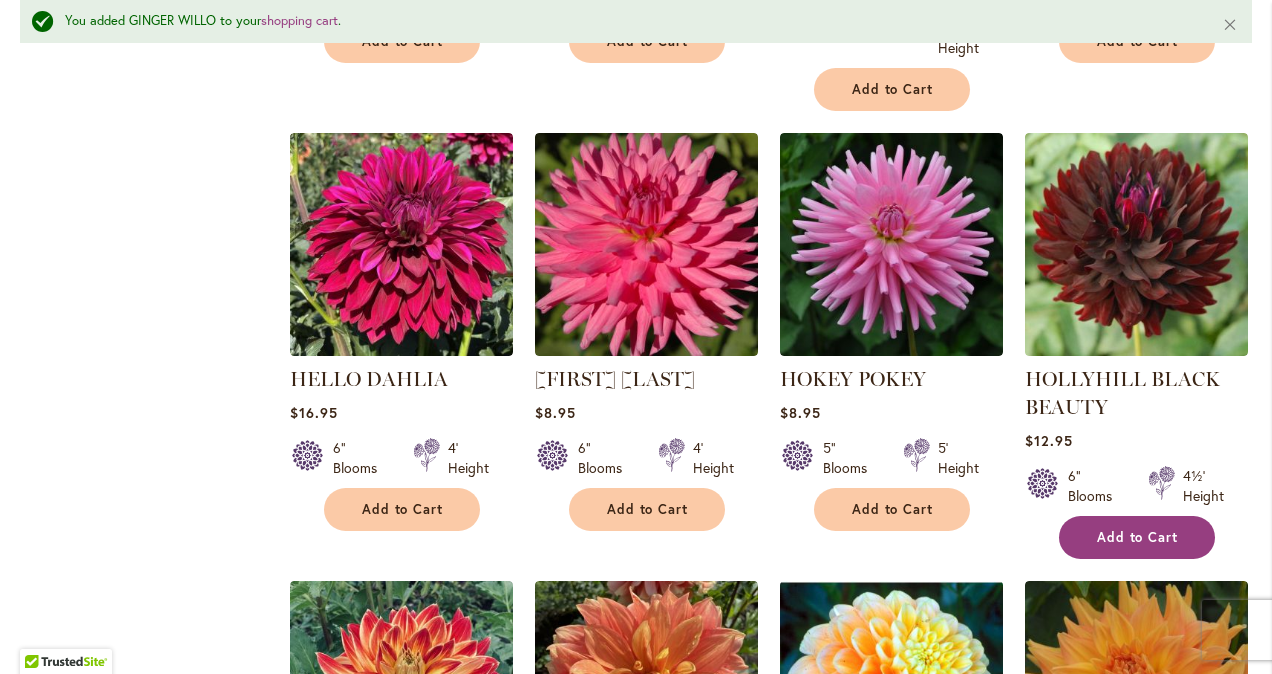 click on "Add to Cart" at bounding box center [1138, 537] 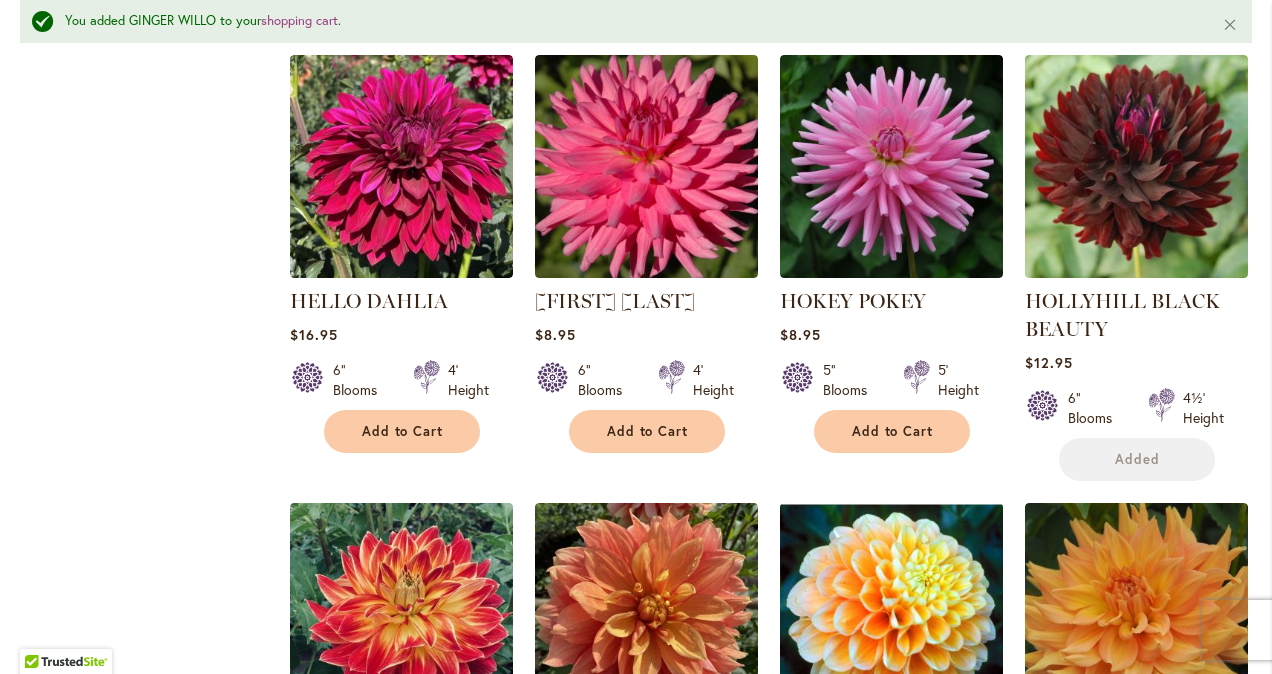 scroll, scrollTop: 3585, scrollLeft: 0, axis: vertical 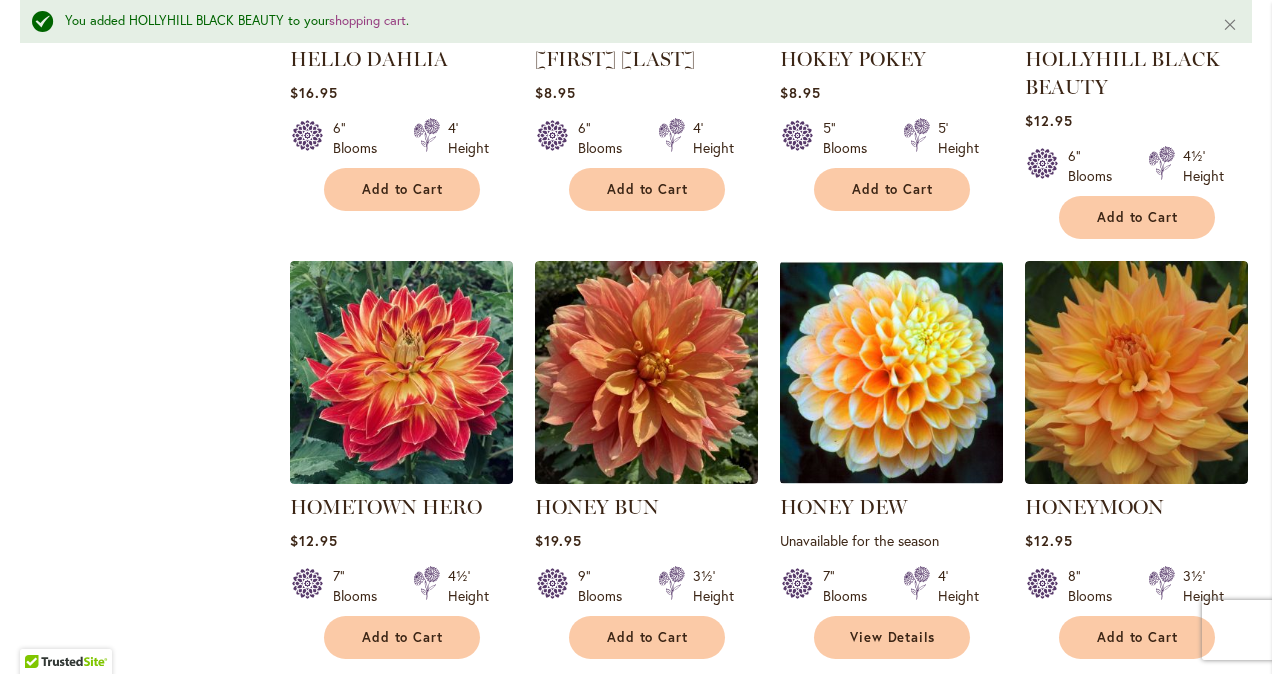 drag, startPoint x: 1263, startPoint y: 661, endPoint x: 114, endPoint y: 515, distance: 1158.2388 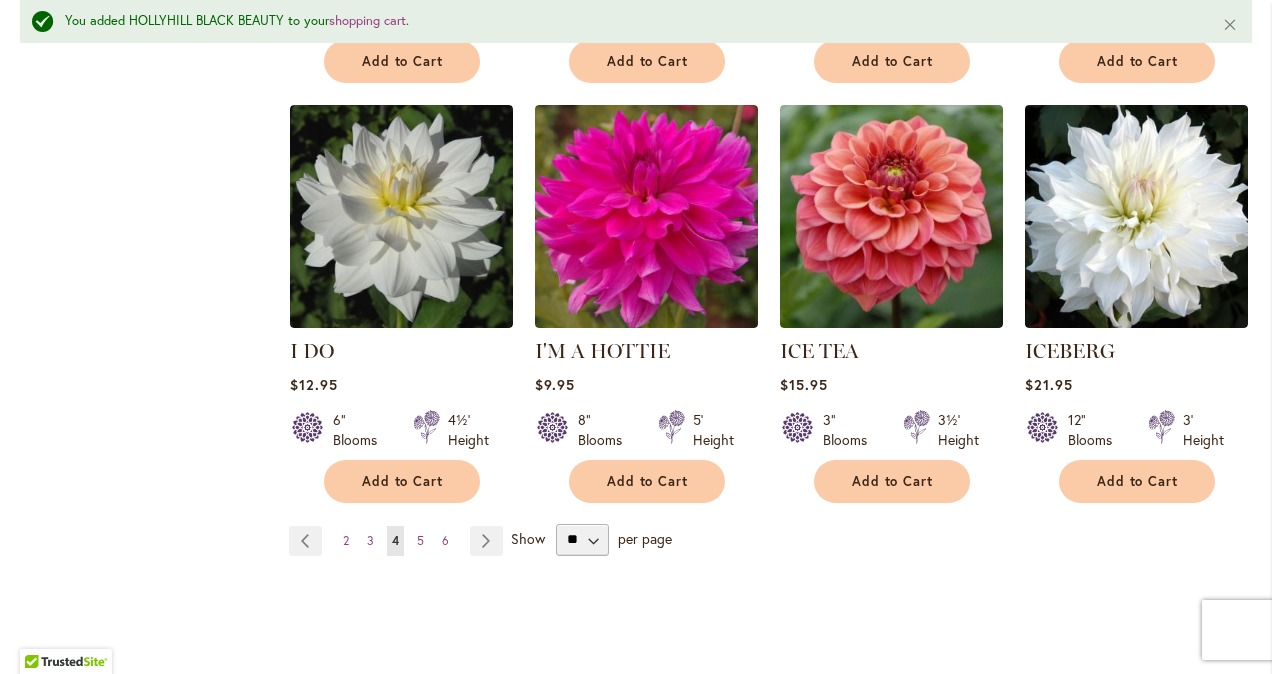 scroll, scrollTop: 5177, scrollLeft: 0, axis: vertical 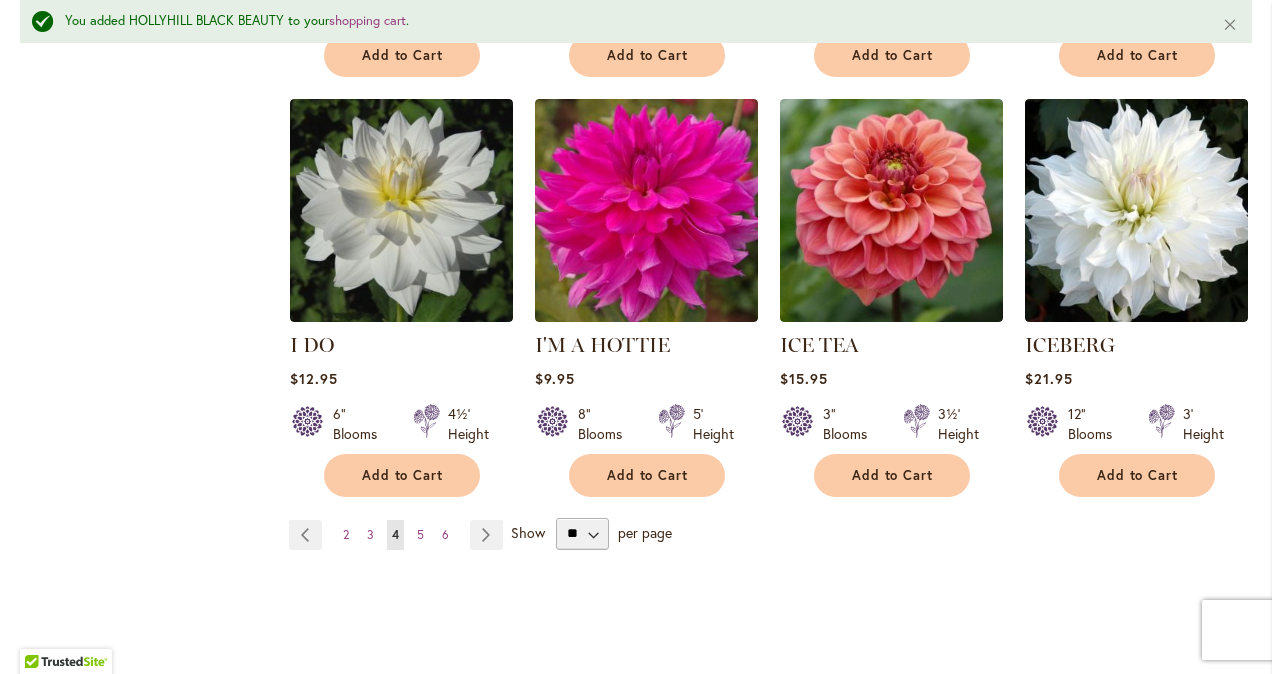 drag, startPoint x: 868, startPoint y: 468, endPoint x: 747, endPoint y: 569, distance: 157.61345 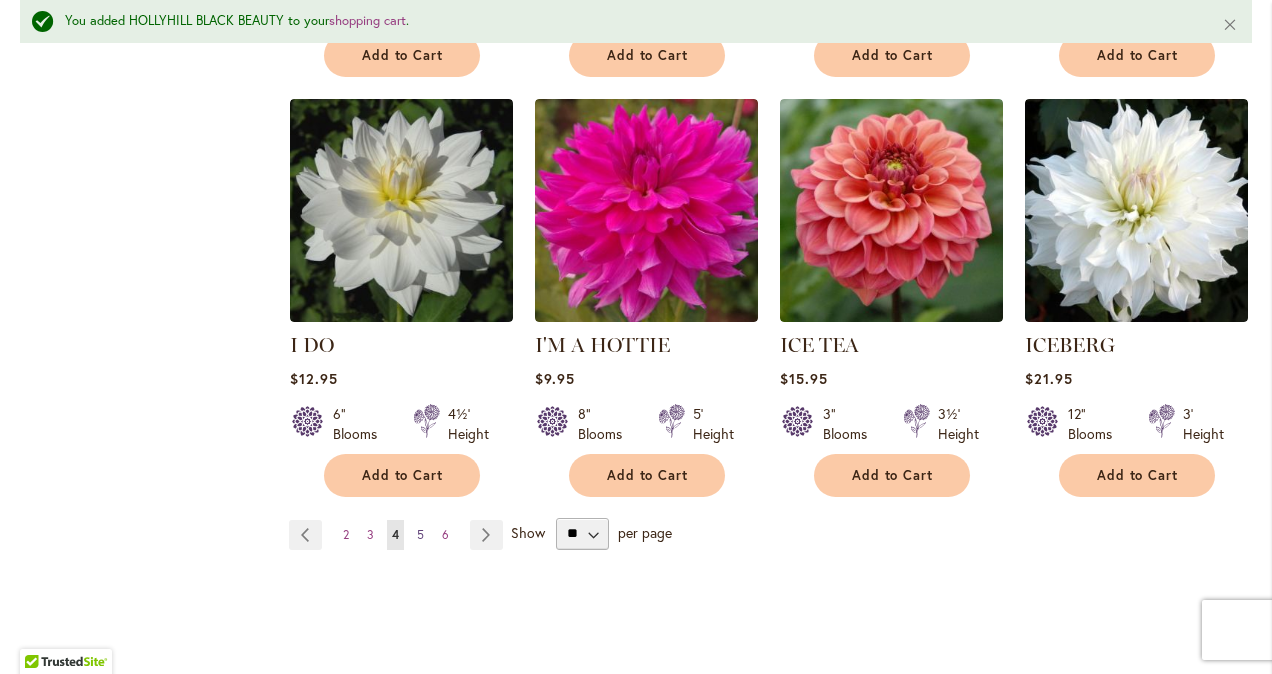drag, startPoint x: 747, startPoint y: 569, endPoint x: 418, endPoint y: 529, distance: 331.4227 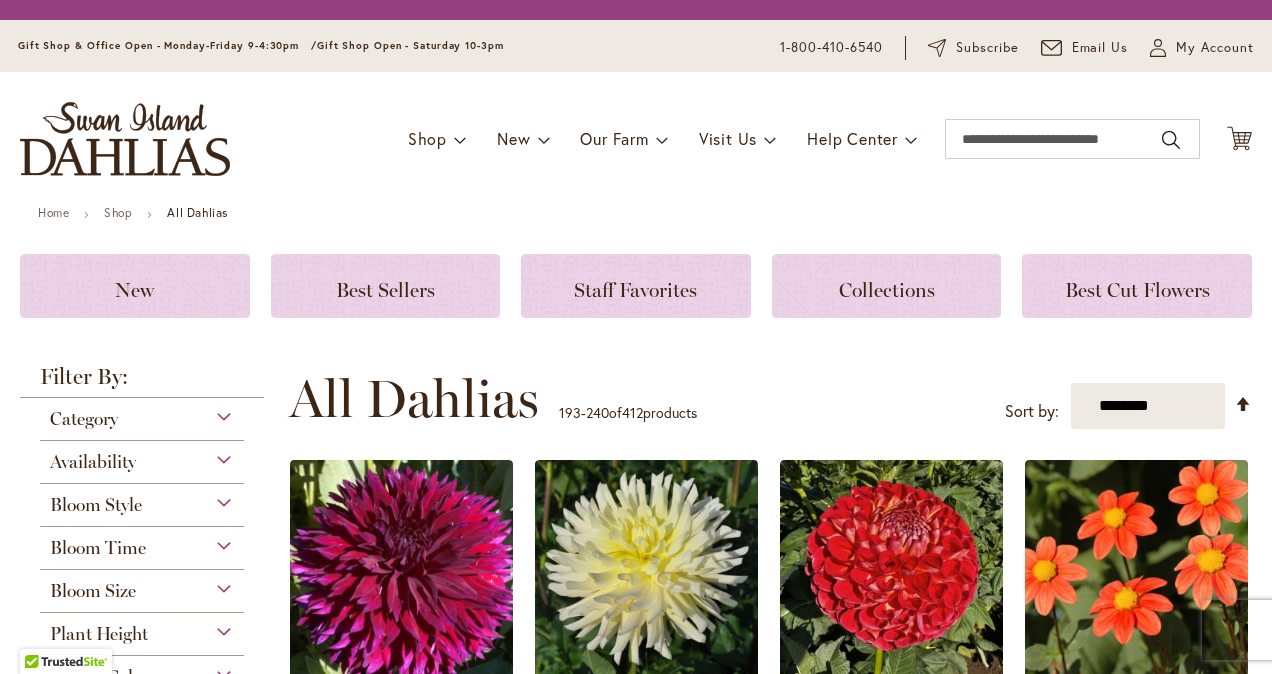 scroll, scrollTop: 0, scrollLeft: 0, axis: both 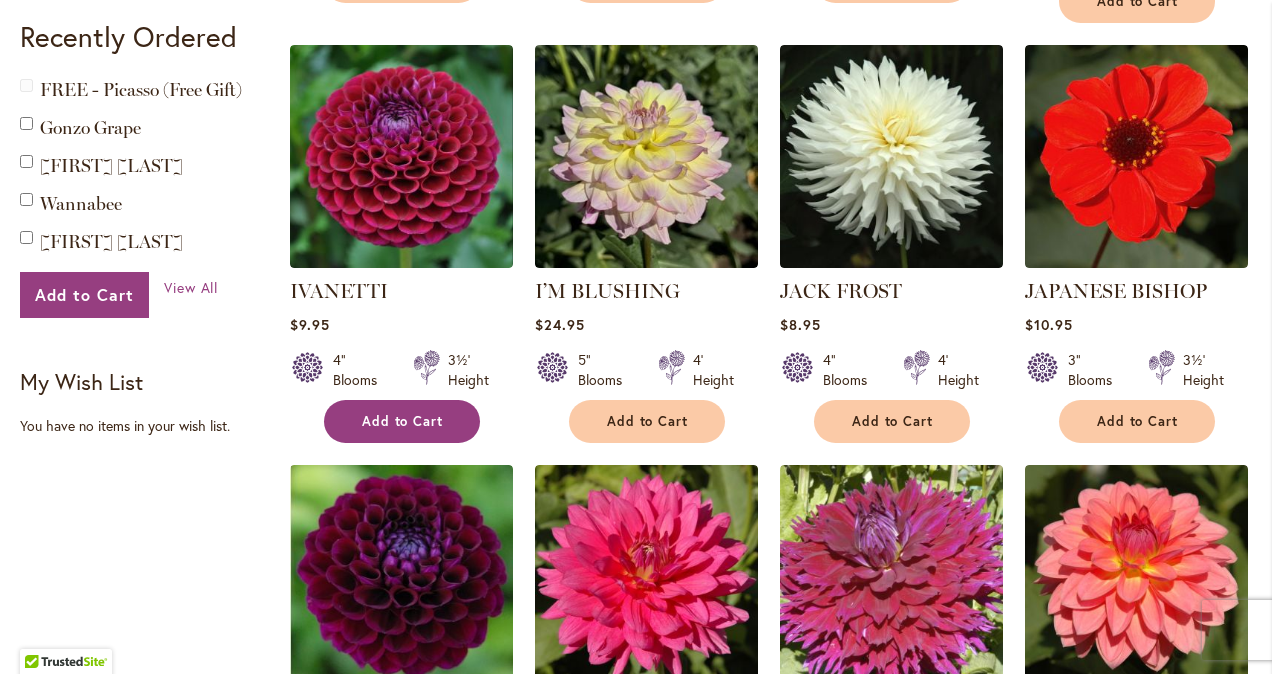 click on "Add to Cart" at bounding box center (403, 421) 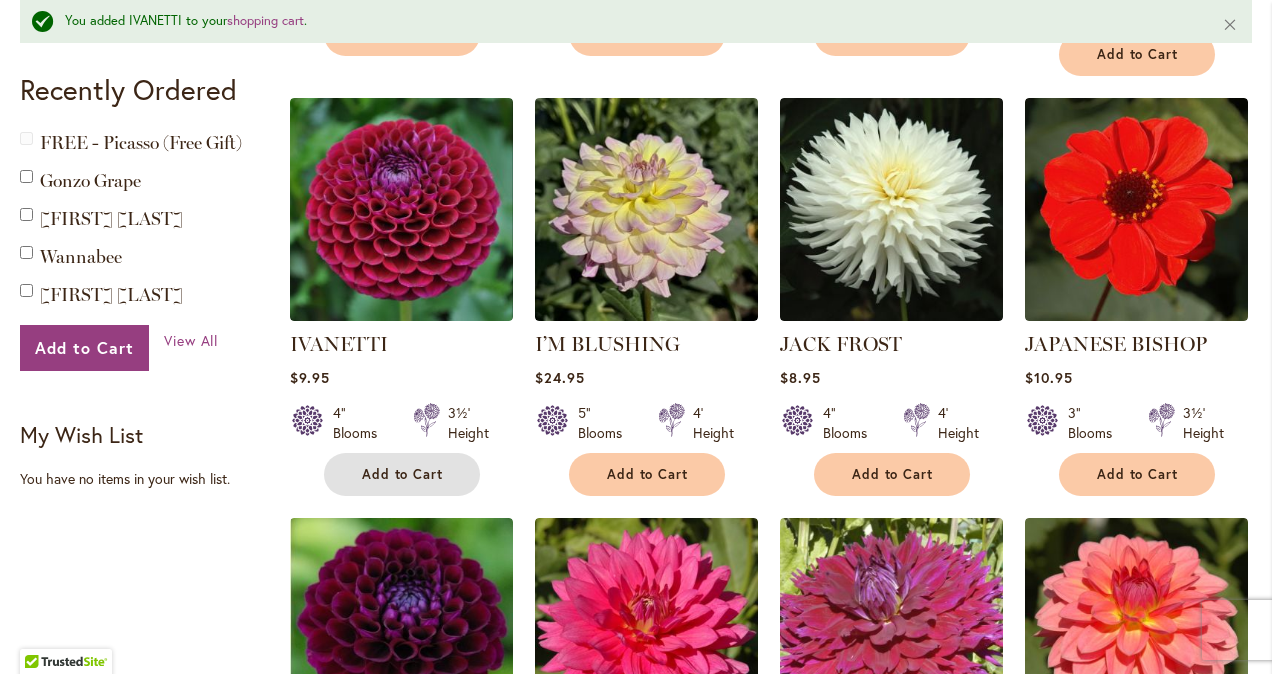 scroll, scrollTop: 1630, scrollLeft: 0, axis: vertical 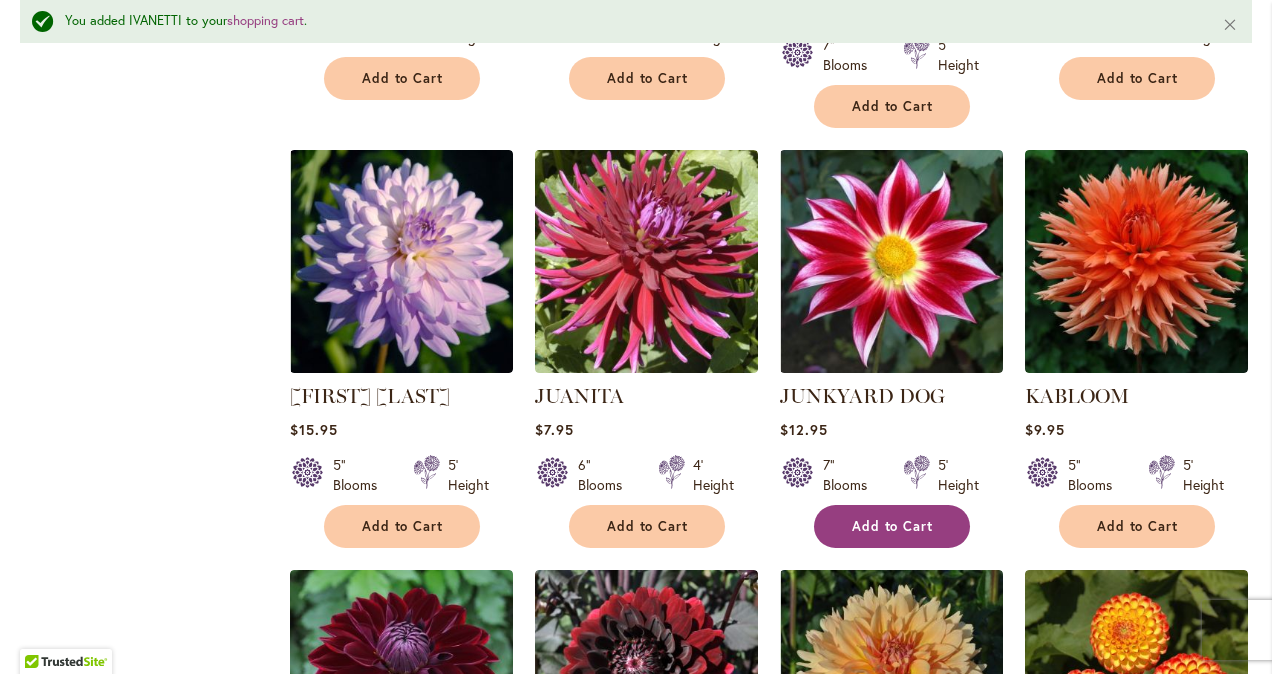 click on "Add to Cart" at bounding box center (893, 526) 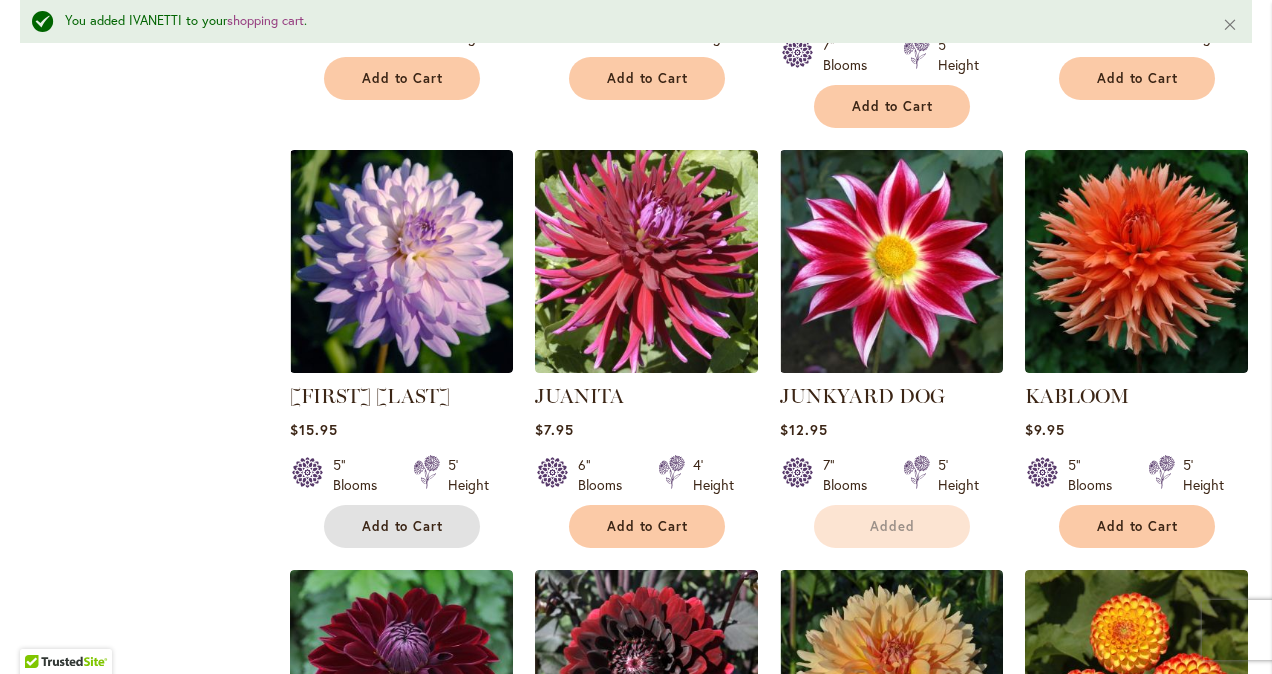 drag, startPoint x: 421, startPoint y: 529, endPoint x: 1132, endPoint y: 379, distance: 726.6505 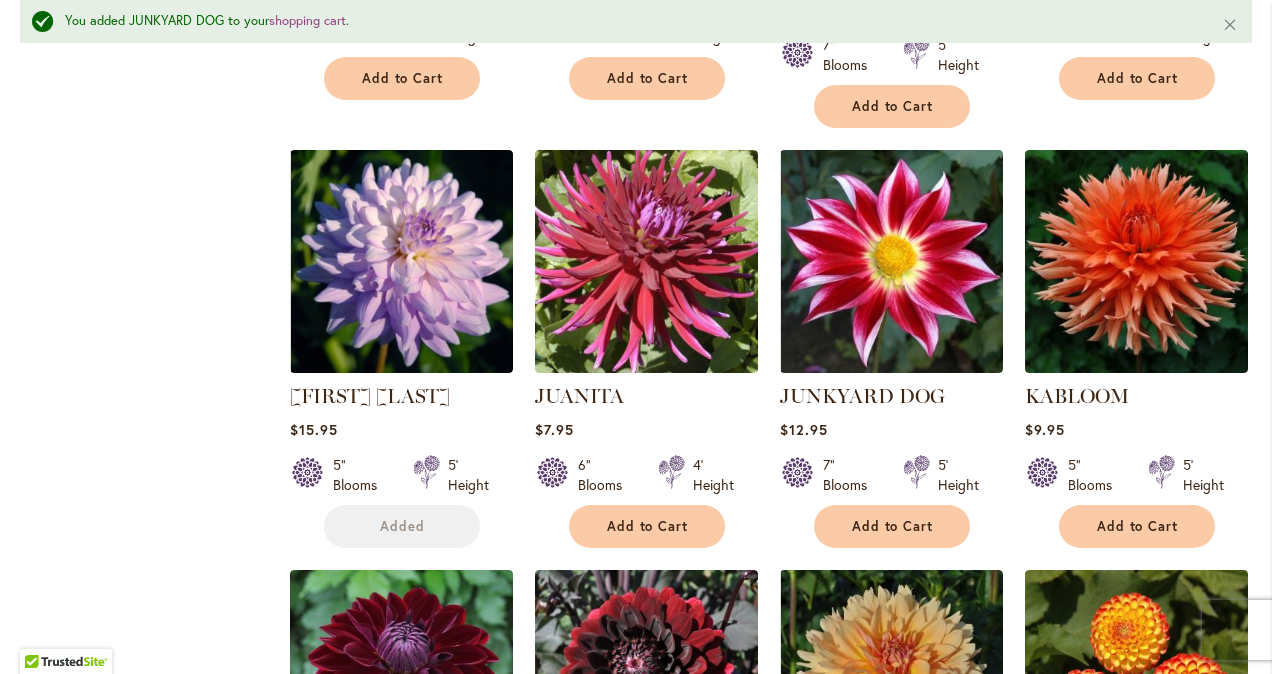 scroll, scrollTop: 2303, scrollLeft: 0, axis: vertical 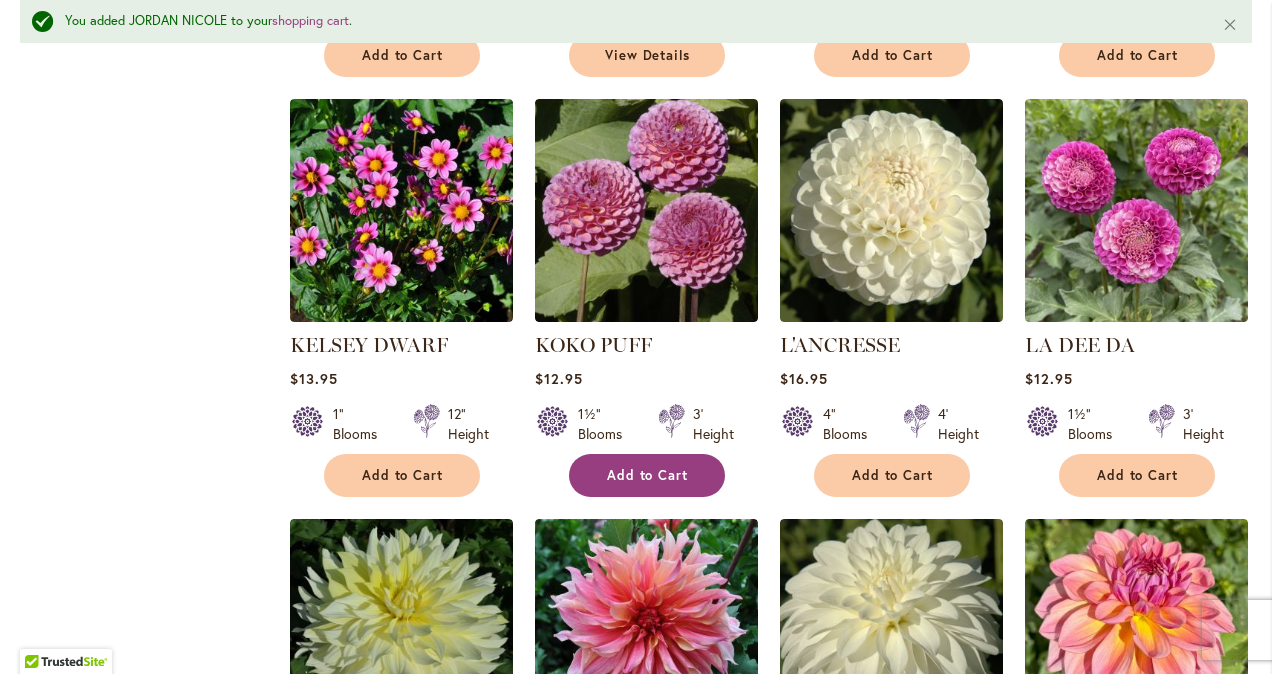 drag, startPoint x: 639, startPoint y: 462, endPoint x: 615, endPoint y: 467, distance: 24.5153 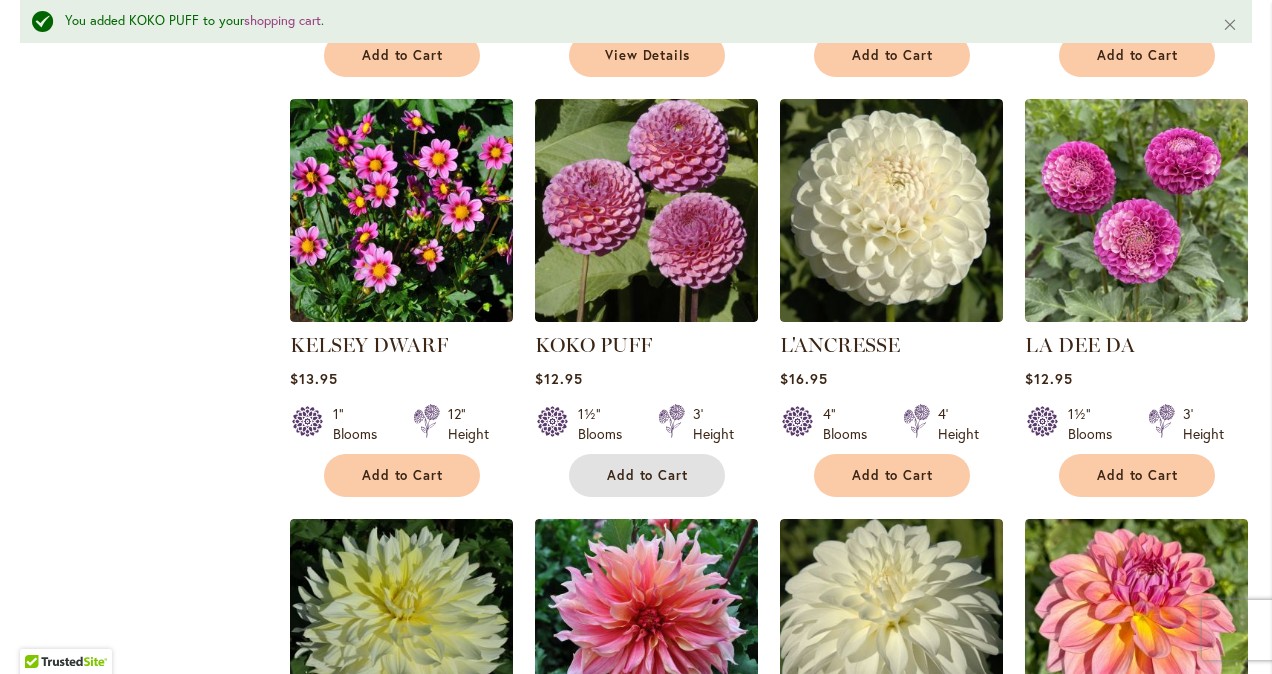scroll, scrollTop: 3260, scrollLeft: 0, axis: vertical 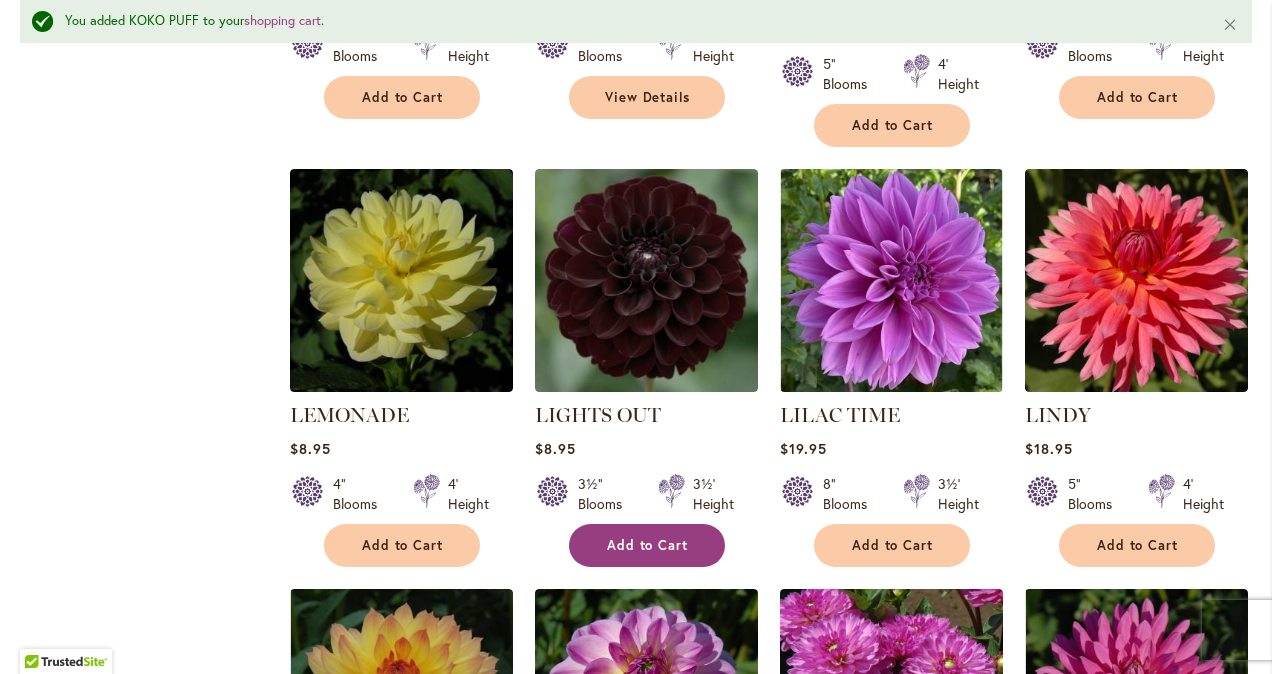 click on "Add to Cart" at bounding box center [647, 545] 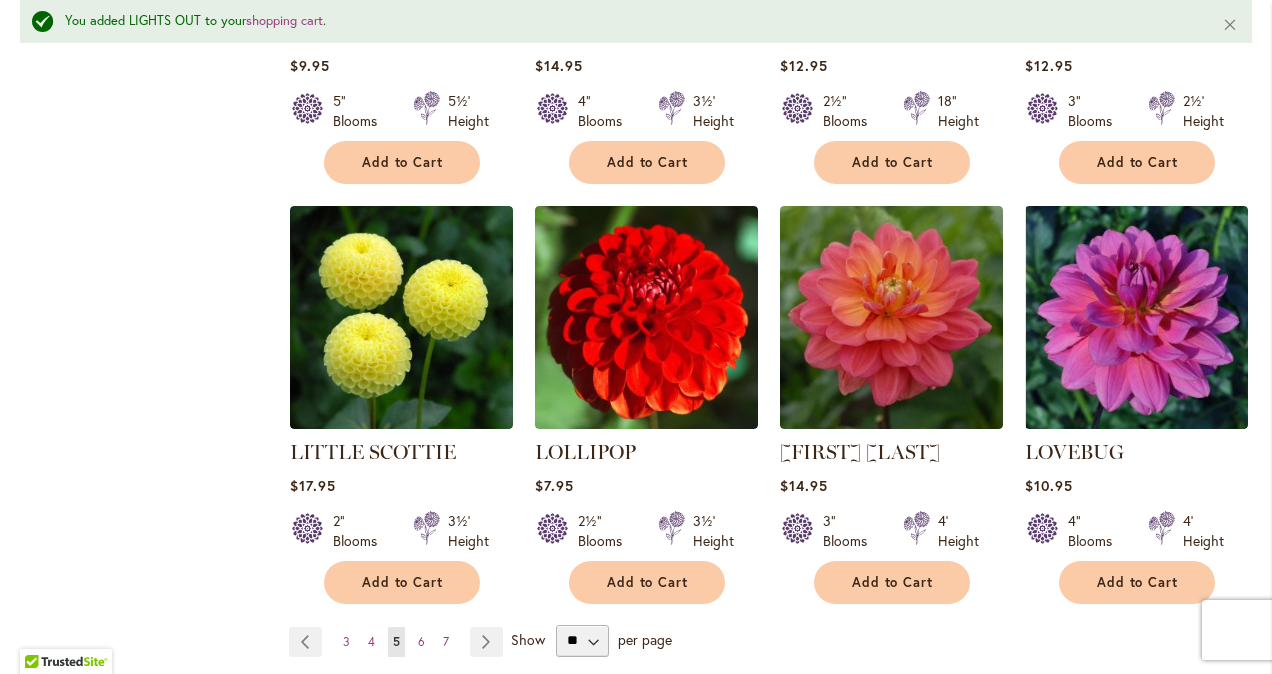 scroll, scrollTop: 5095, scrollLeft: 0, axis: vertical 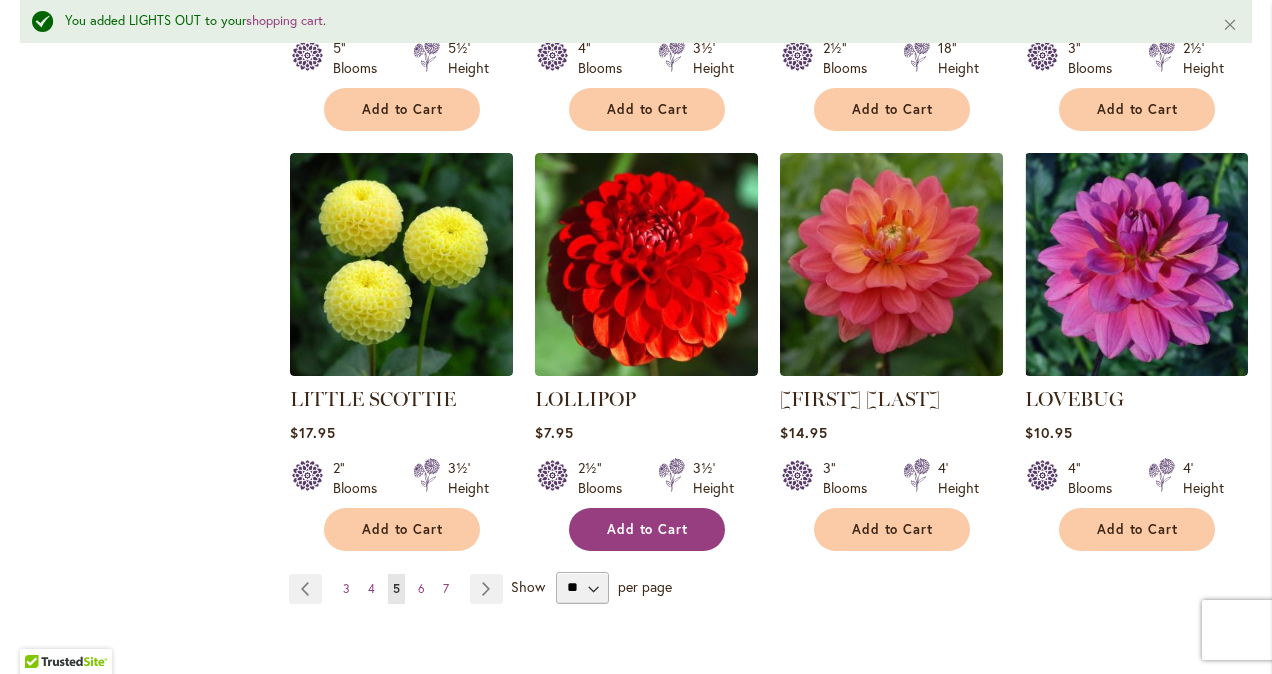 click on "Add to Cart" at bounding box center [648, 529] 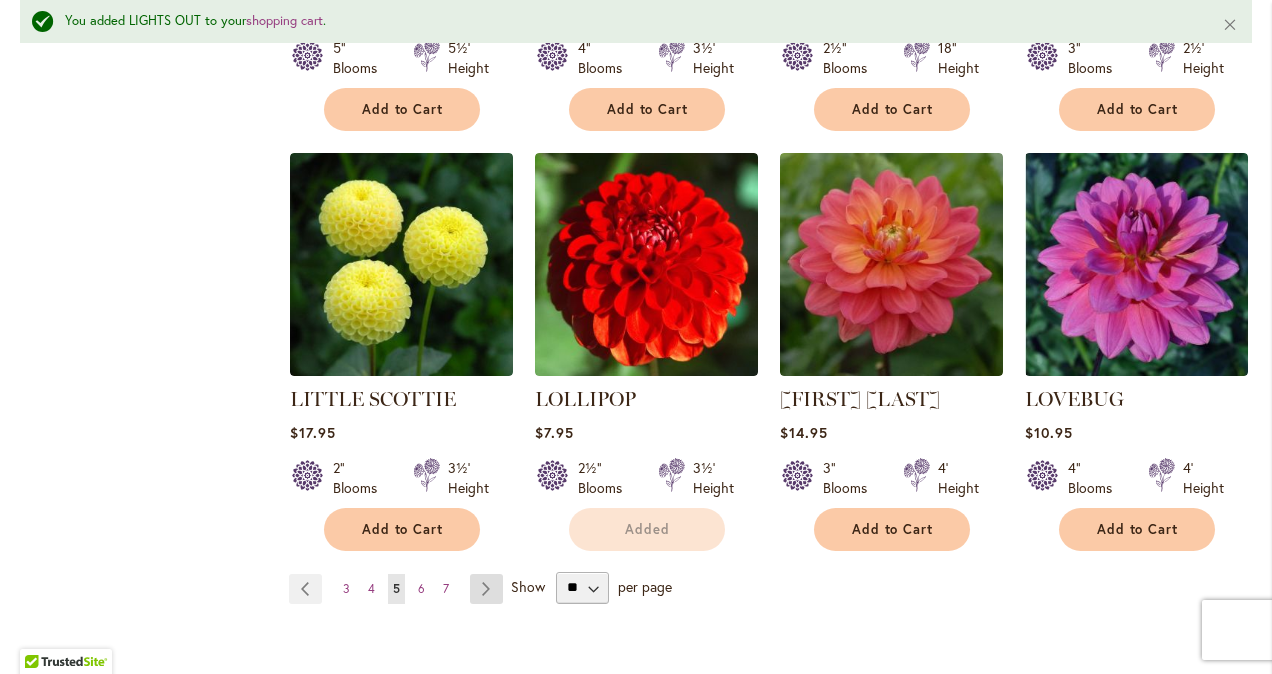 click on "Page
Next" at bounding box center [486, 589] 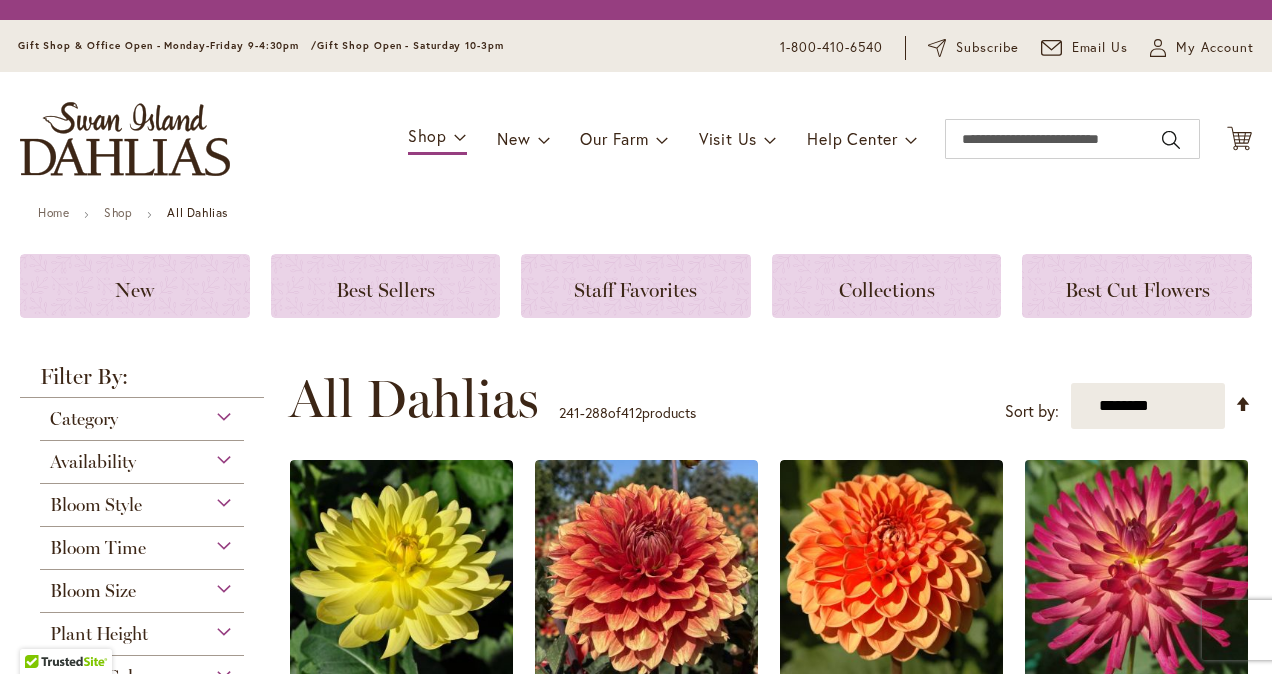 scroll, scrollTop: 0, scrollLeft: 0, axis: both 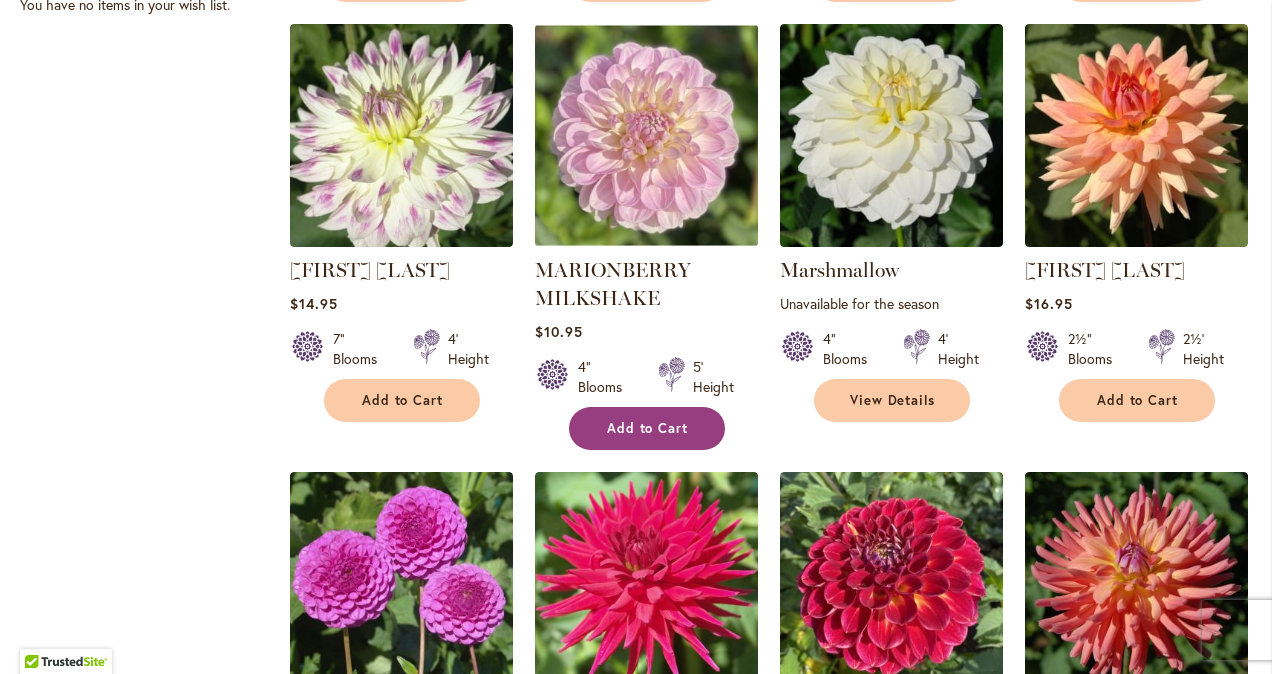 click on "Add to Cart" at bounding box center [648, 428] 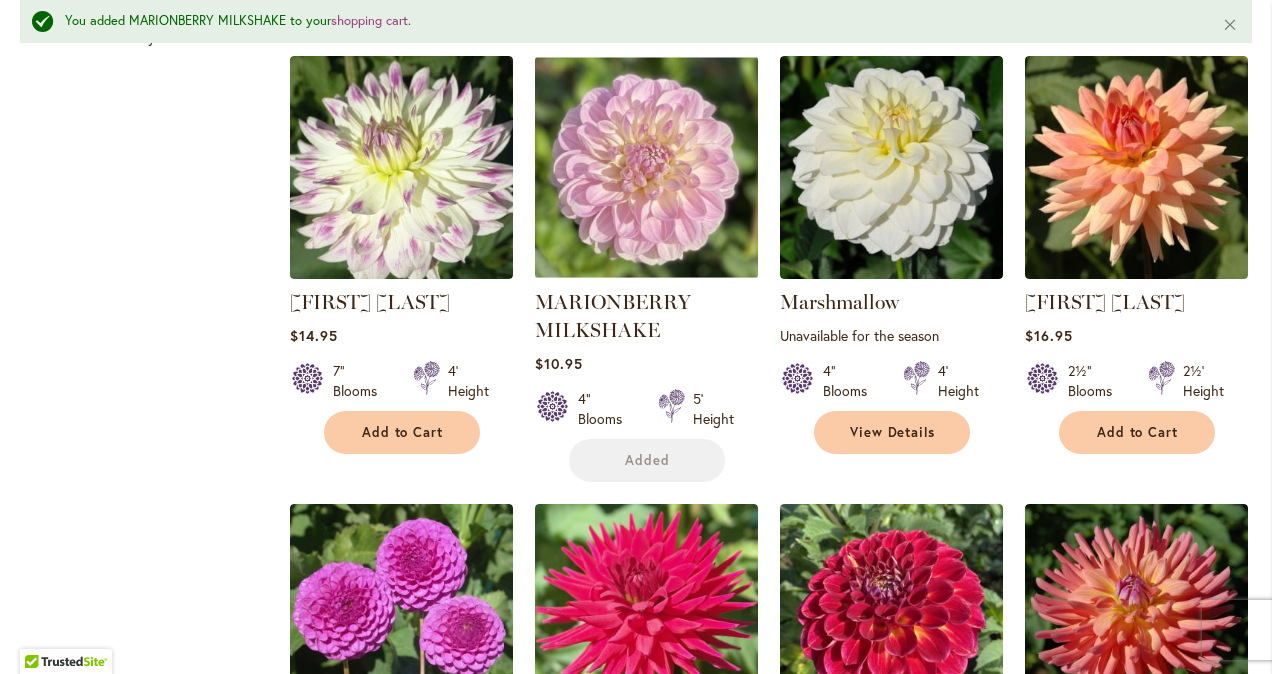 scroll, scrollTop: 2461, scrollLeft: 0, axis: vertical 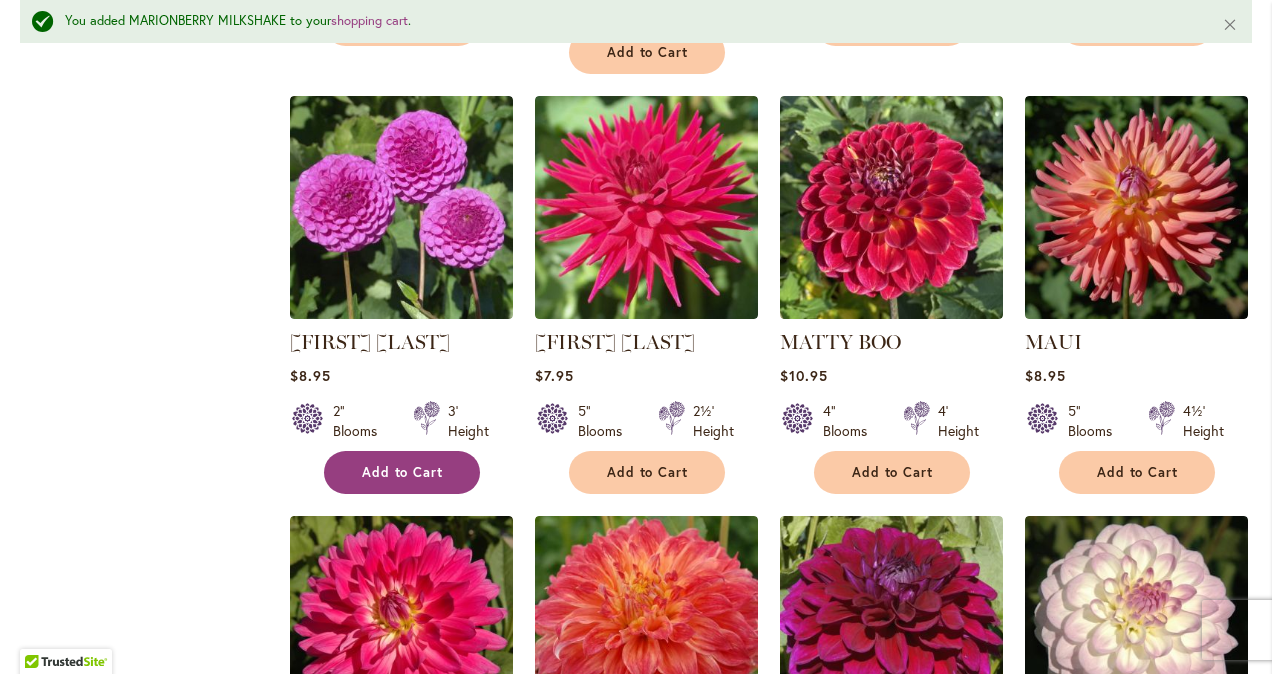 click on "Add to Cart" at bounding box center [403, 472] 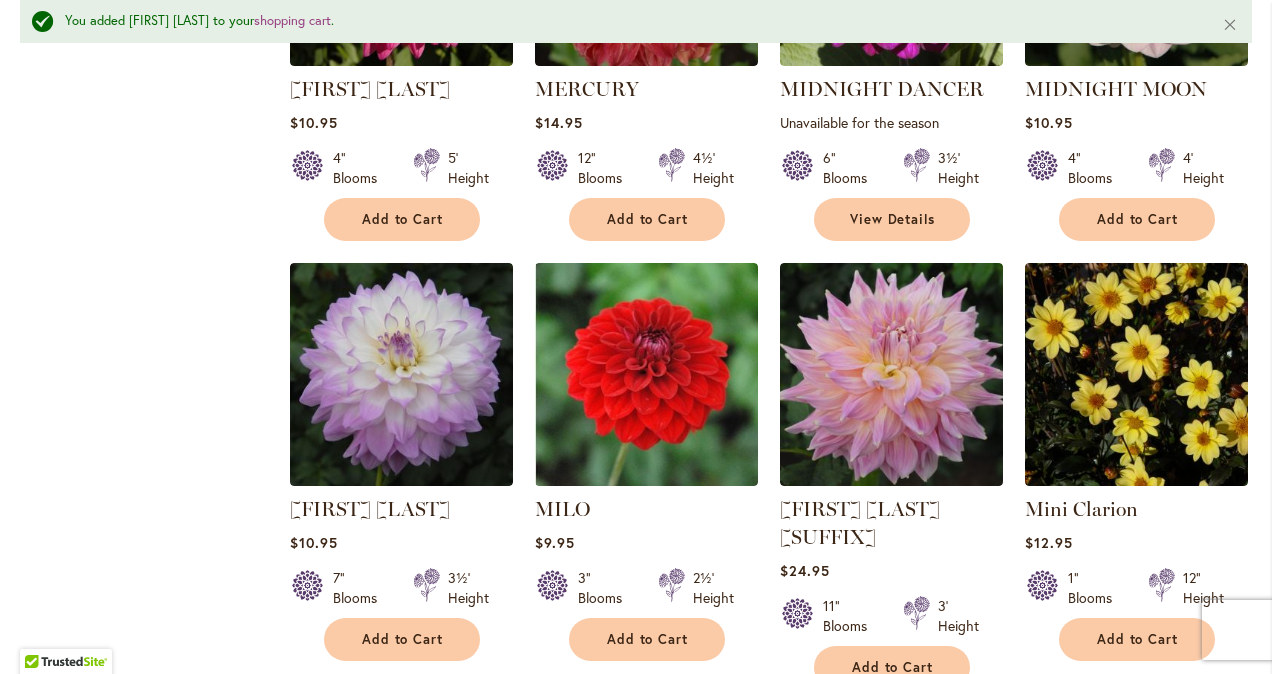 scroll, scrollTop: 2853, scrollLeft: 0, axis: vertical 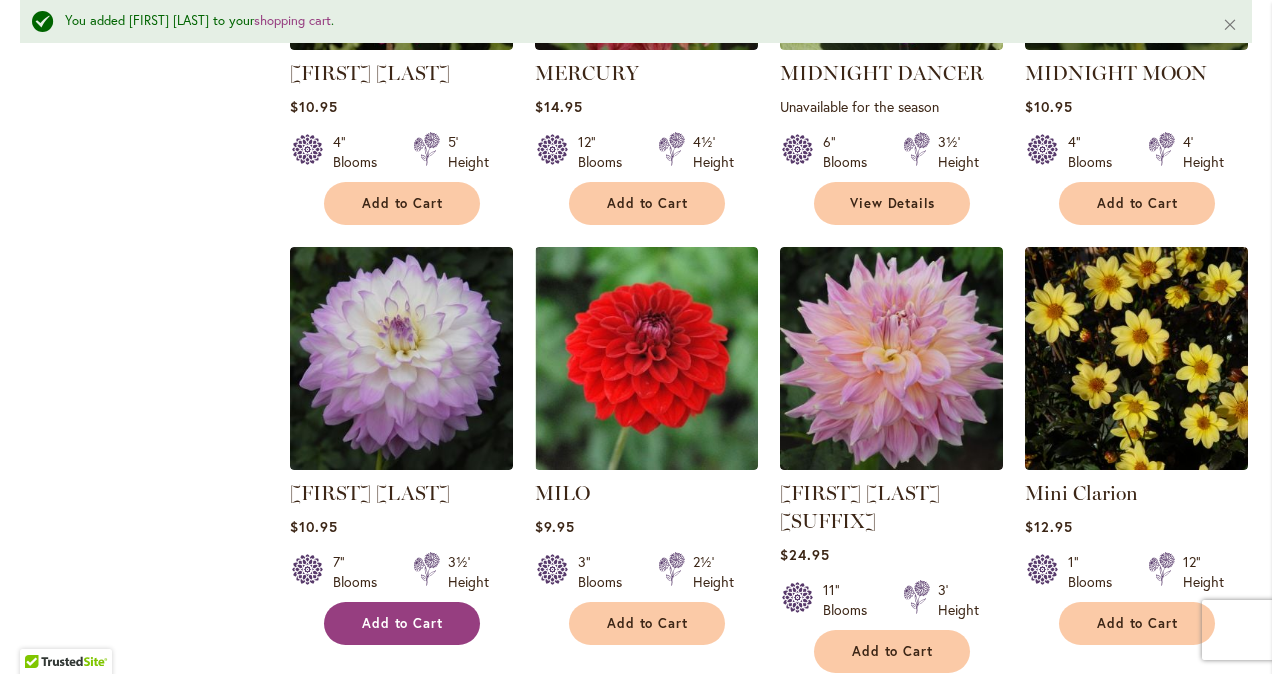click on "Add to Cart" at bounding box center (403, 623) 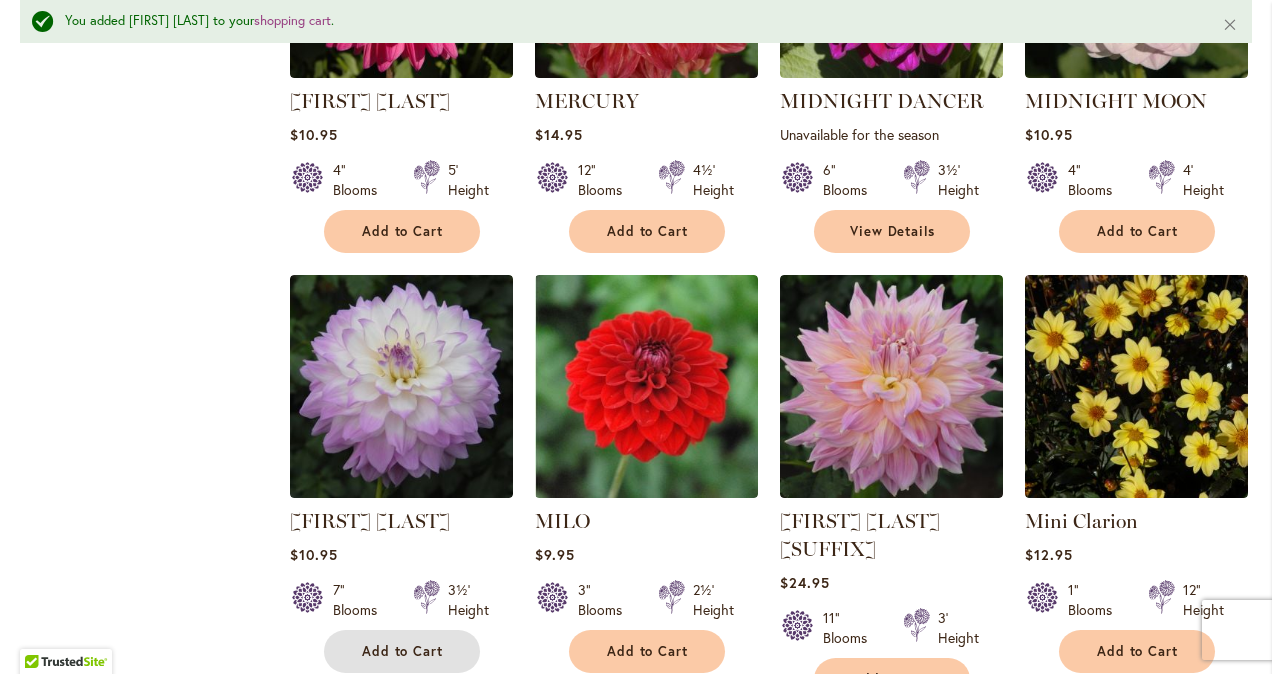 scroll, scrollTop: 3058, scrollLeft: 0, axis: vertical 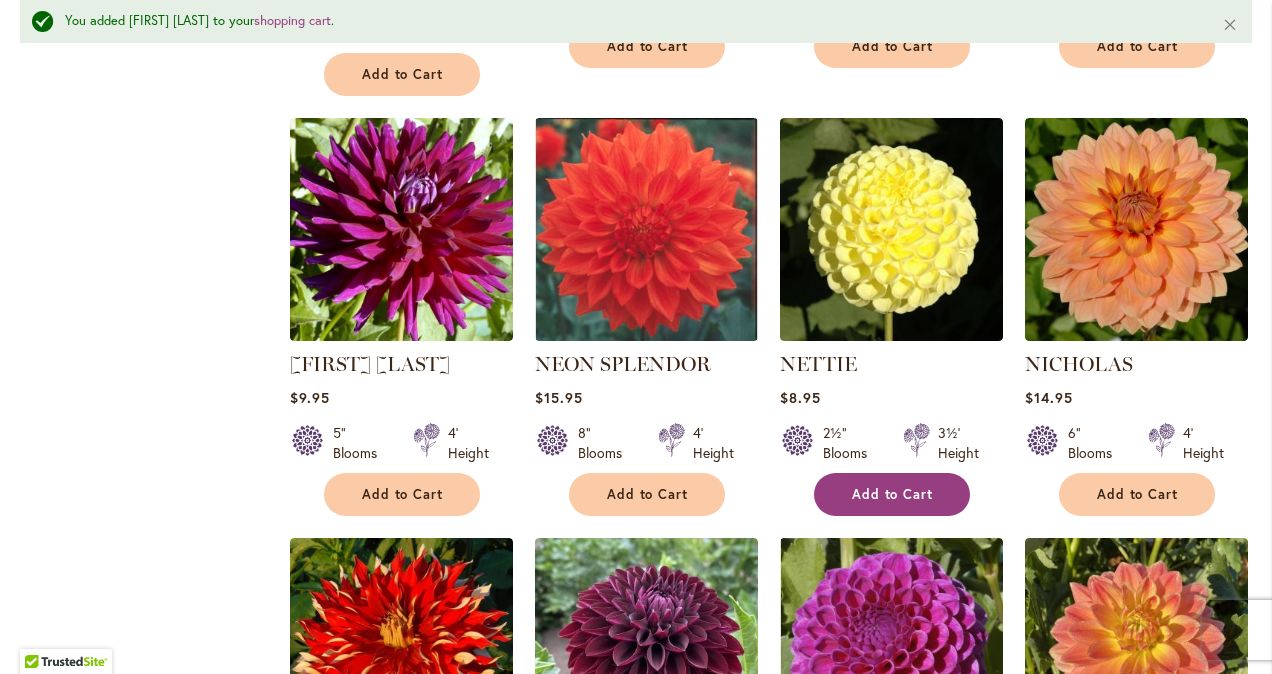 click on "Add to Cart" at bounding box center [892, 494] 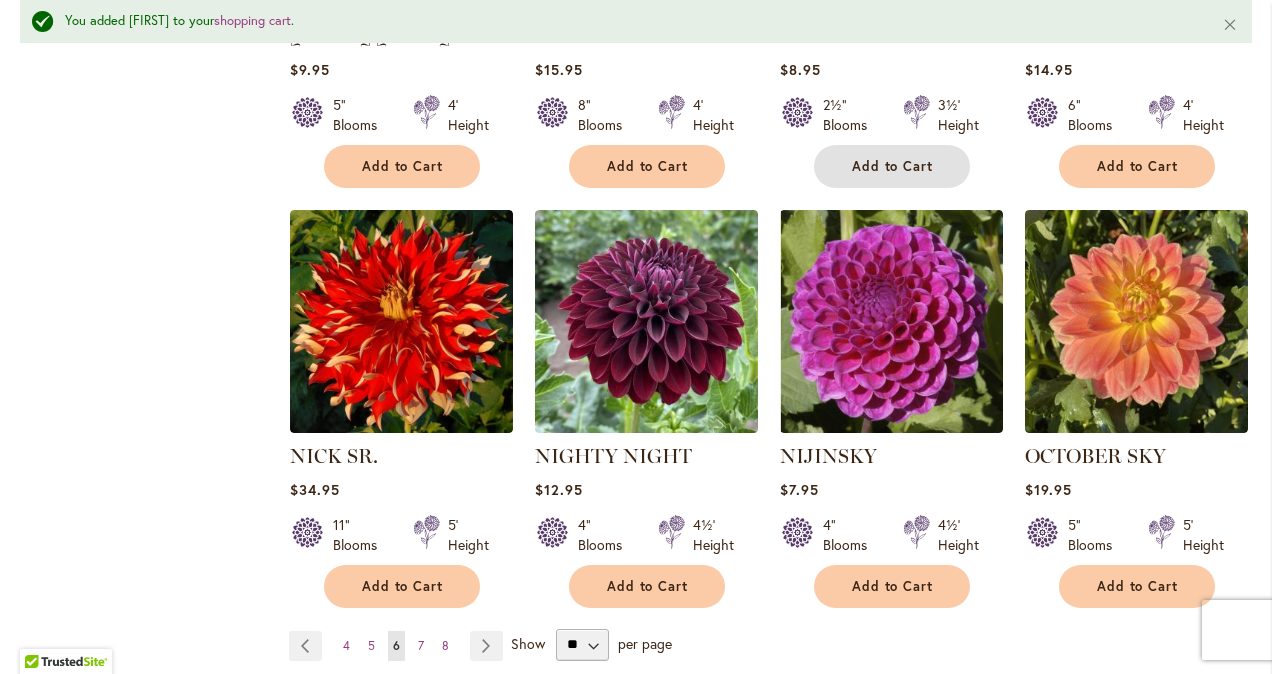 scroll, scrollTop: 5052, scrollLeft: 0, axis: vertical 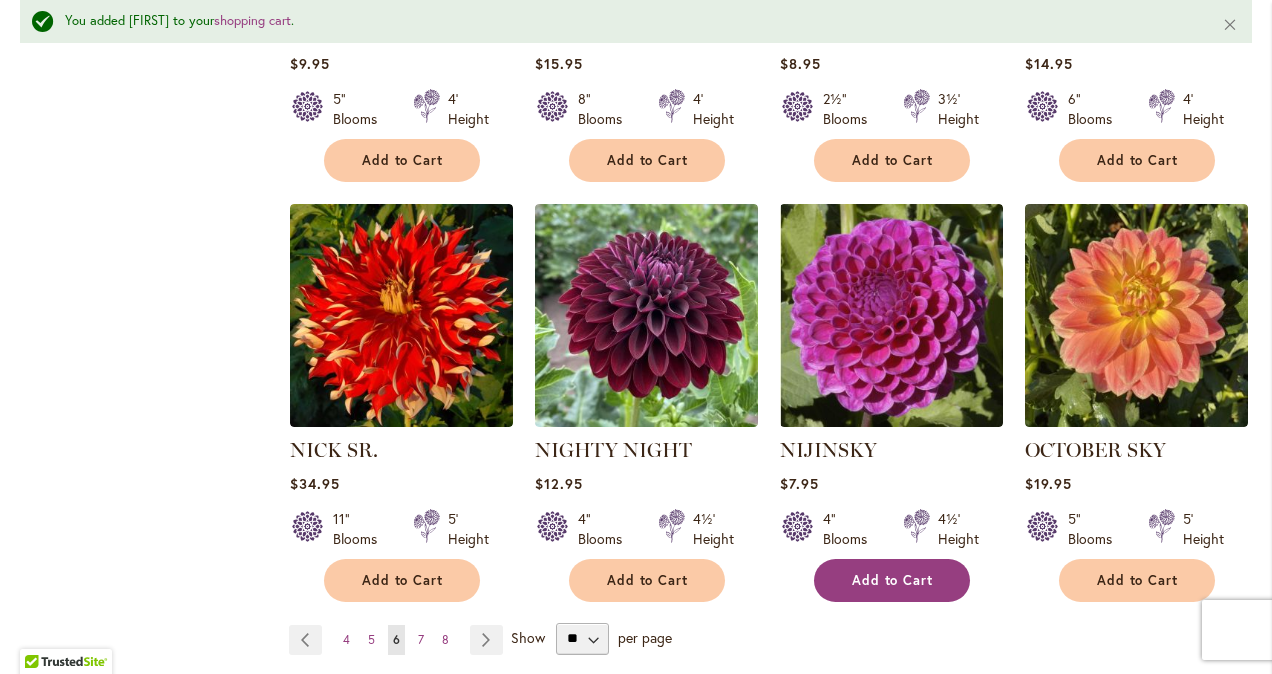 click on "Add to Cart" at bounding box center (893, 580) 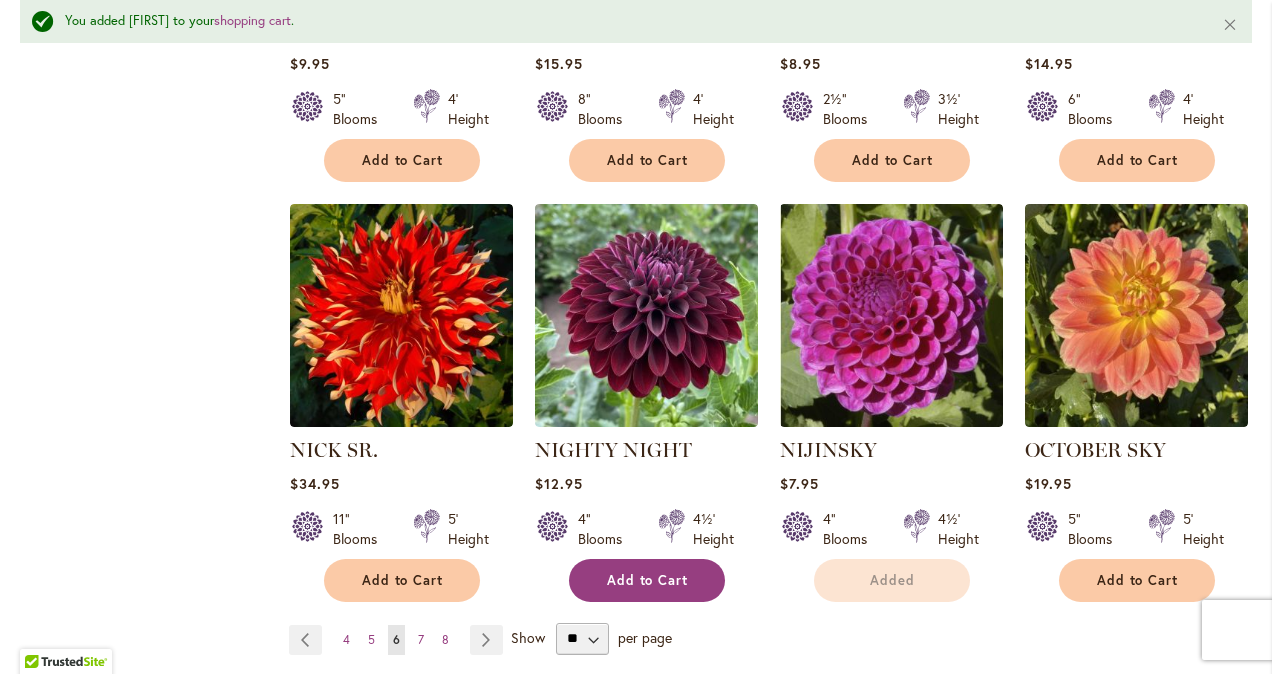 click on "Add to Cart" at bounding box center (647, 580) 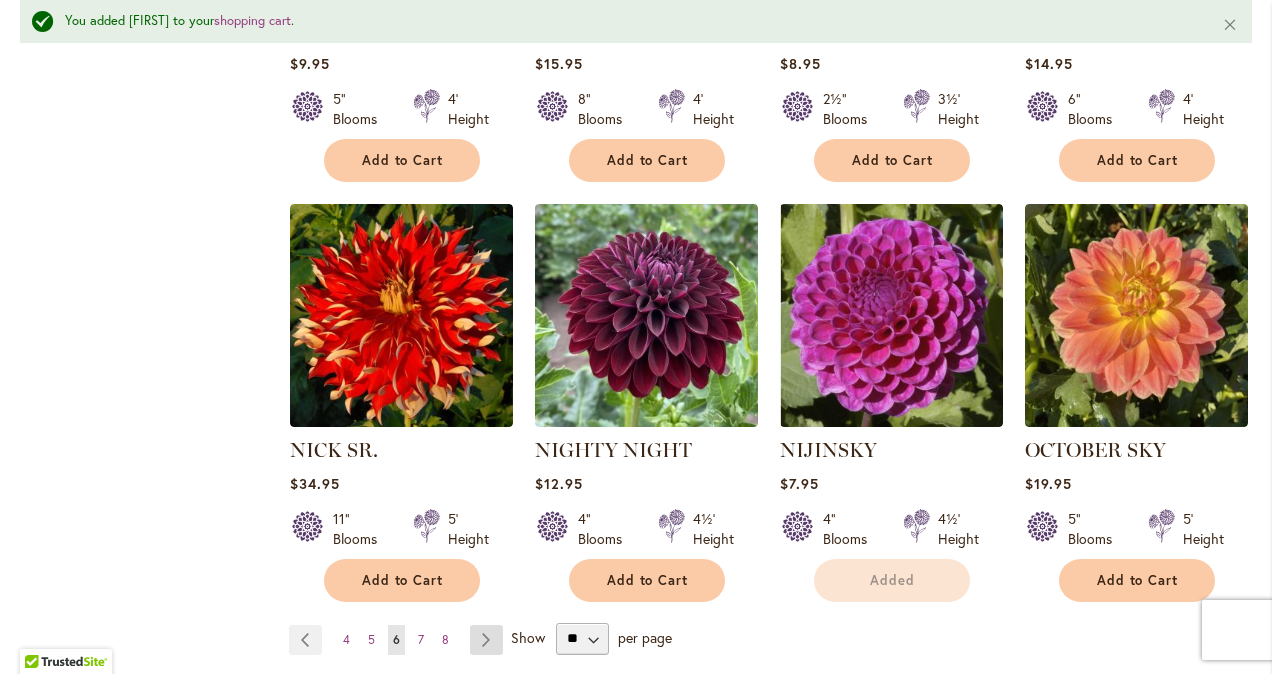 click on "Page
Next" at bounding box center (486, 640) 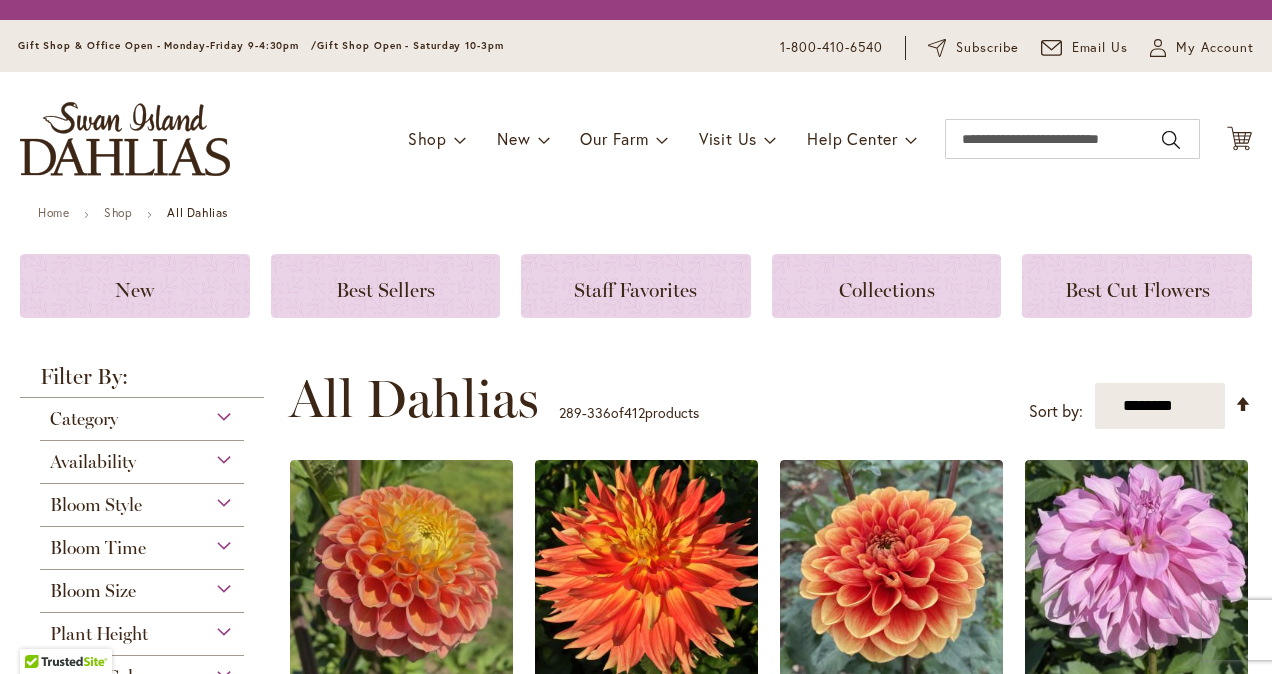 scroll, scrollTop: 0, scrollLeft: 0, axis: both 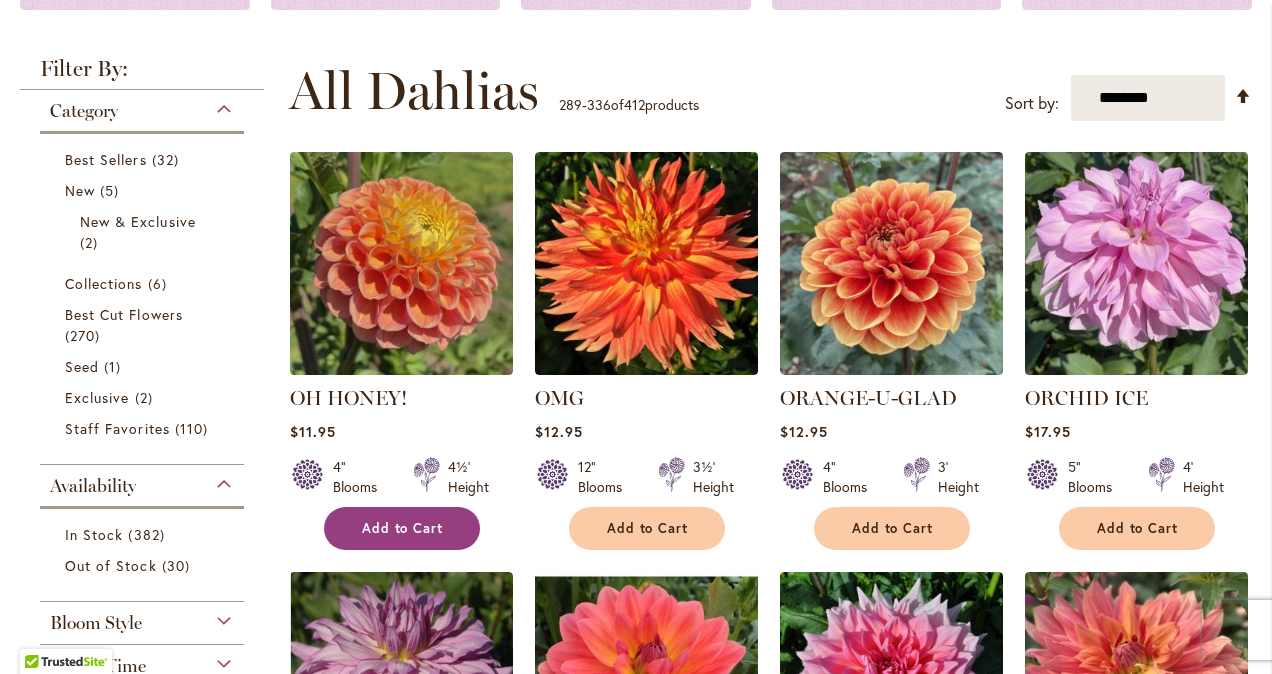 click on "Add to Cart" at bounding box center (402, 528) 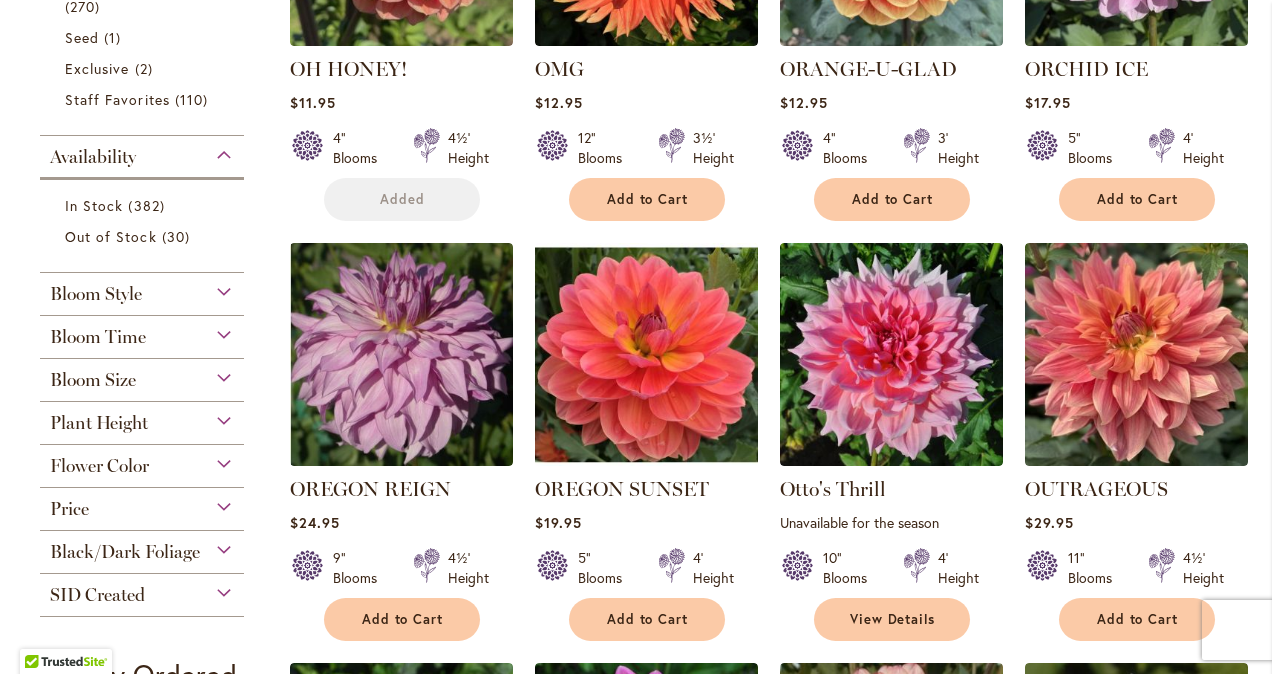 scroll, scrollTop: 687, scrollLeft: 0, axis: vertical 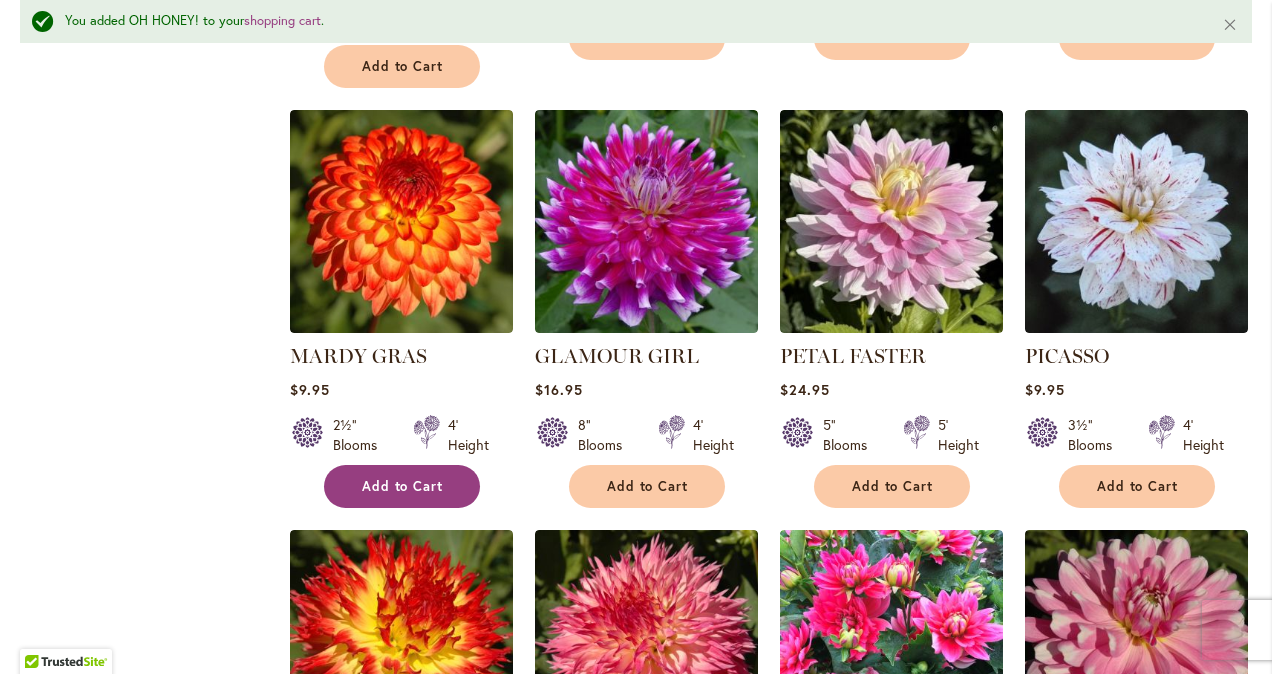 click on "Add to Cart" at bounding box center [403, 486] 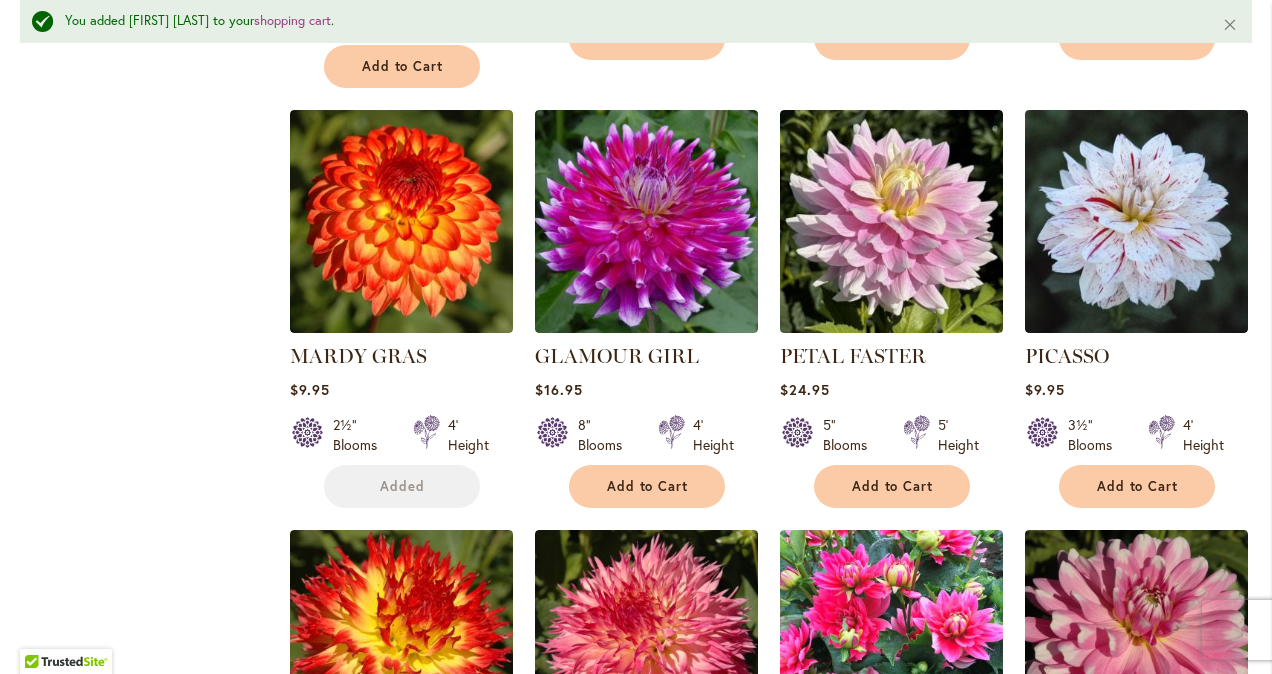 scroll, scrollTop: 2806, scrollLeft: 0, axis: vertical 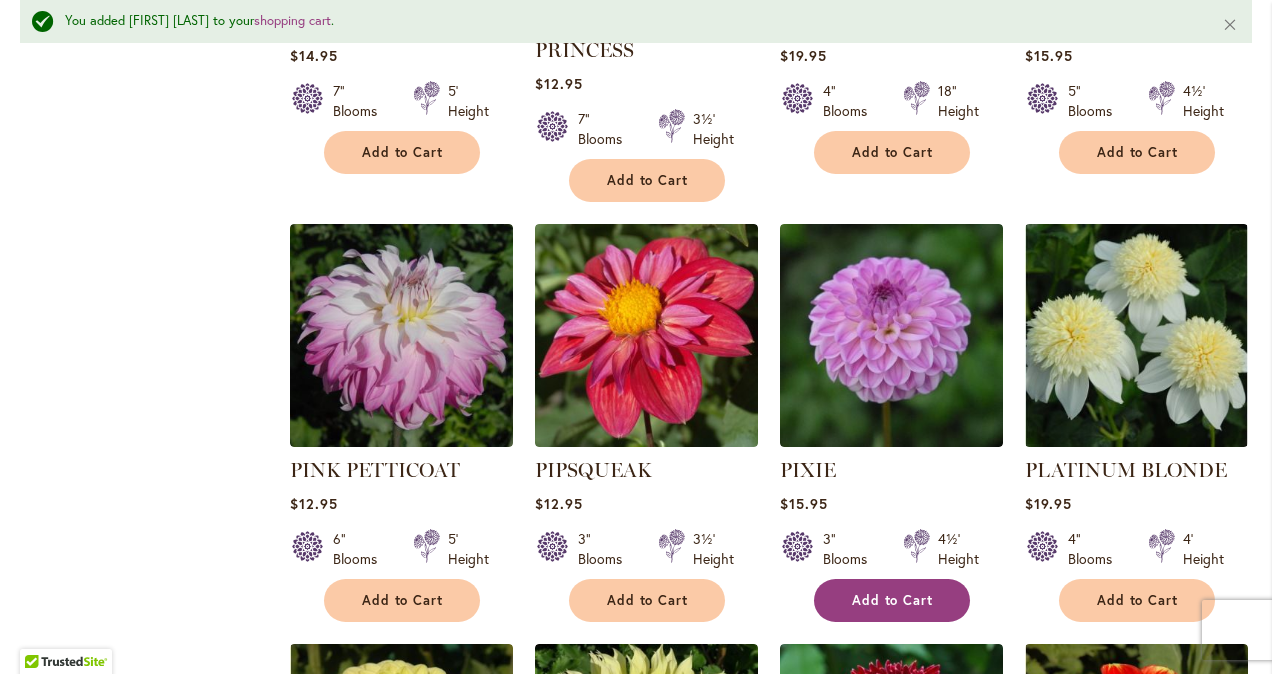 click on "Add to Cart" at bounding box center (892, 600) 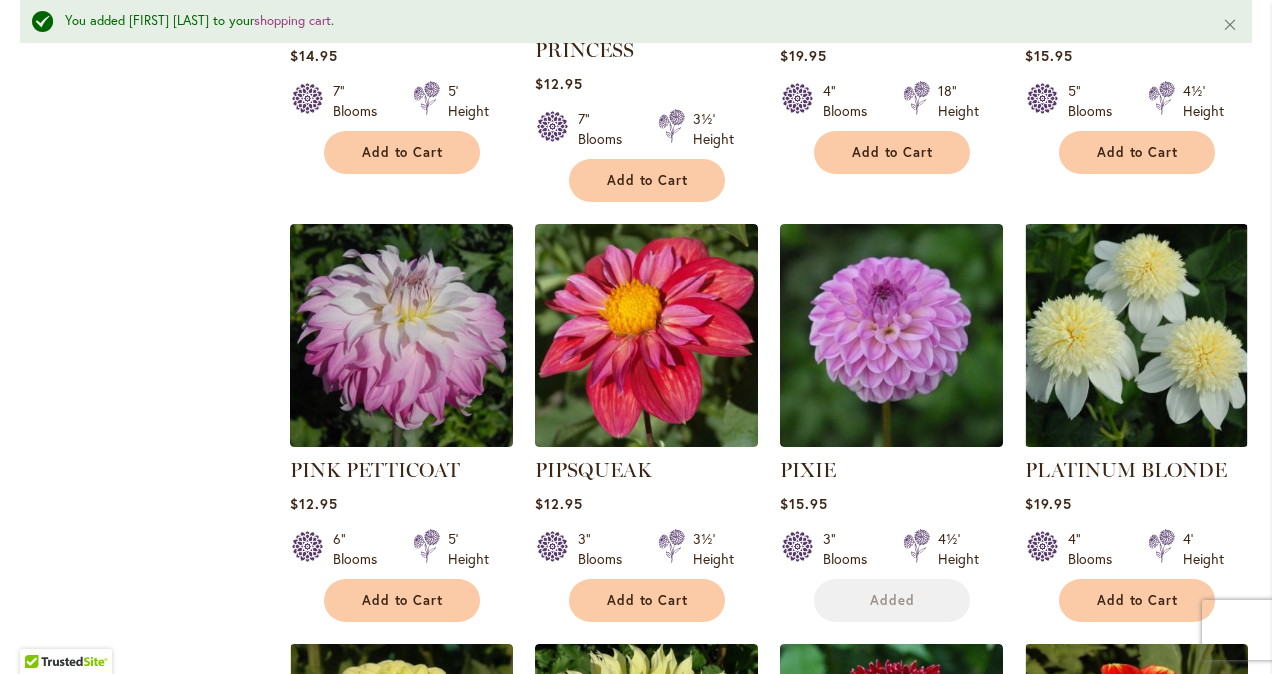 scroll, scrollTop: 3464, scrollLeft: 0, axis: vertical 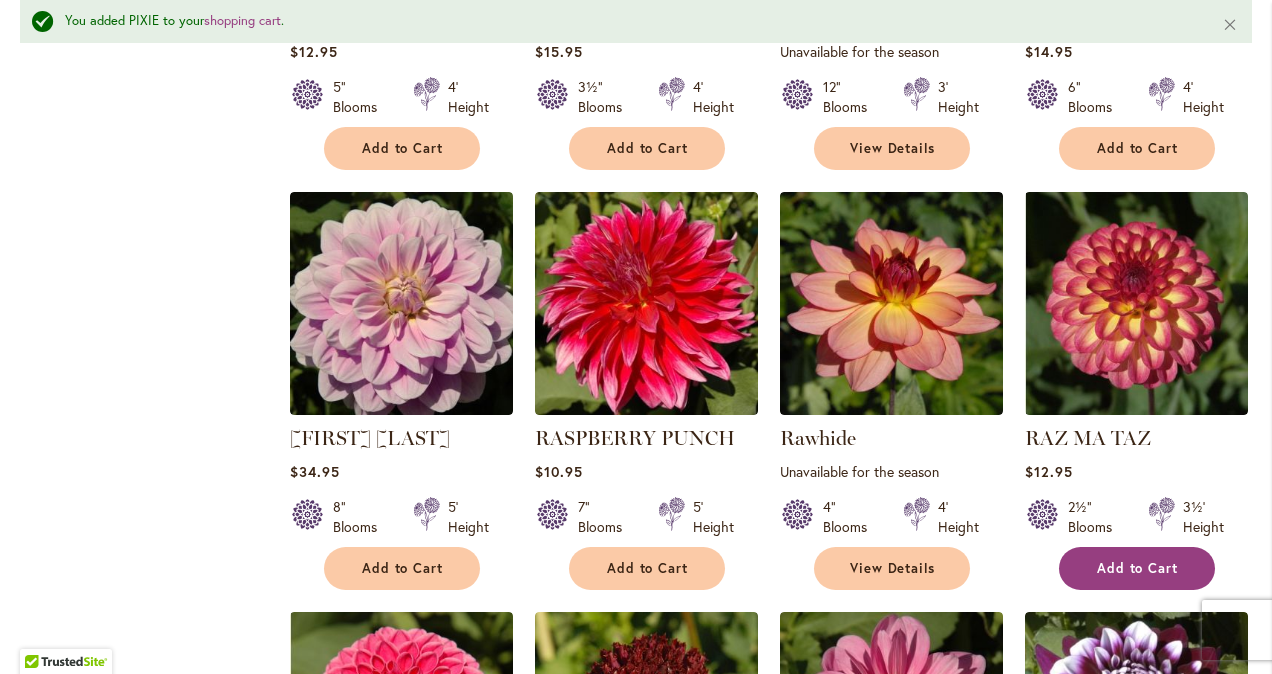 click on "Add to Cart" at bounding box center (1137, 568) 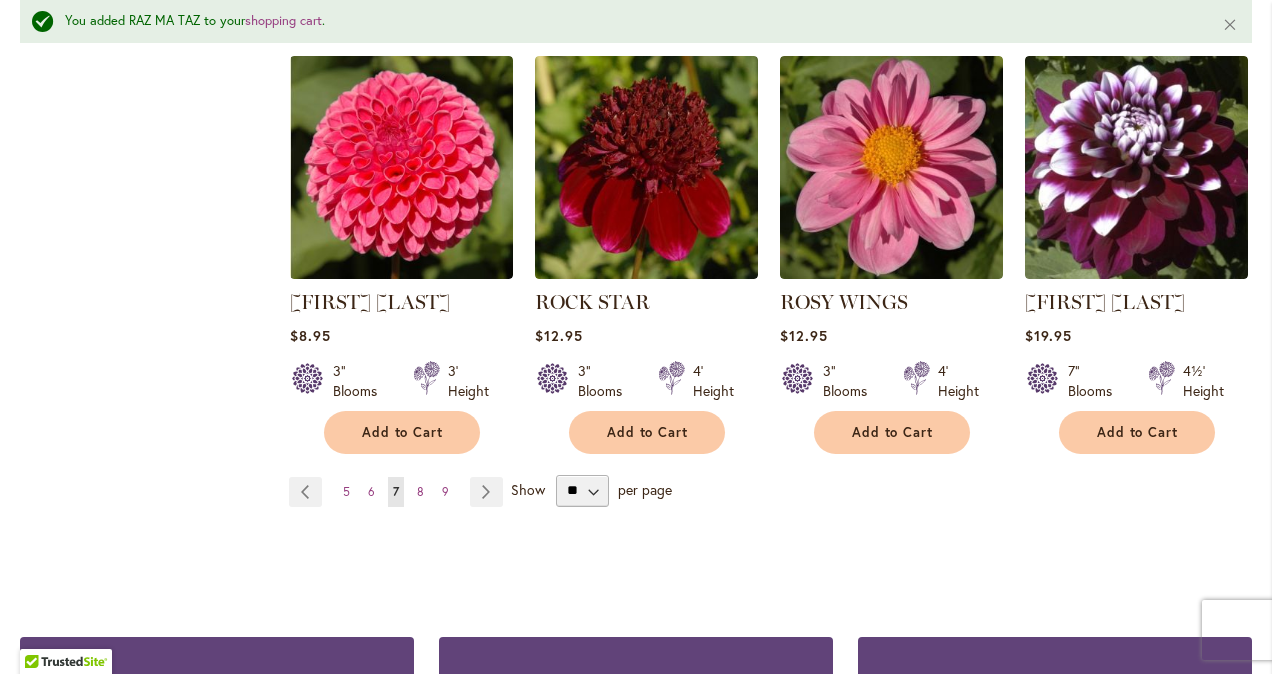 scroll, scrollTop: 5190, scrollLeft: 0, axis: vertical 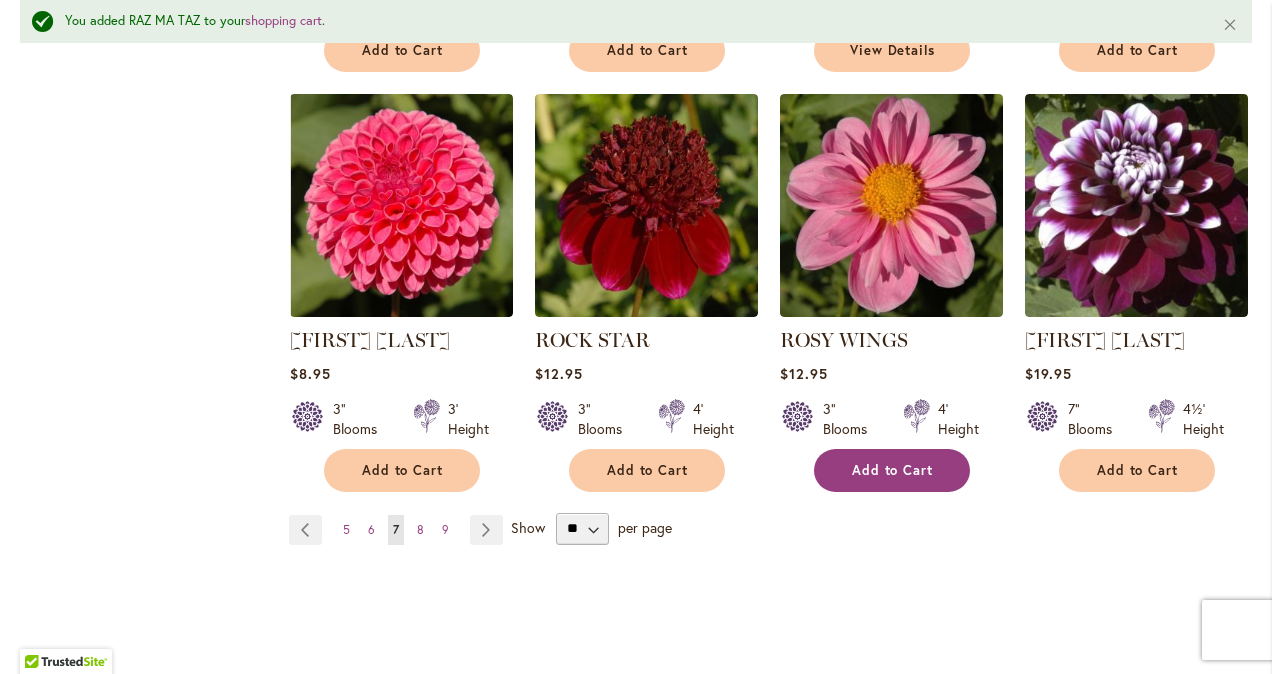 click on "Add to Cart" at bounding box center (892, 470) 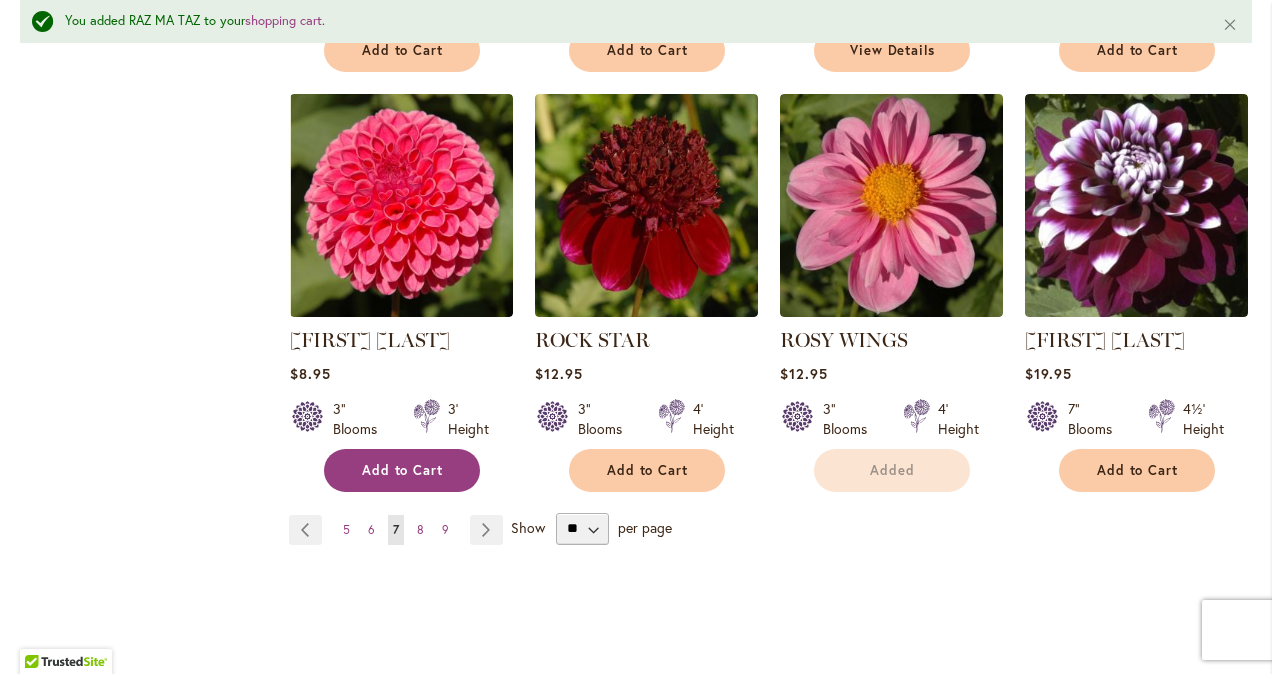 click on "Add to Cart" at bounding box center [403, 470] 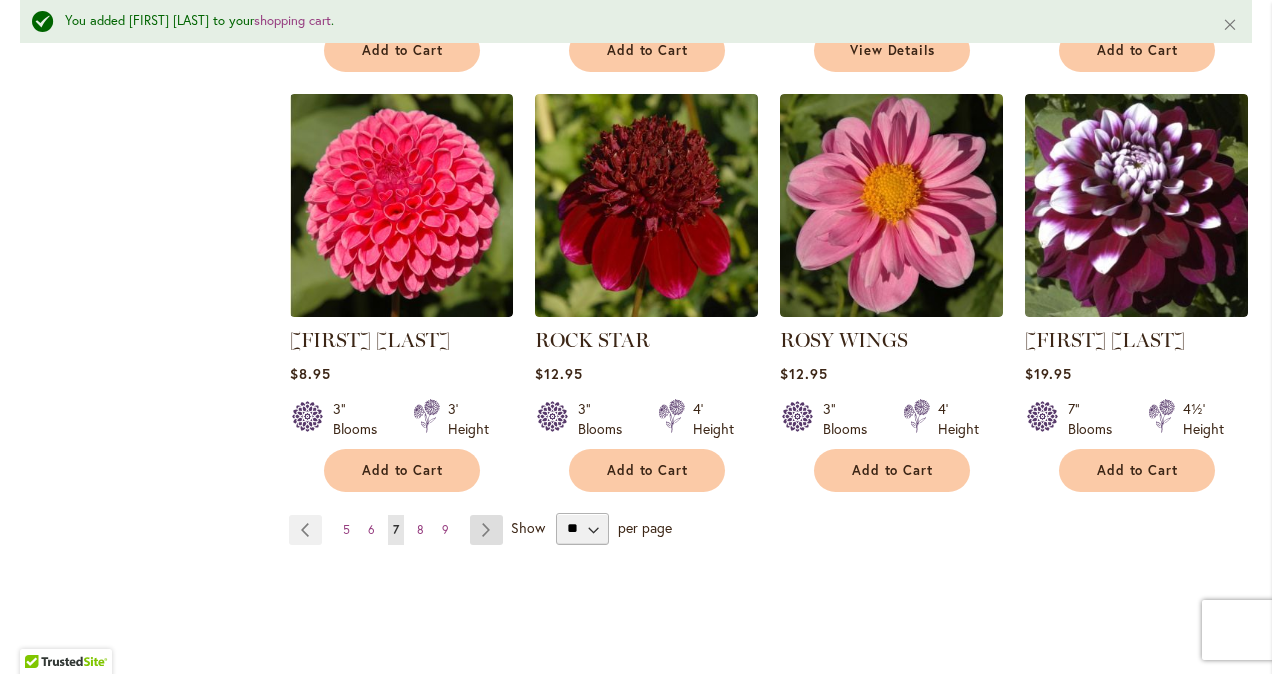 click on "Page
Next" at bounding box center (486, 530) 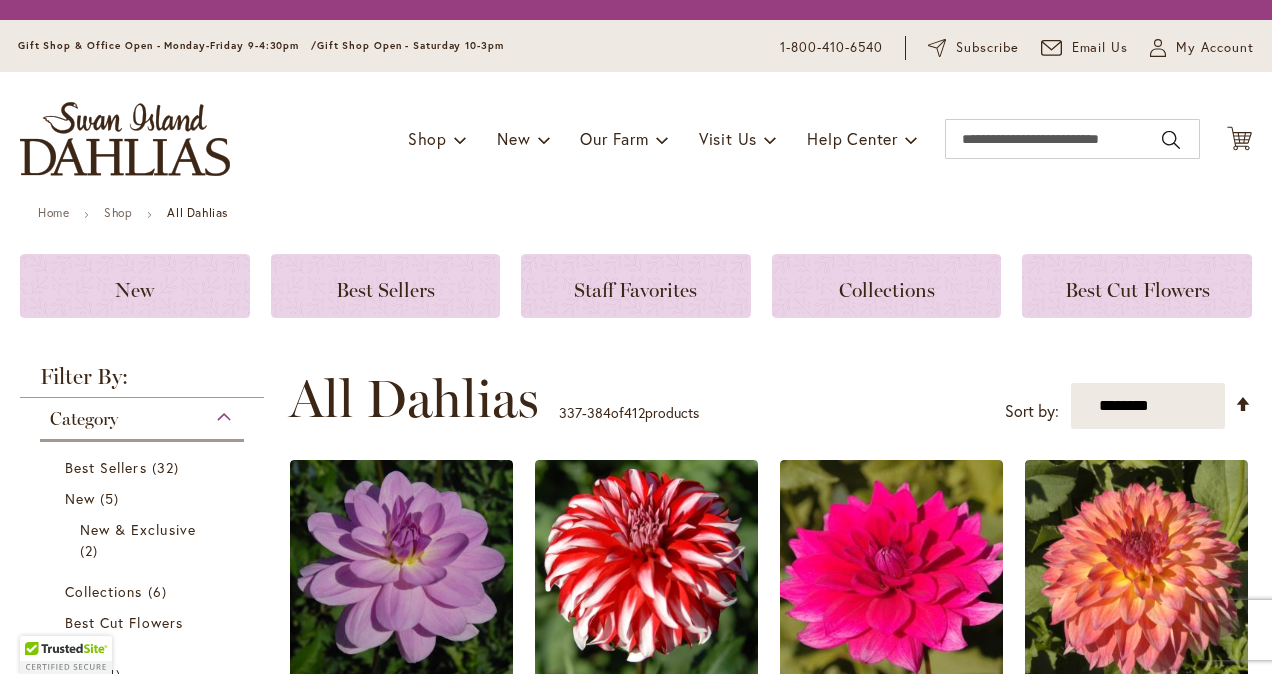 scroll, scrollTop: 0, scrollLeft: 0, axis: both 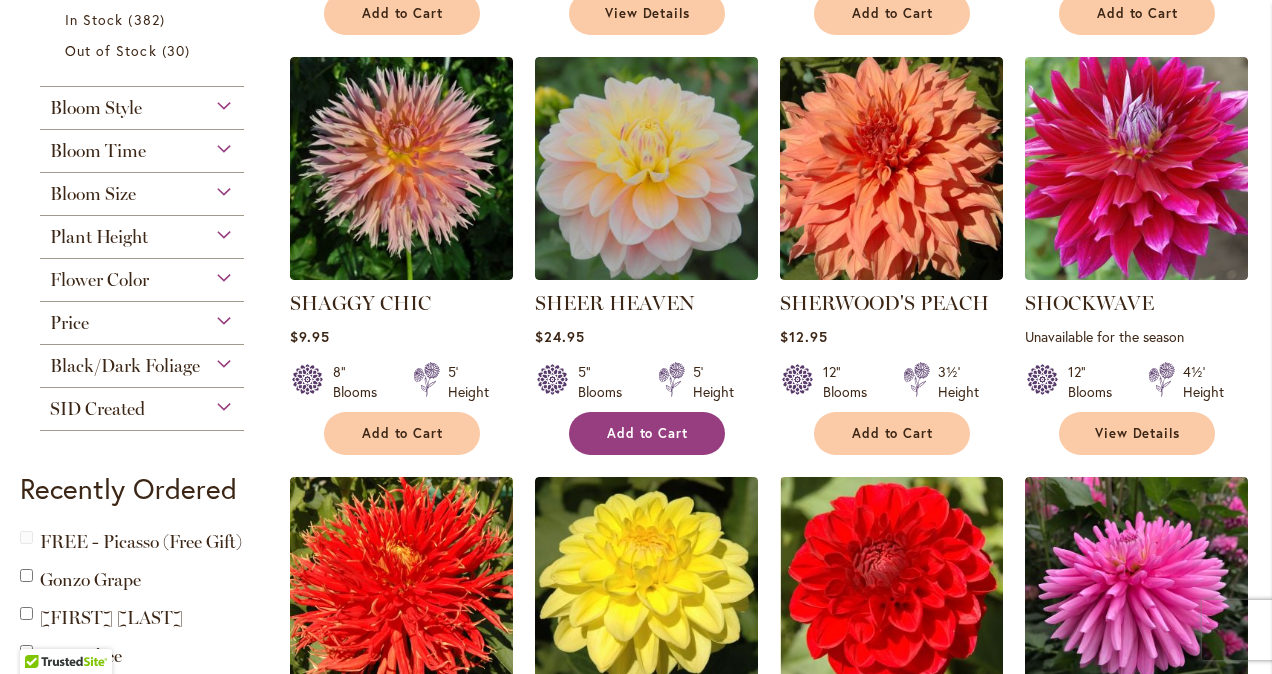 click on "Add to Cart" at bounding box center [647, 433] 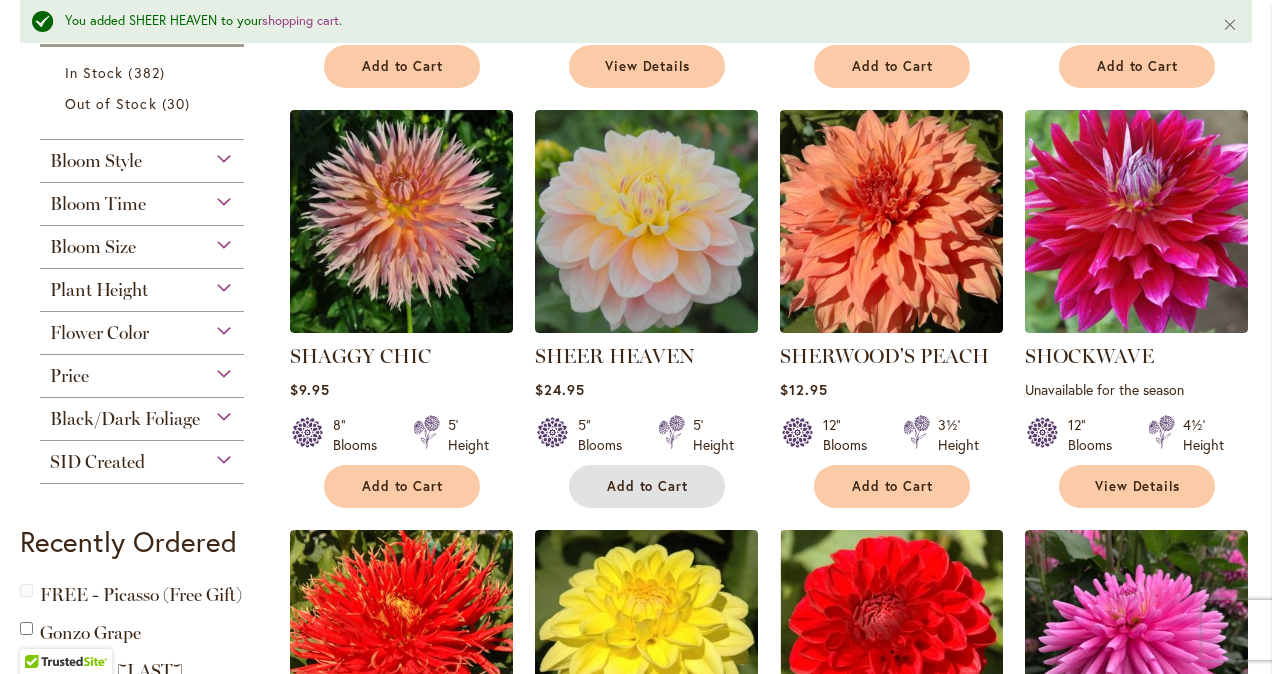 scroll, scrollTop: 1583, scrollLeft: 0, axis: vertical 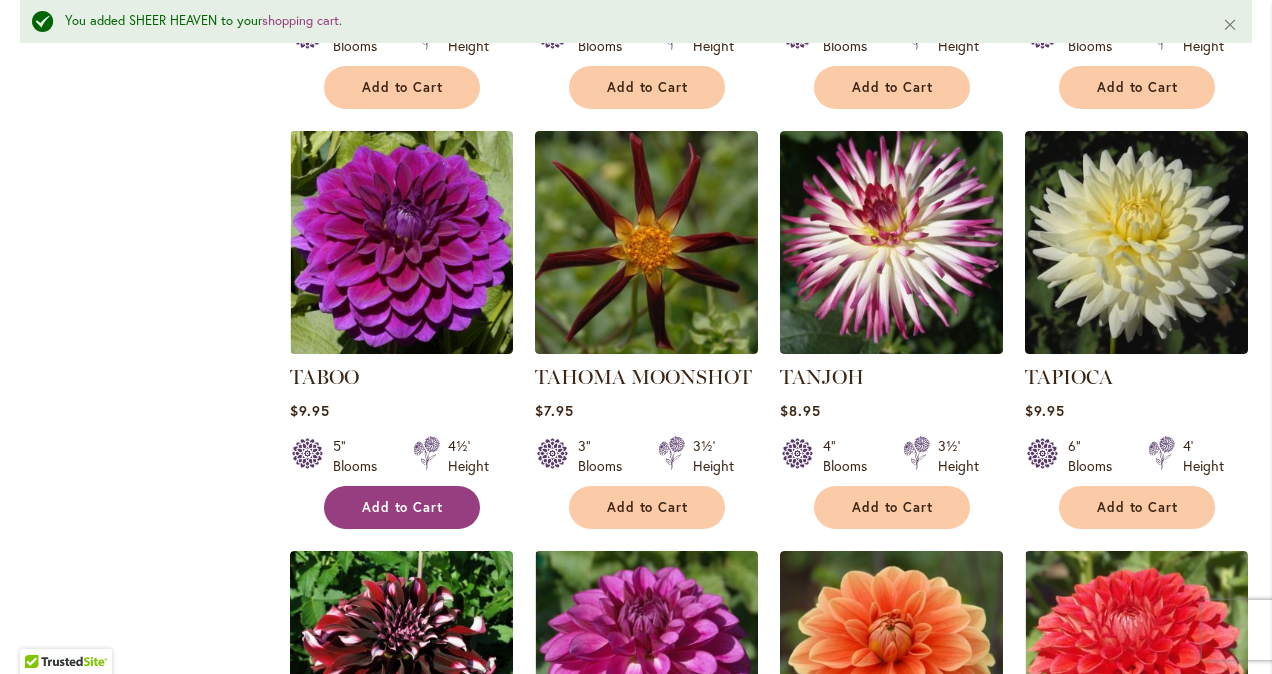 click on "Add to Cart" at bounding box center [402, 507] 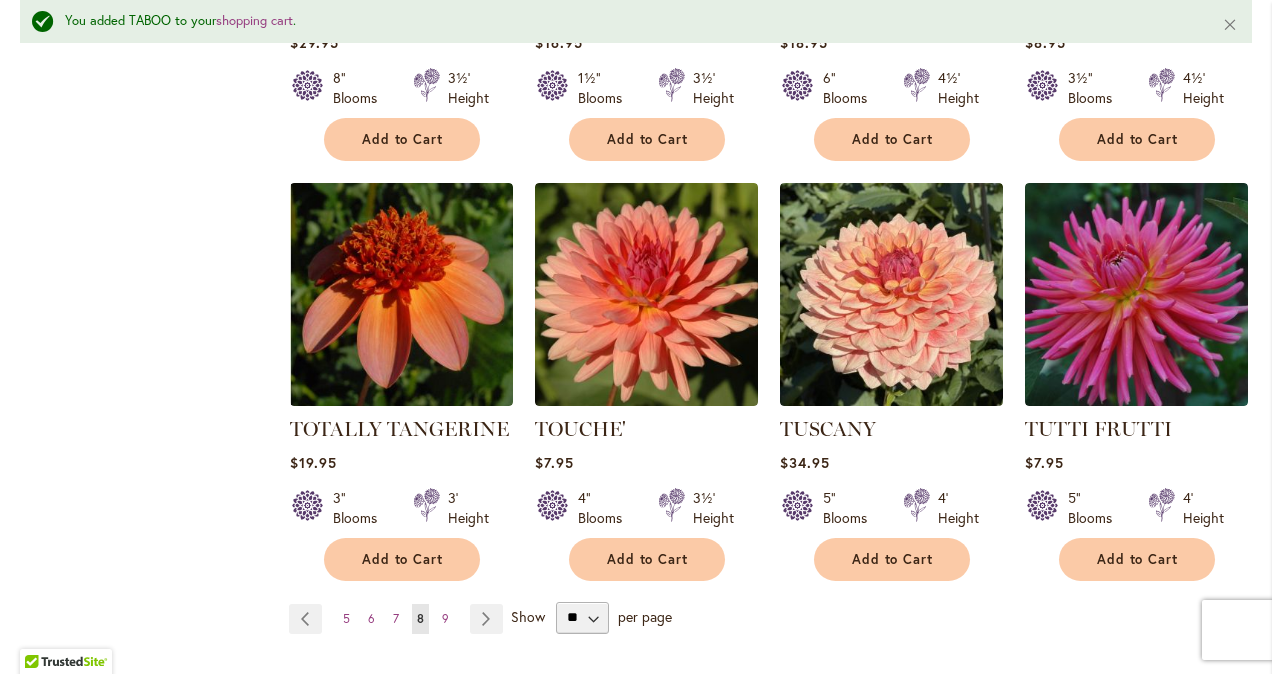scroll, scrollTop: 5033, scrollLeft: 0, axis: vertical 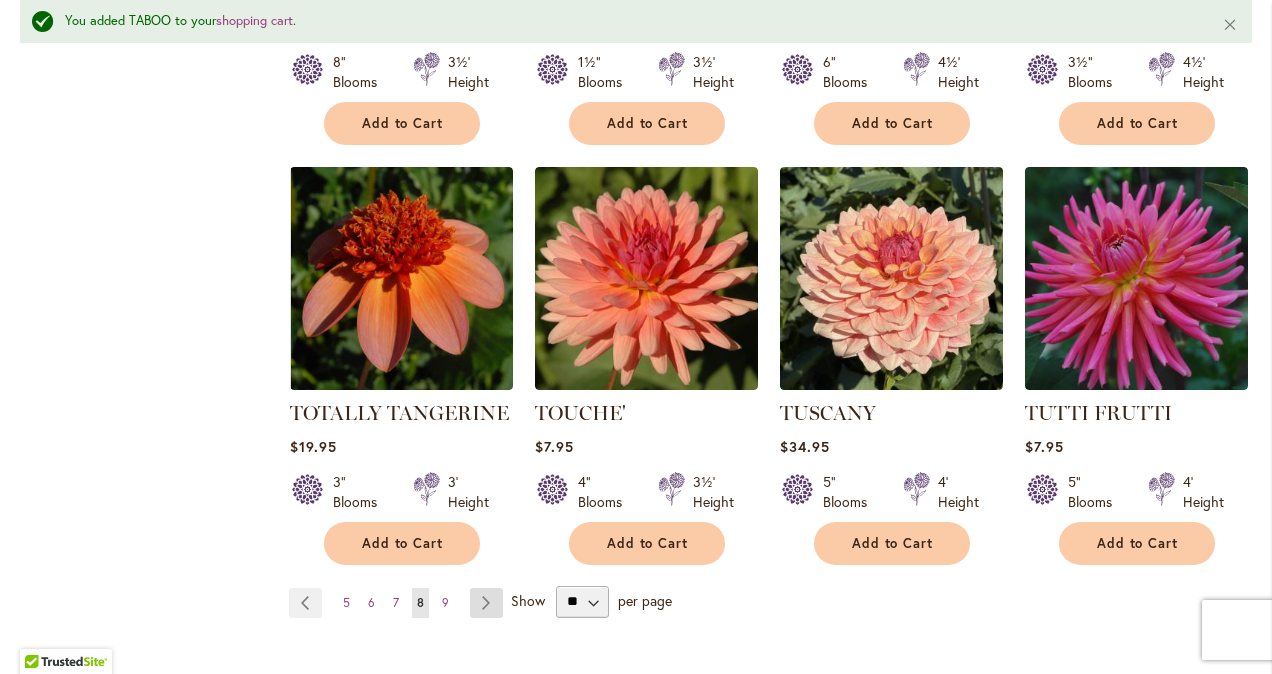 click on "Page
Next" at bounding box center (486, 603) 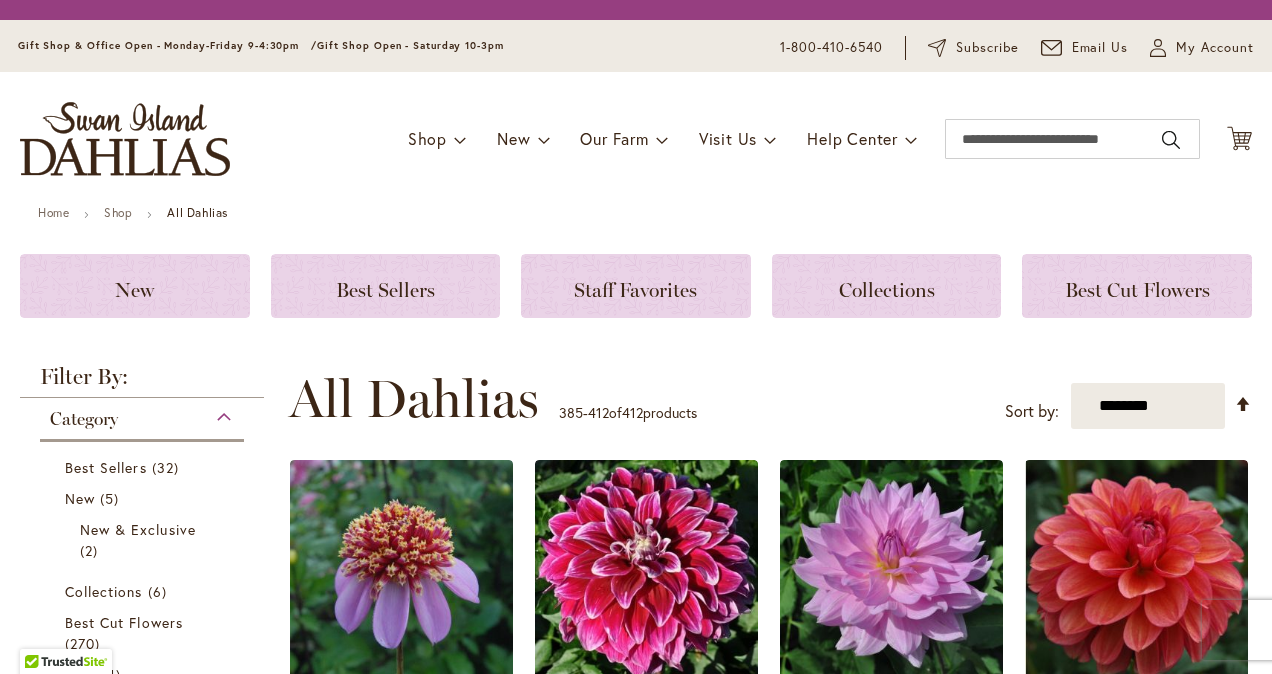 scroll, scrollTop: 0, scrollLeft: 0, axis: both 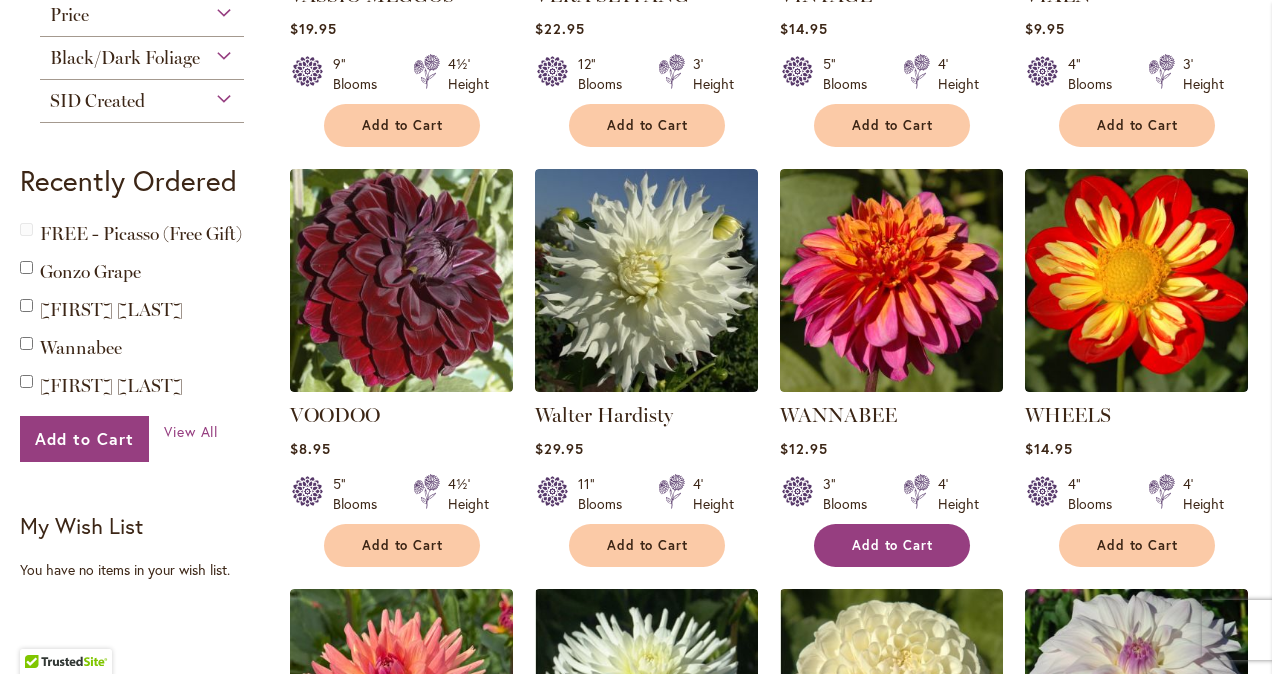 click on "Add to Cart" at bounding box center (893, 545) 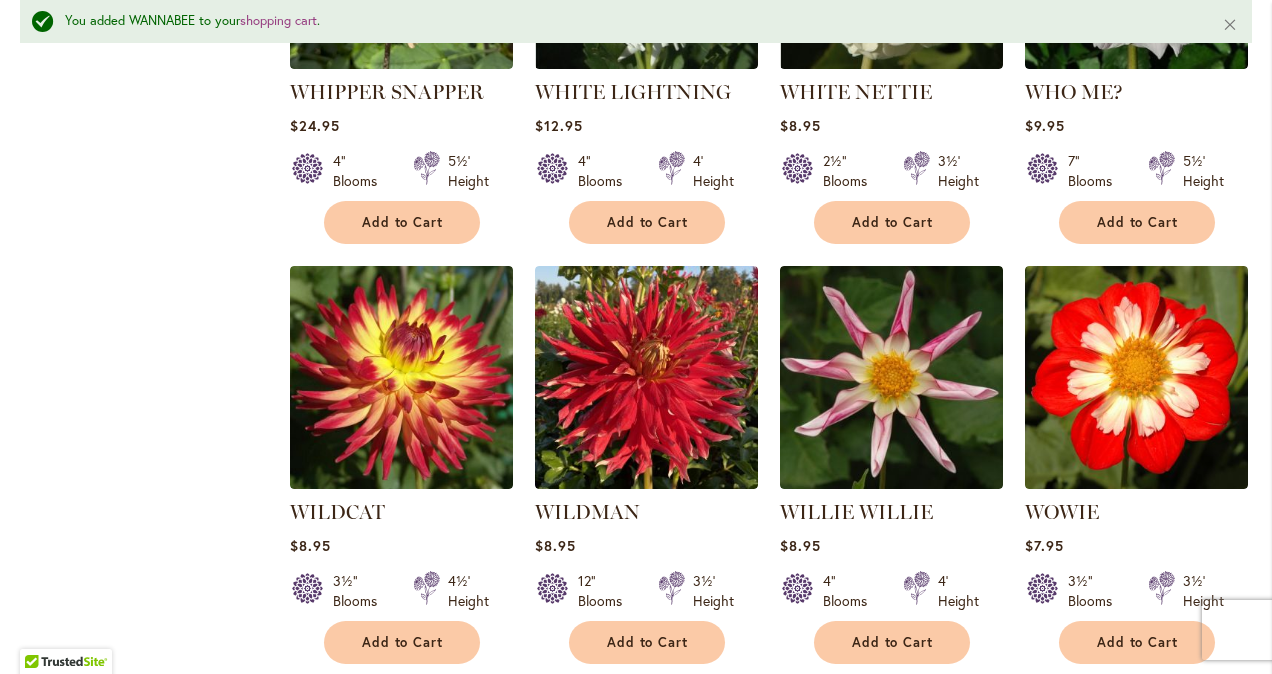scroll, scrollTop: 1977, scrollLeft: 0, axis: vertical 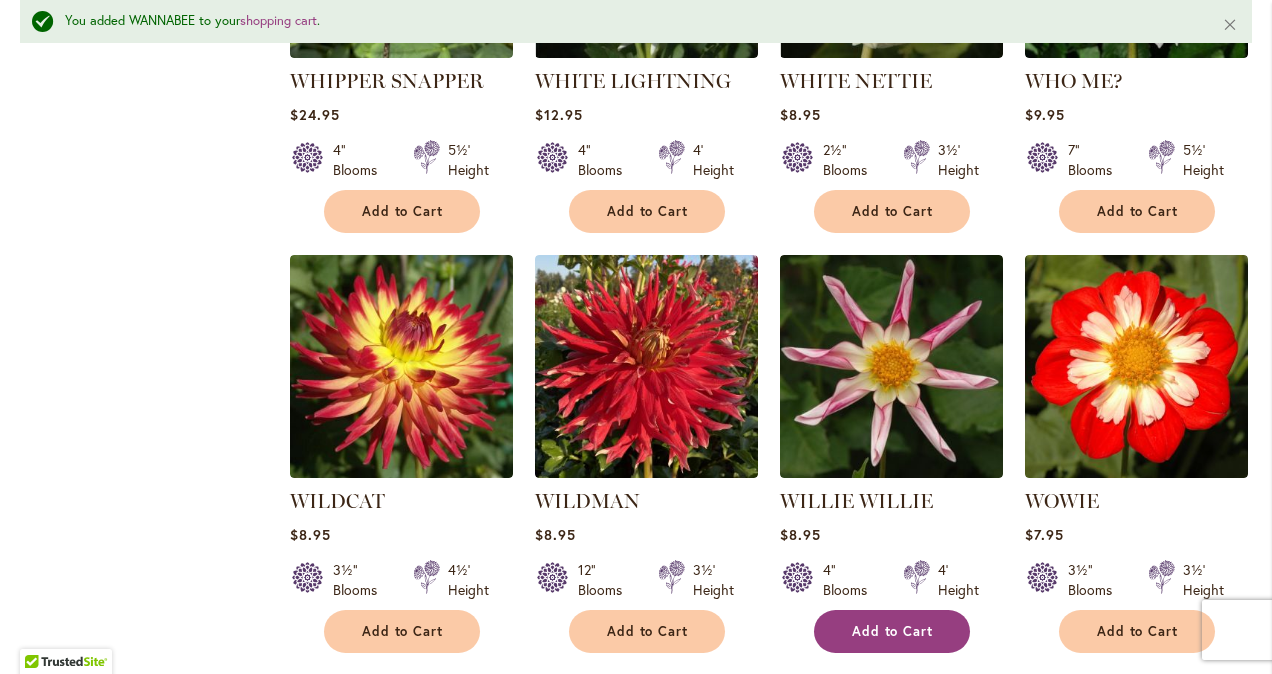 click on "Add to Cart" at bounding box center [892, 631] 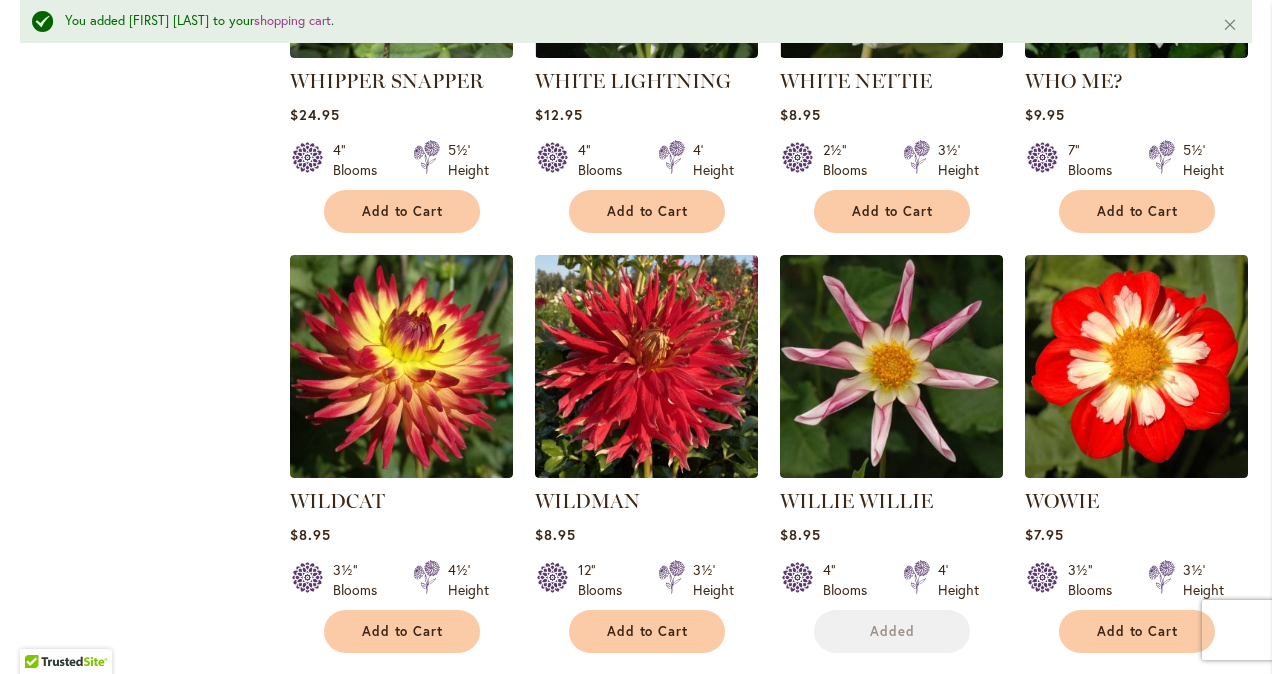 scroll, scrollTop: 1678, scrollLeft: 0, axis: vertical 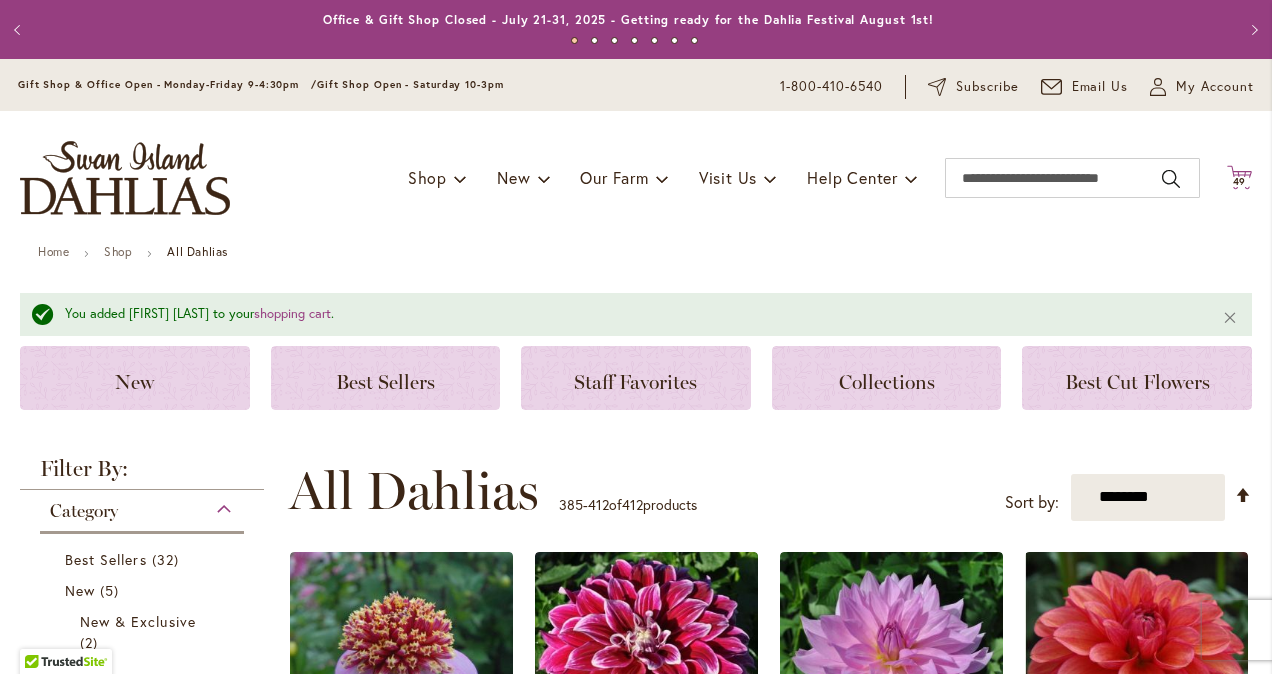 click on "49" at bounding box center (1240, 181) 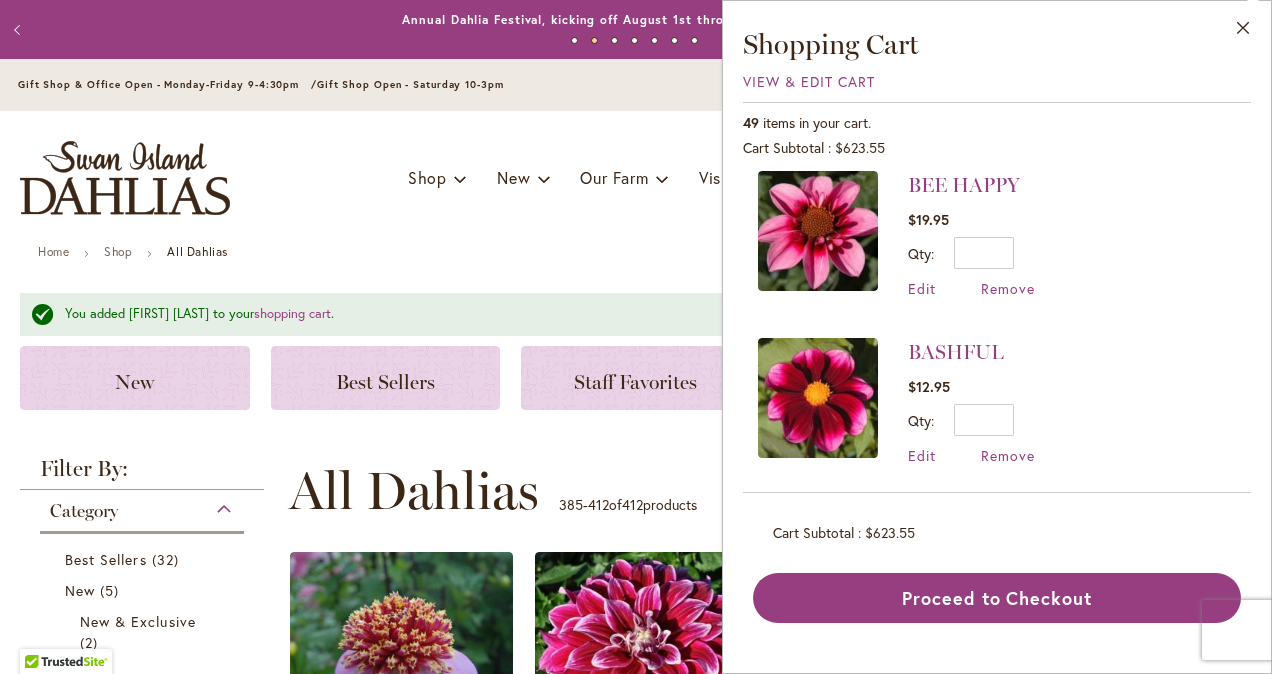 scroll, scrollTop: 7844, scrollLeft: 0, axis: vertical 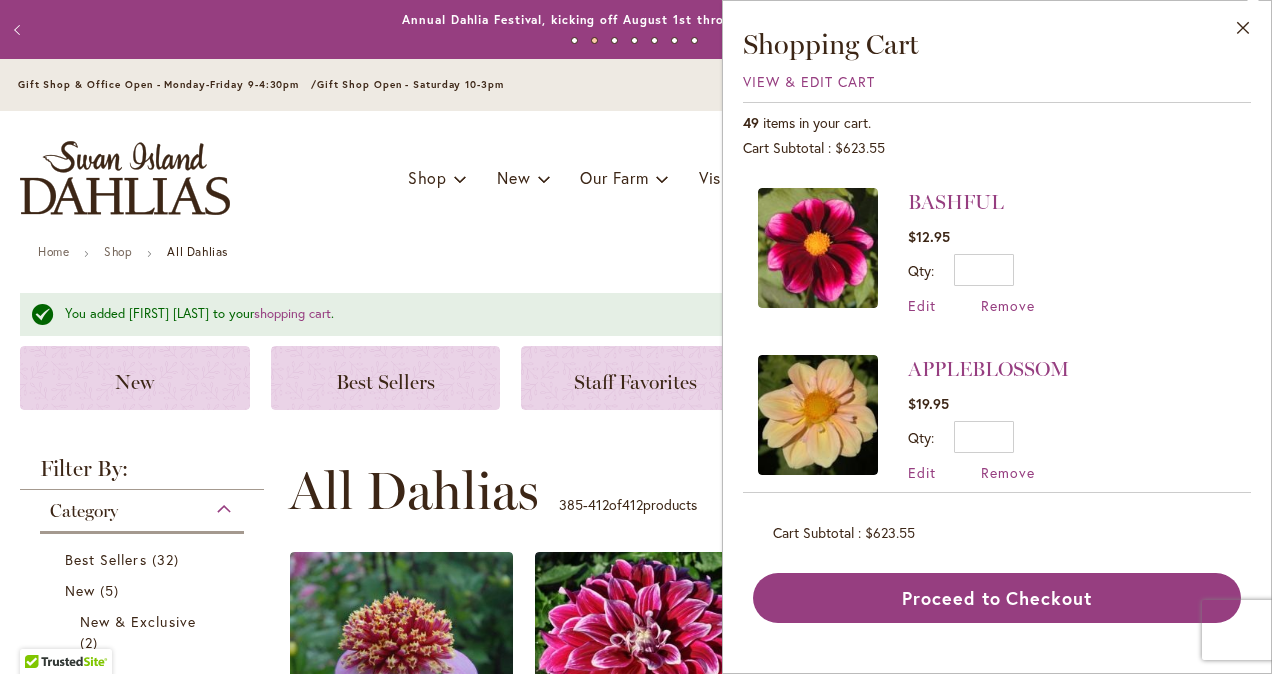 click on "Toggle Nav
Shop
Dahlia Tubers
Collections
Fresh Cut Dahlias
Gardening Supplies
Gift Cards
Request a Catalog
Gifts, Clothing & Specialty Items" at bounding box center [636, 178] 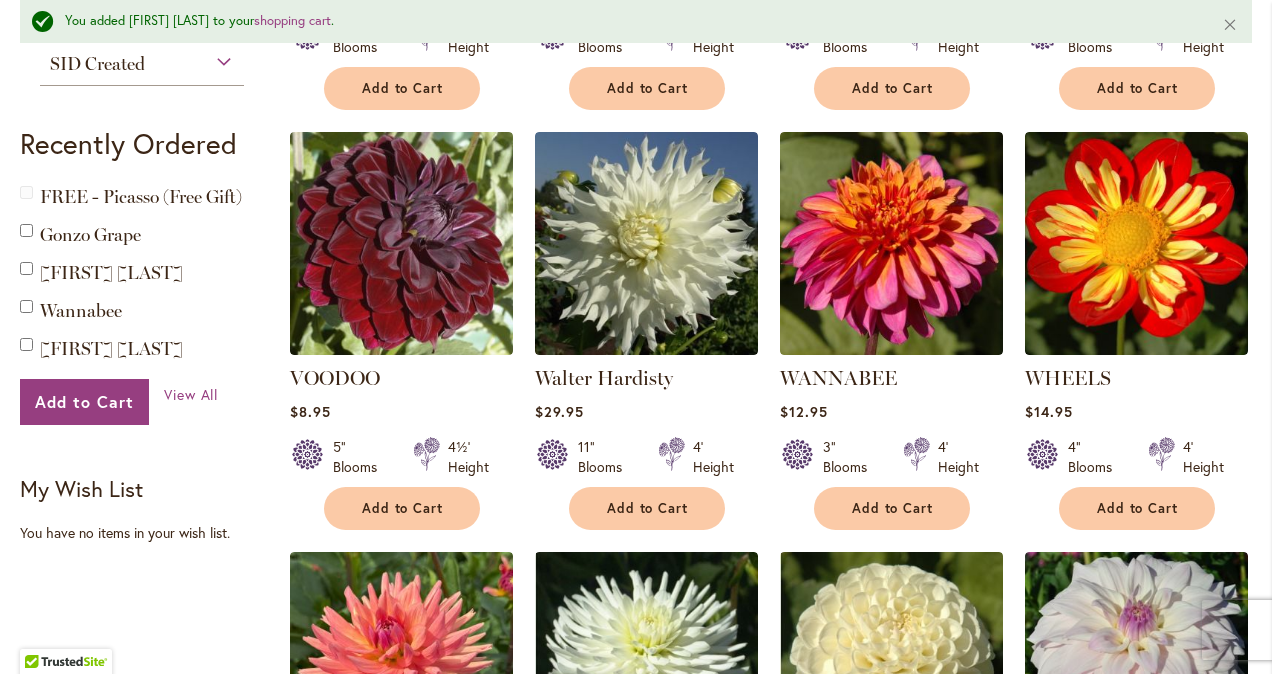 scroll, scrollTop: 0, scrollLeft: 0, axis: both 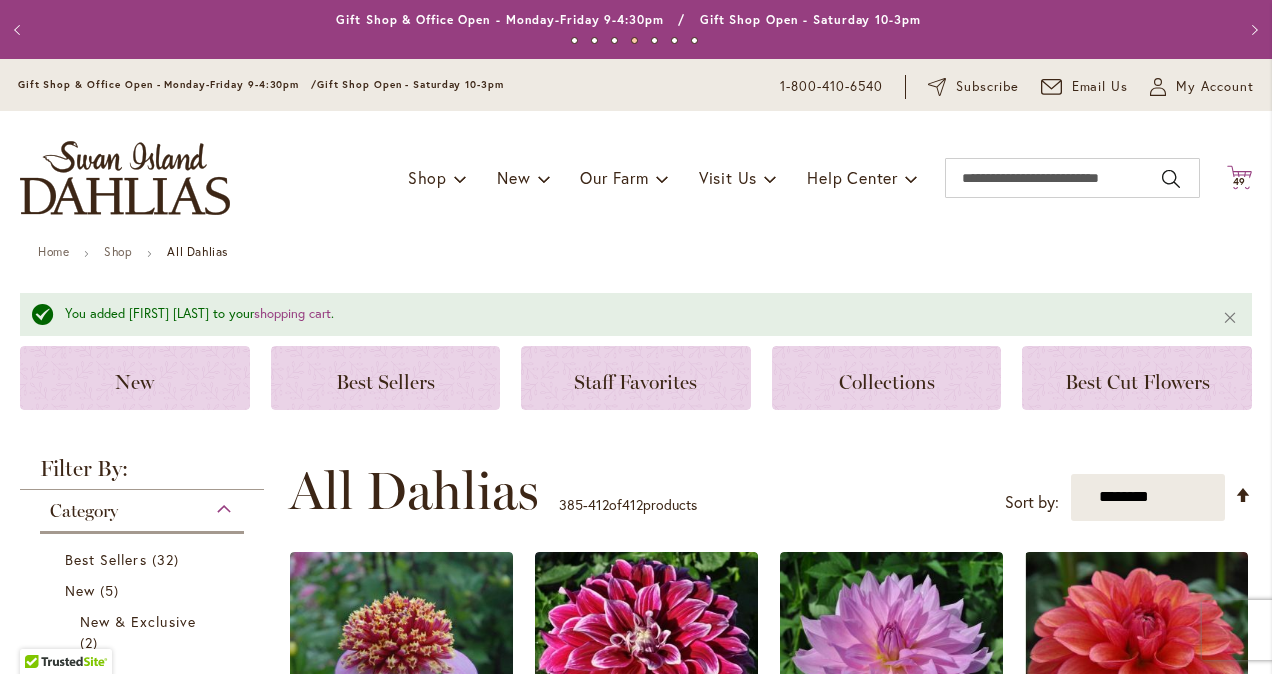 click on "49" at bounding box center (1240, 181) 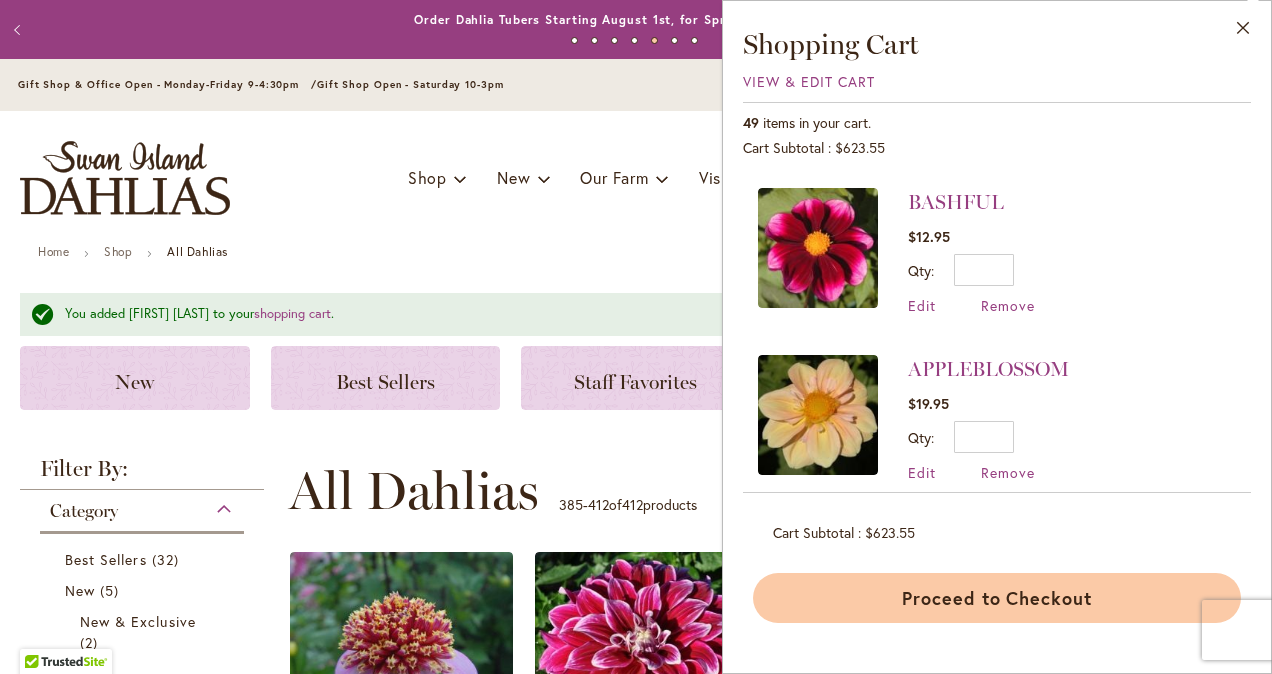 click on "Proceed to Checkout" at bounding box center (997, 598) 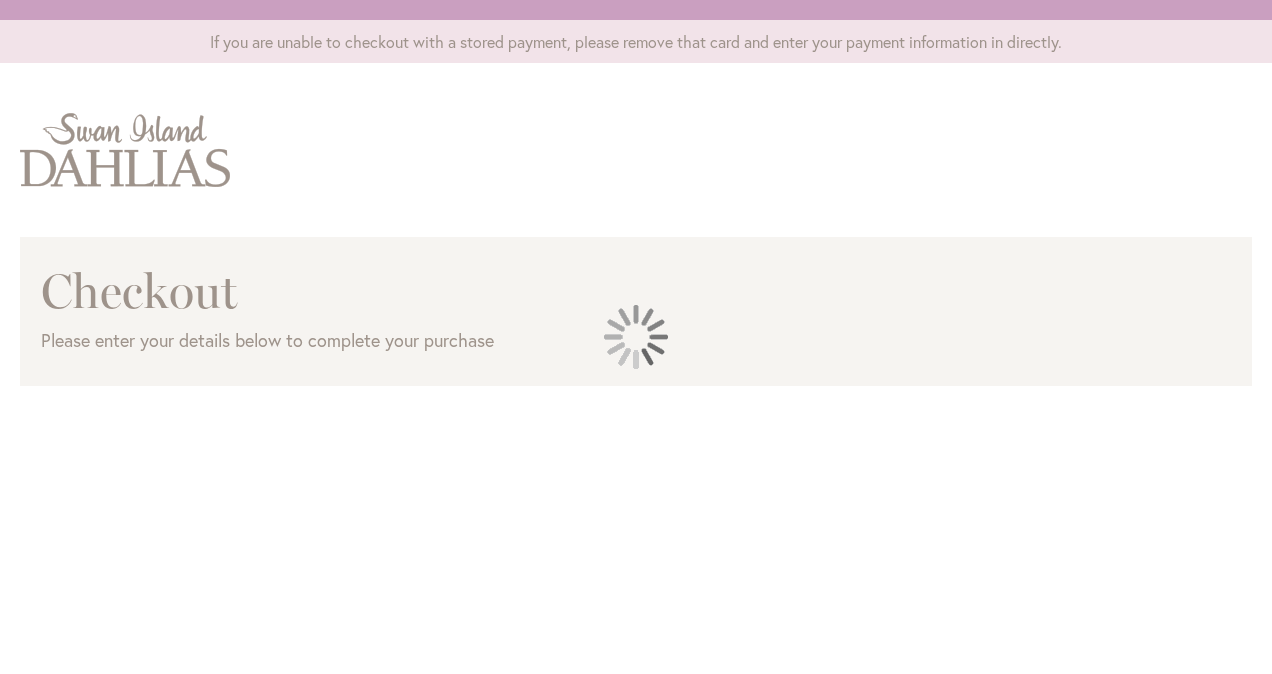 scroll, scrollTop: 0, scrollLeft: 0, axis: both 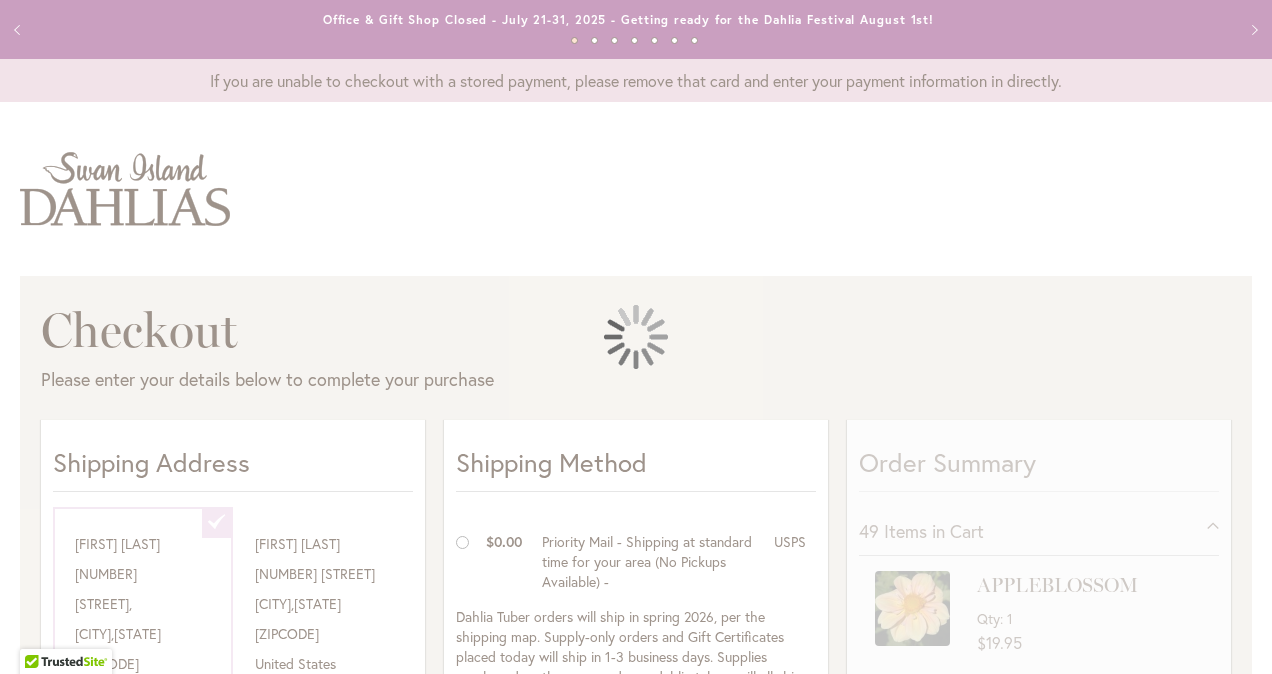 drag, startPoint x: 1265, startPoint y: 52, endPoint x: 1271, endPoint y: 87, distance: 35.510563 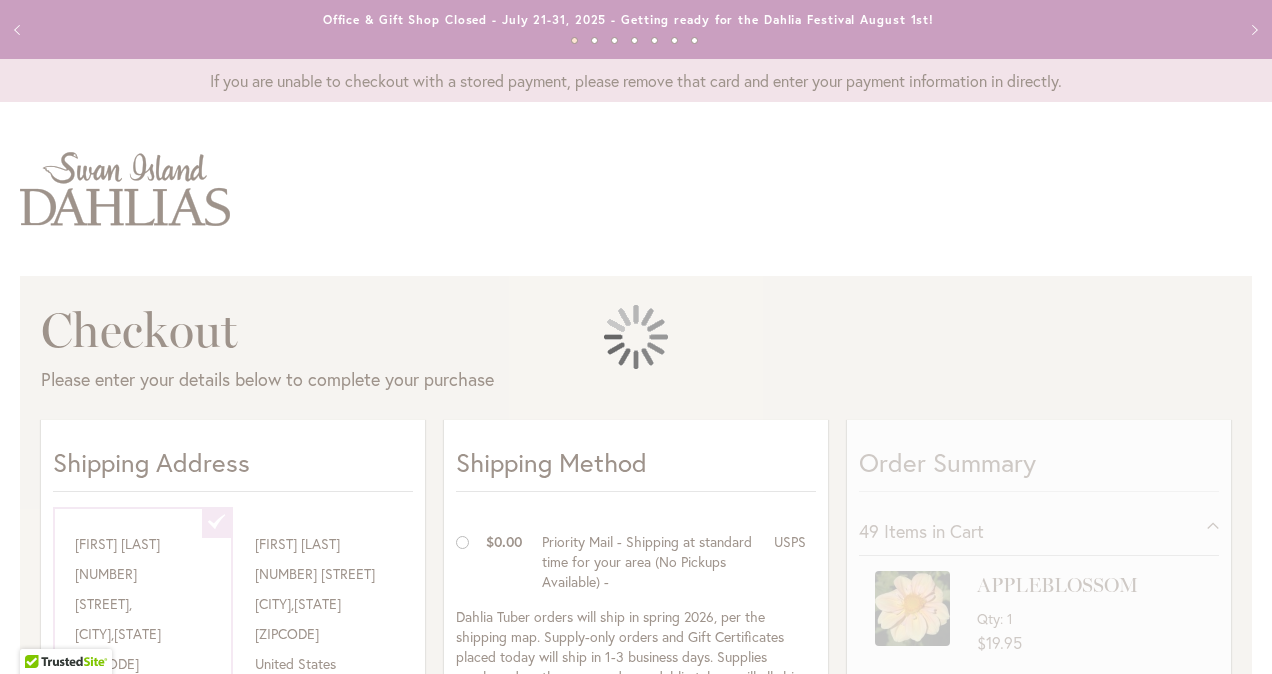 click at bounding box center [636, 337] 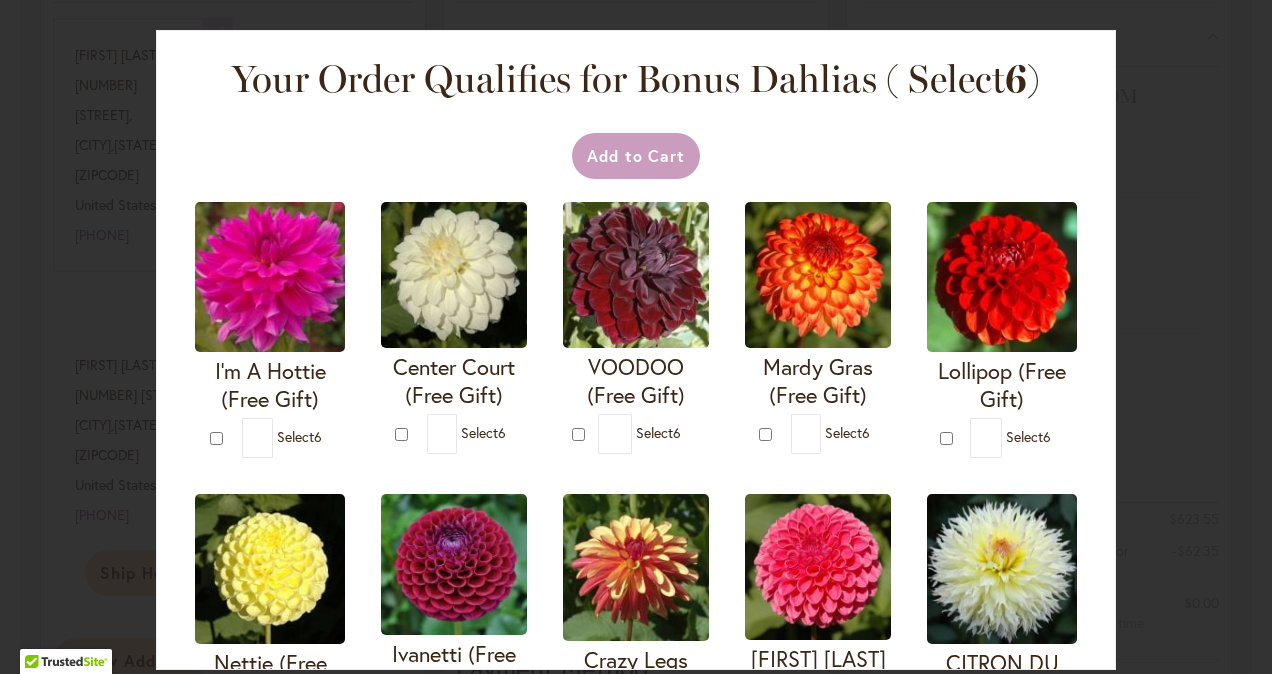 scroll, scrollTop: 482, scrollLeft: 0, axis: vertical 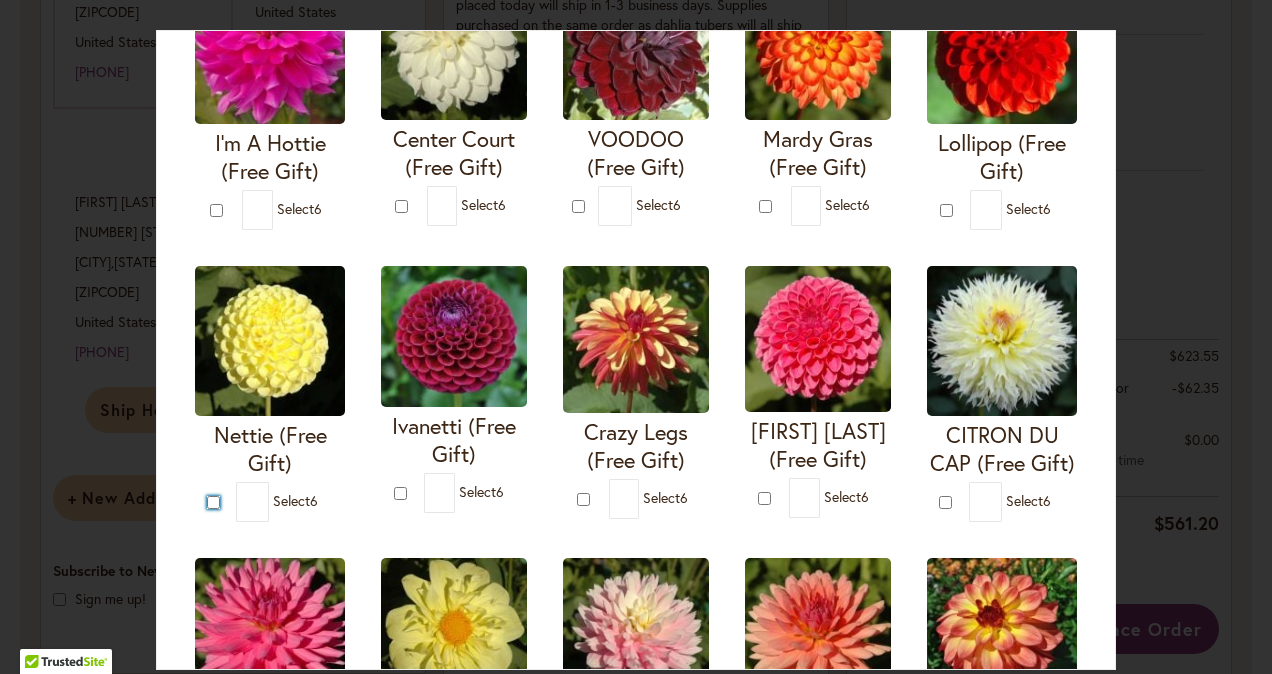 type on "*" 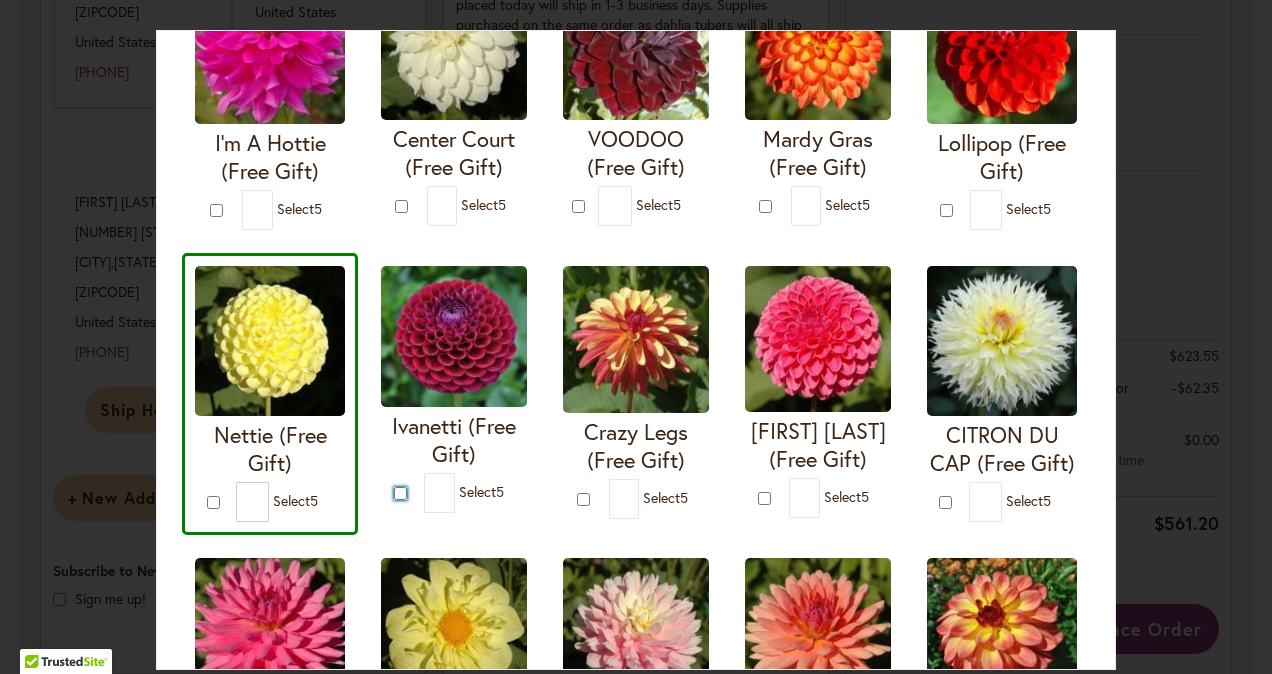 type on "*" 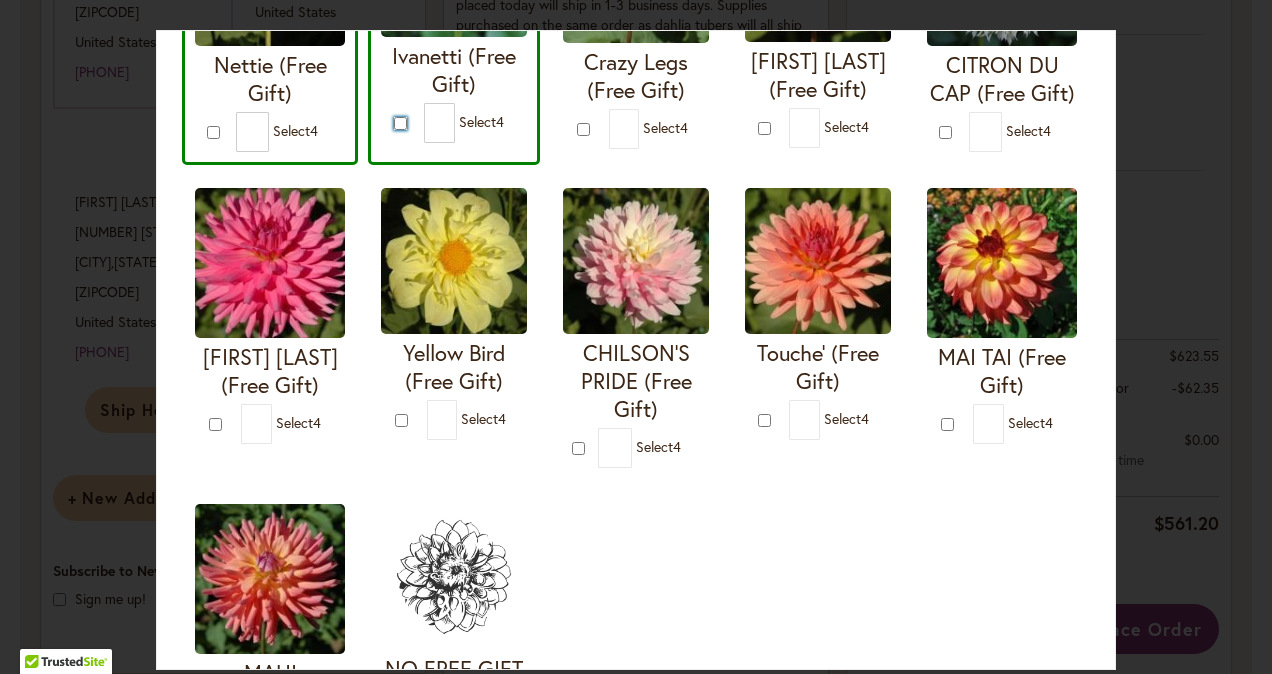 scroll, scrollTop: 623, scrollLeft: 0, axis: vertical 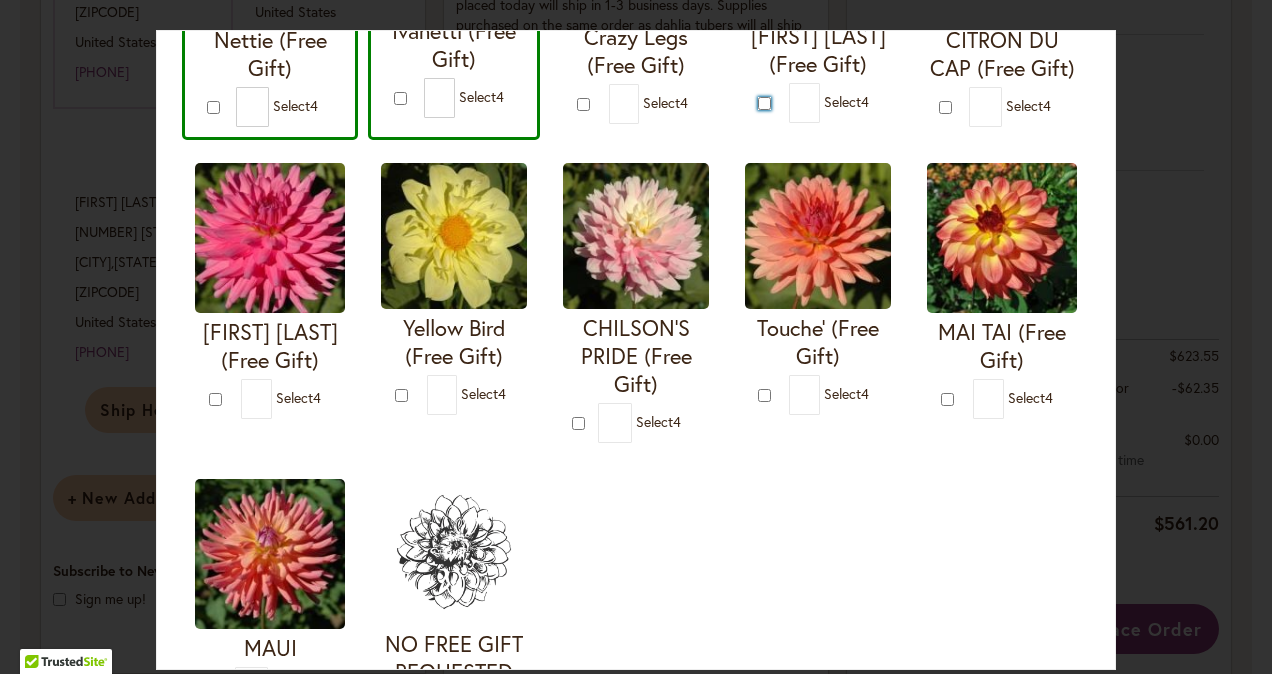 type on "*" 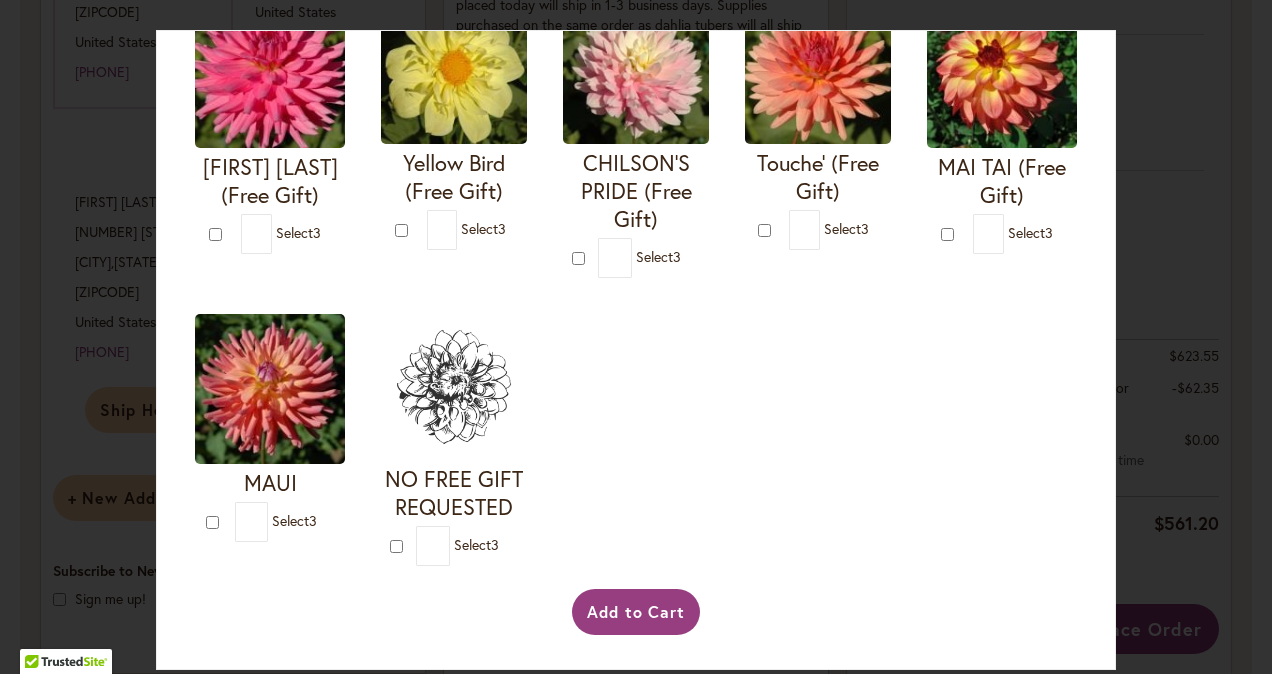 scroll, scrollTop: 892, scrollLeft: 0, axis: vertical 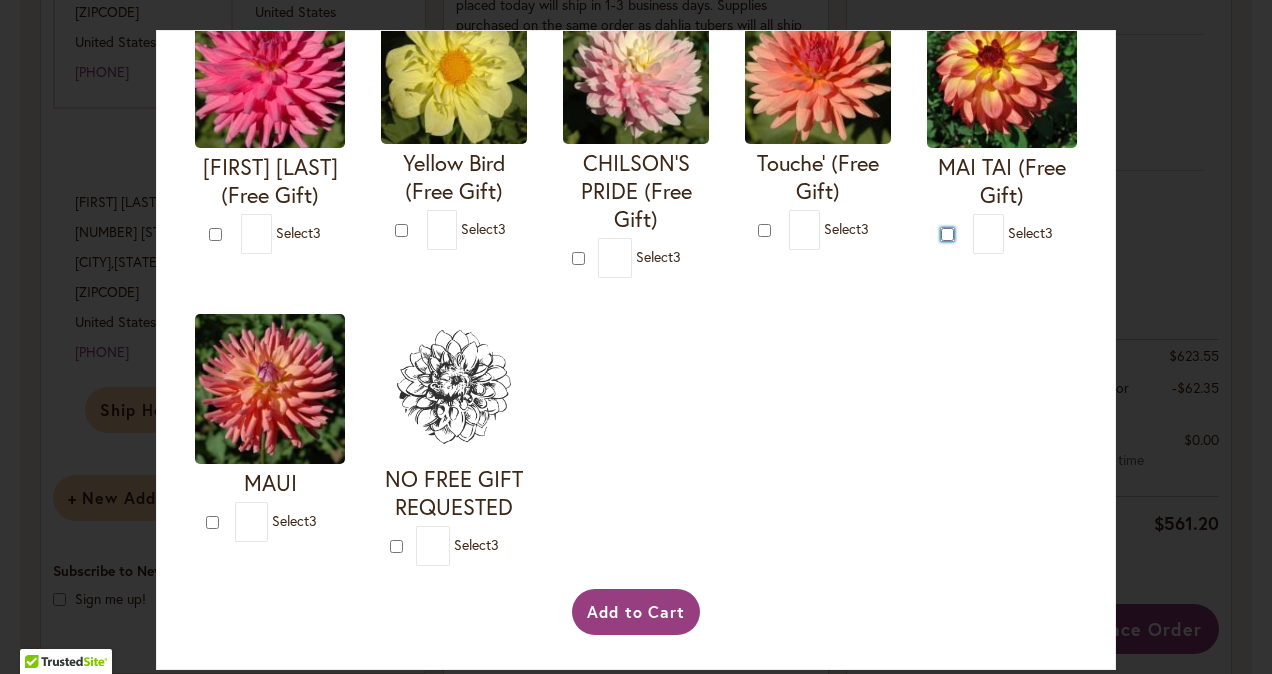 type on "*" 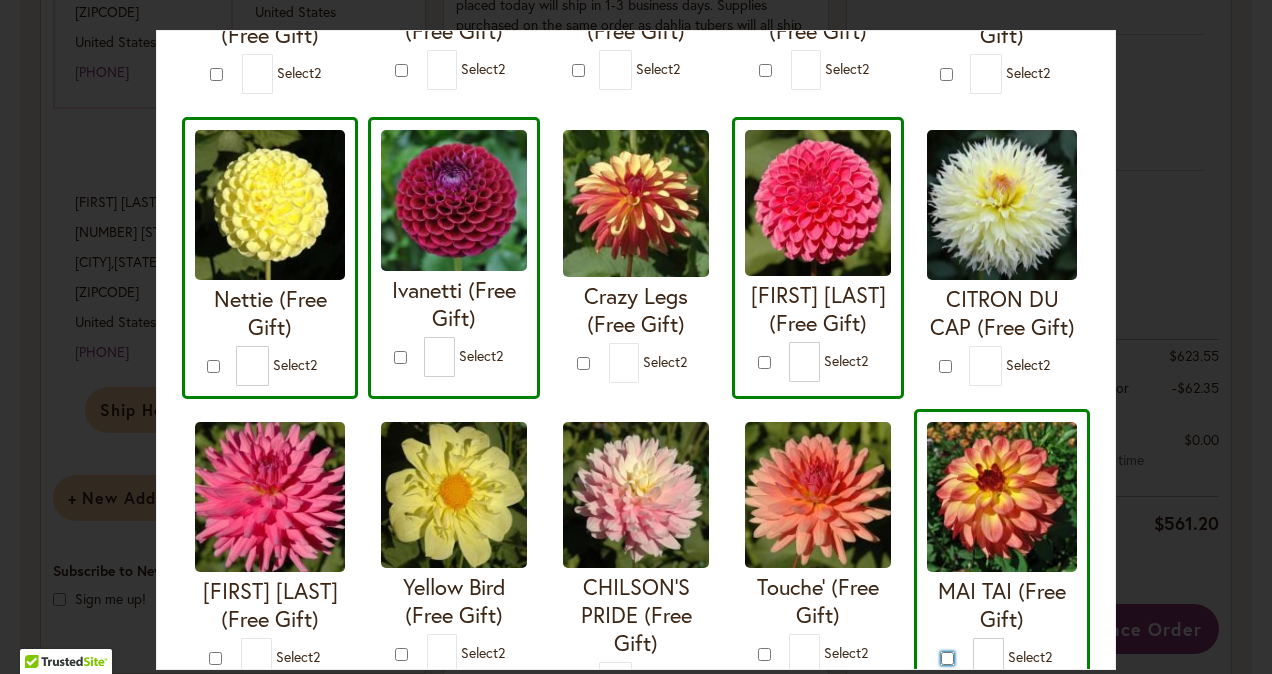 scroll, scrollTop: 365, scrollLeft: 0, axis: vertical 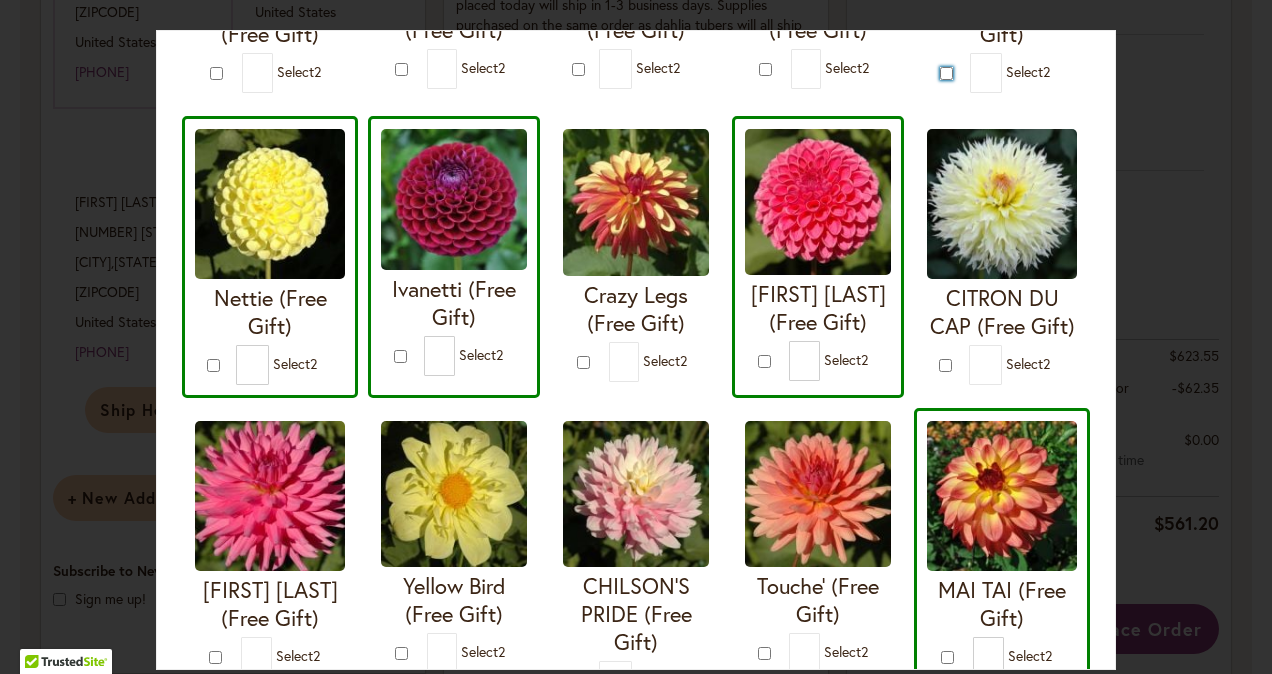 type on "*" 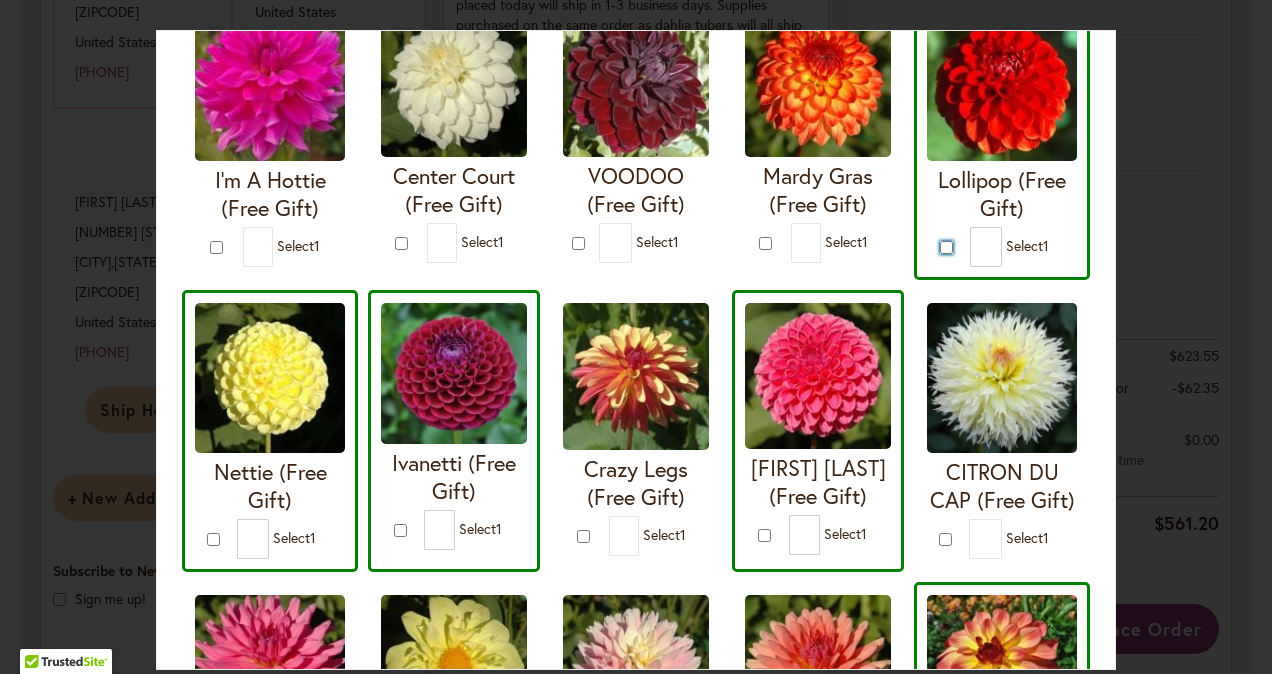 scroll, scrollTop: 98, scrollLeft: 0, axis: vertical 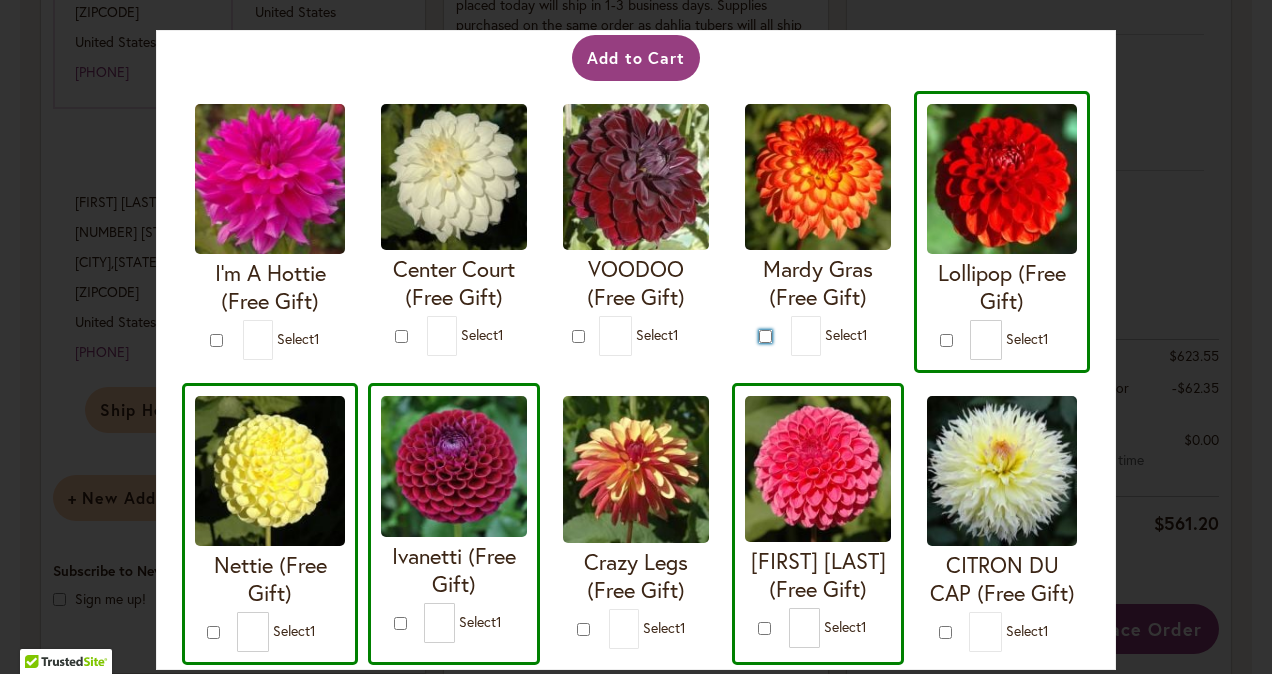 type on "*" 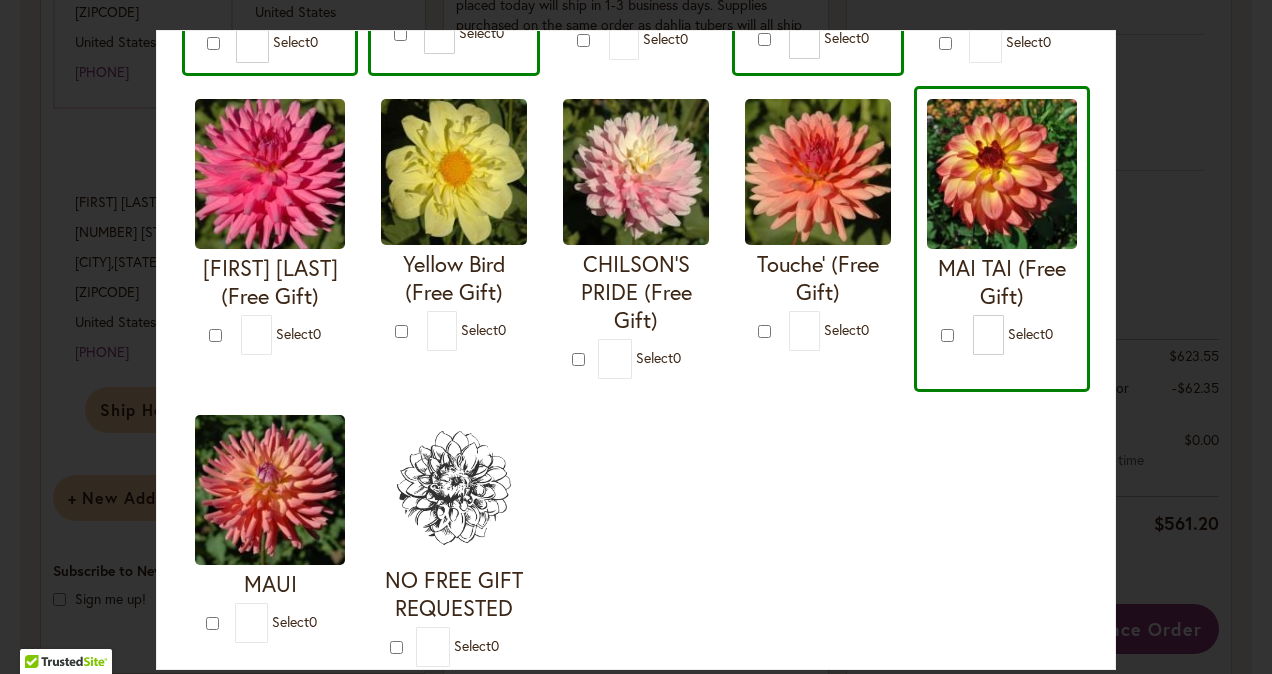 scroll, scrollTop: 686, scrollLeft: 0, axis: vertical 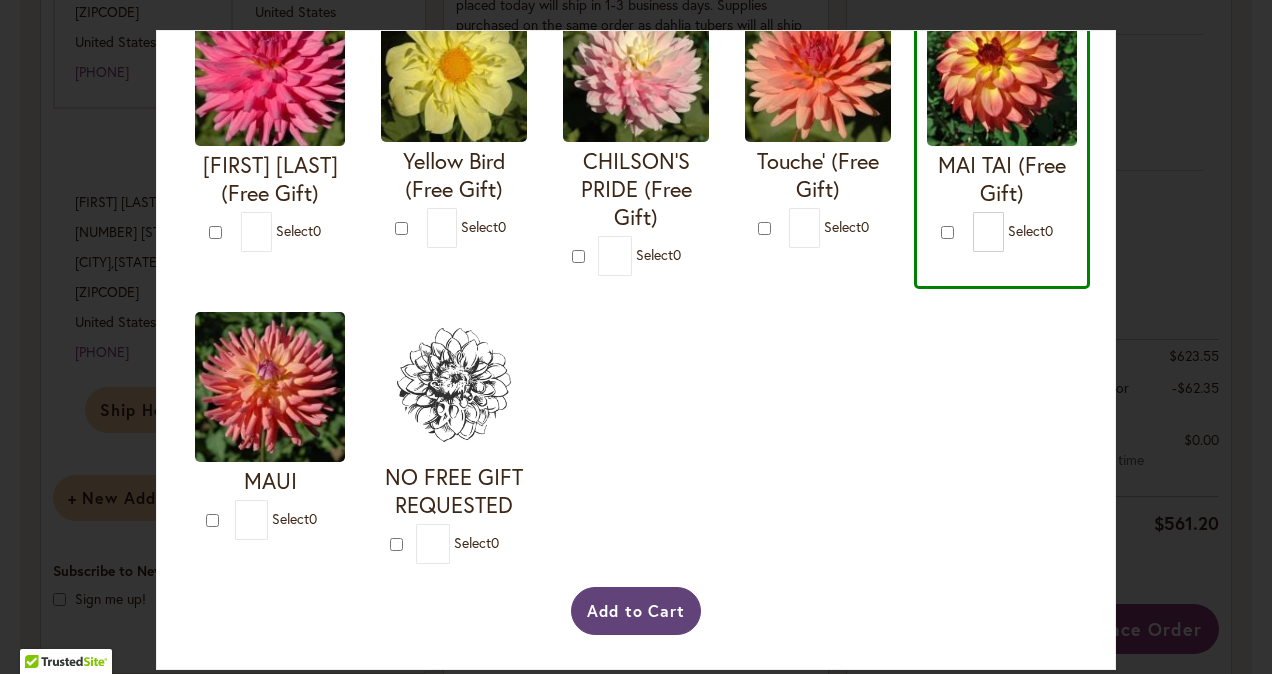 click on "Add to Cart" at bounding box center (636, 611) 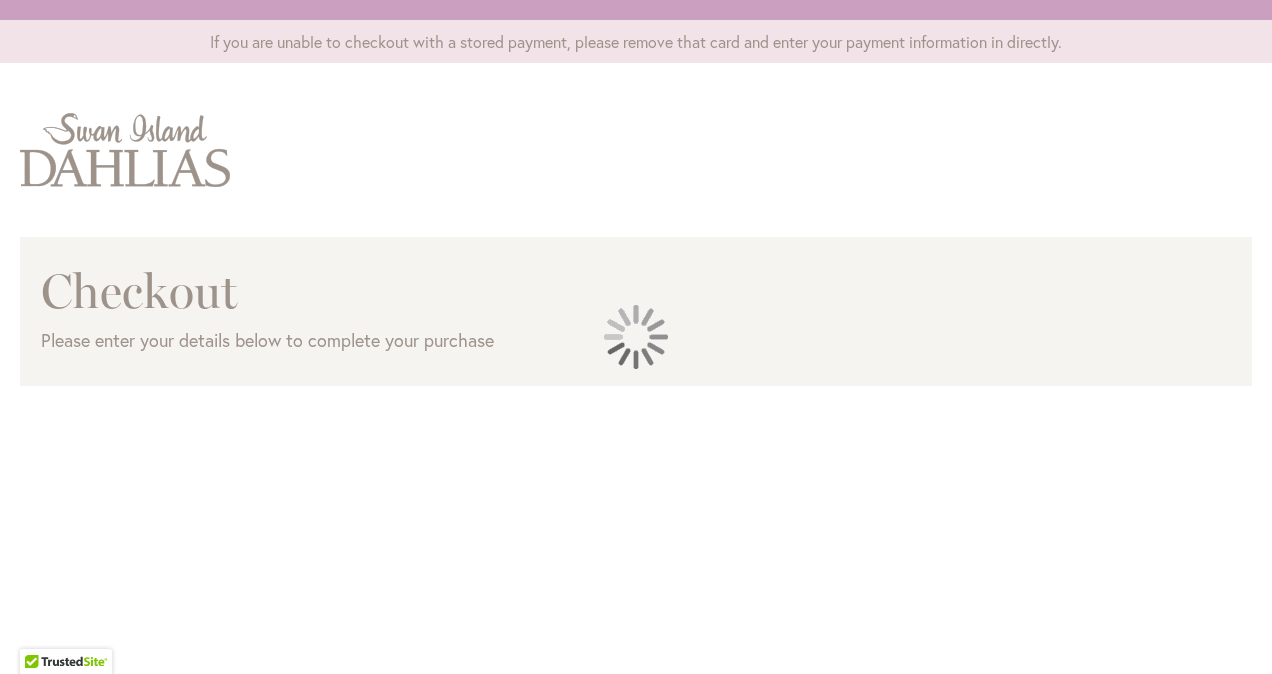 scroll, scrollTop: 0, scrollLeft: 0, axis: both 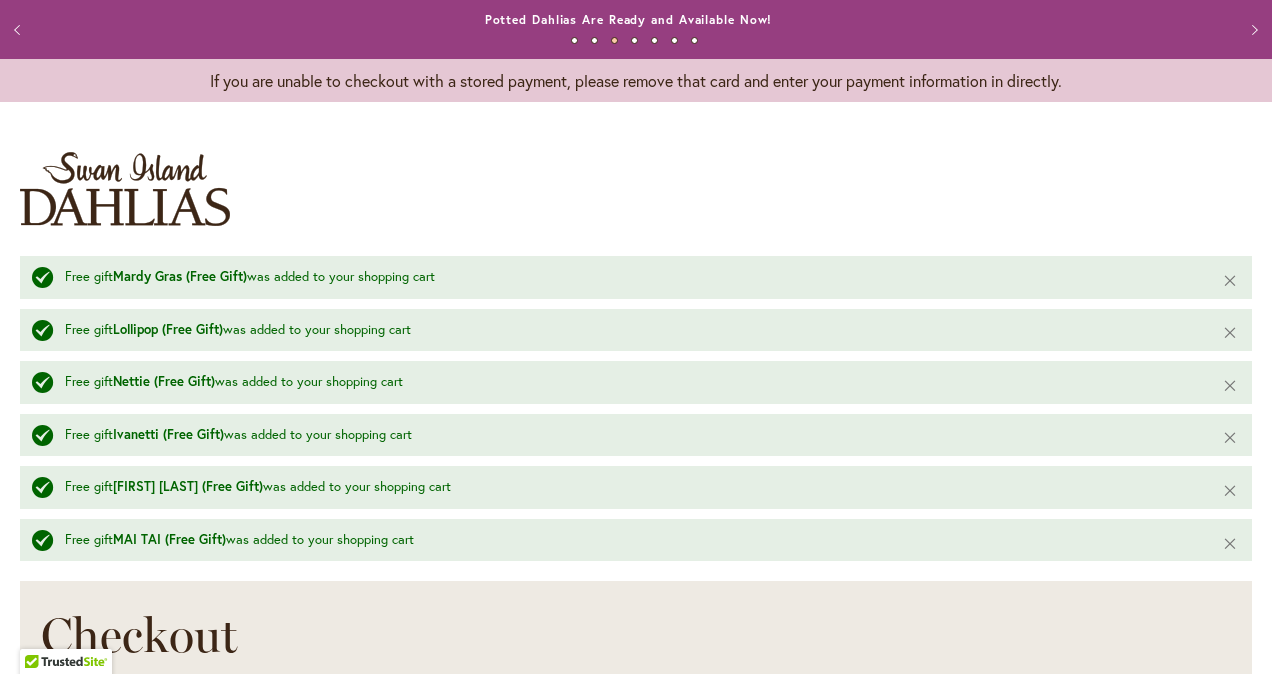 click on "Previous" at bounding box center [20, 30] 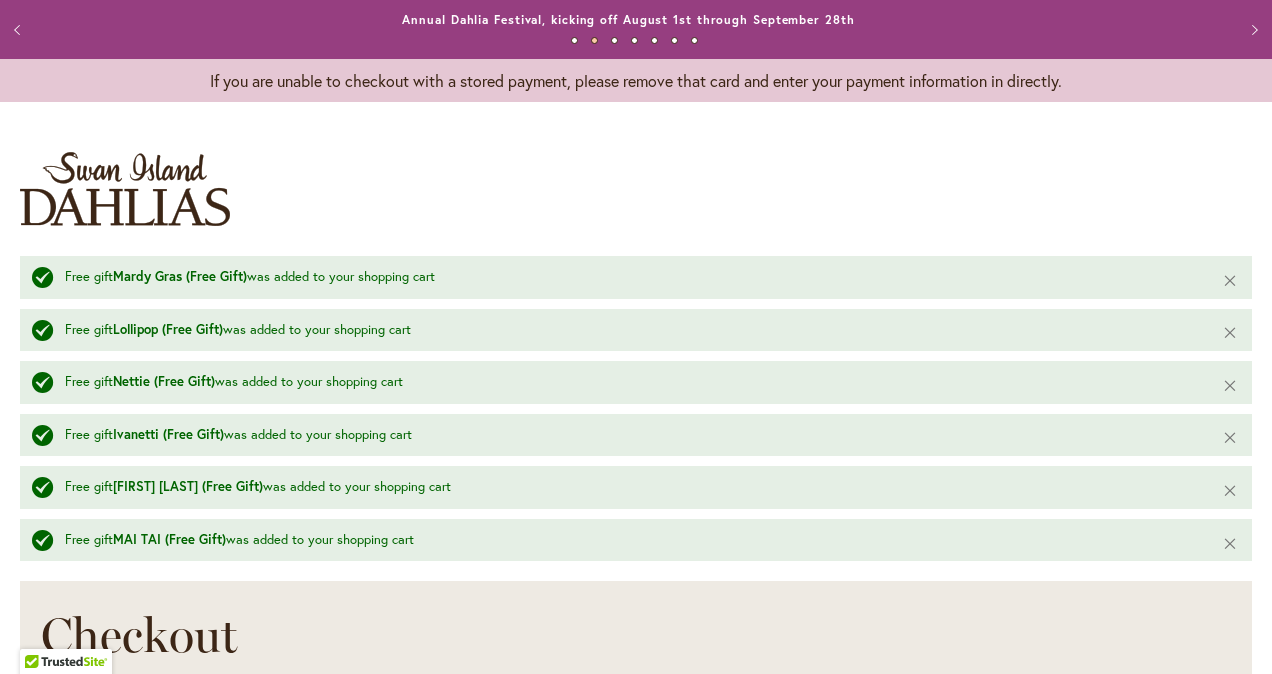 click on "Previous" at bounding box center [20, 30] 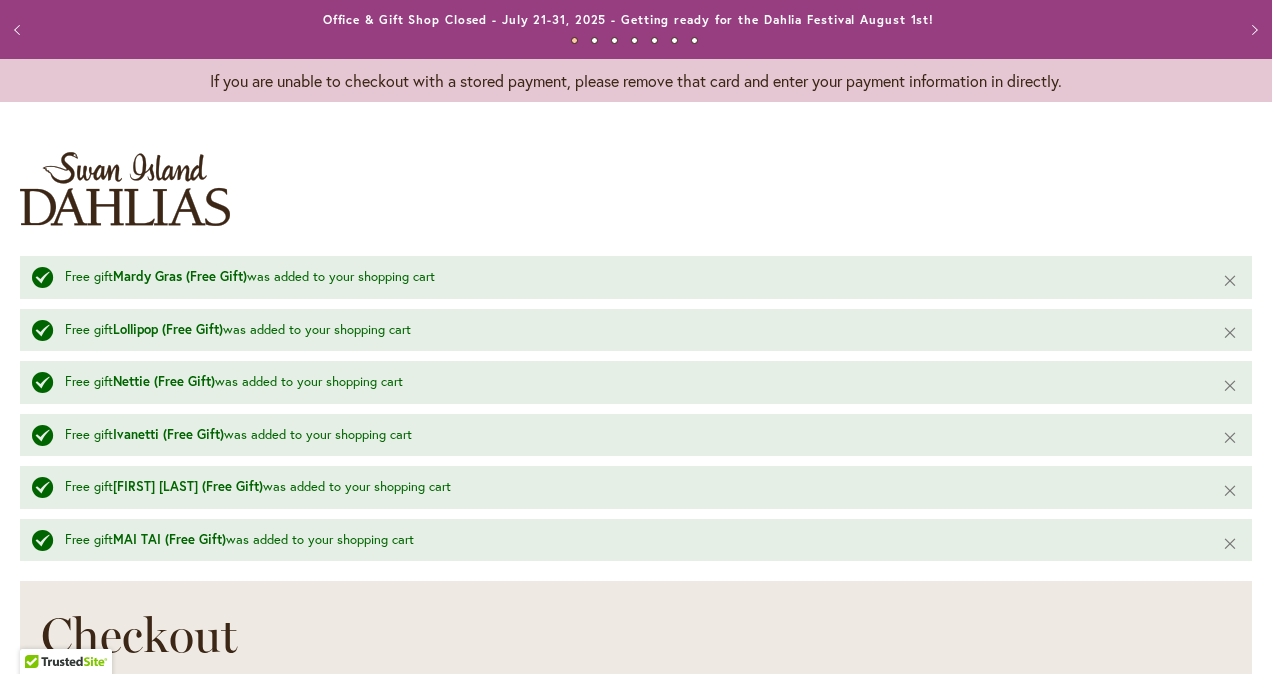 click on "Previous" at bounding box center (20, 30) 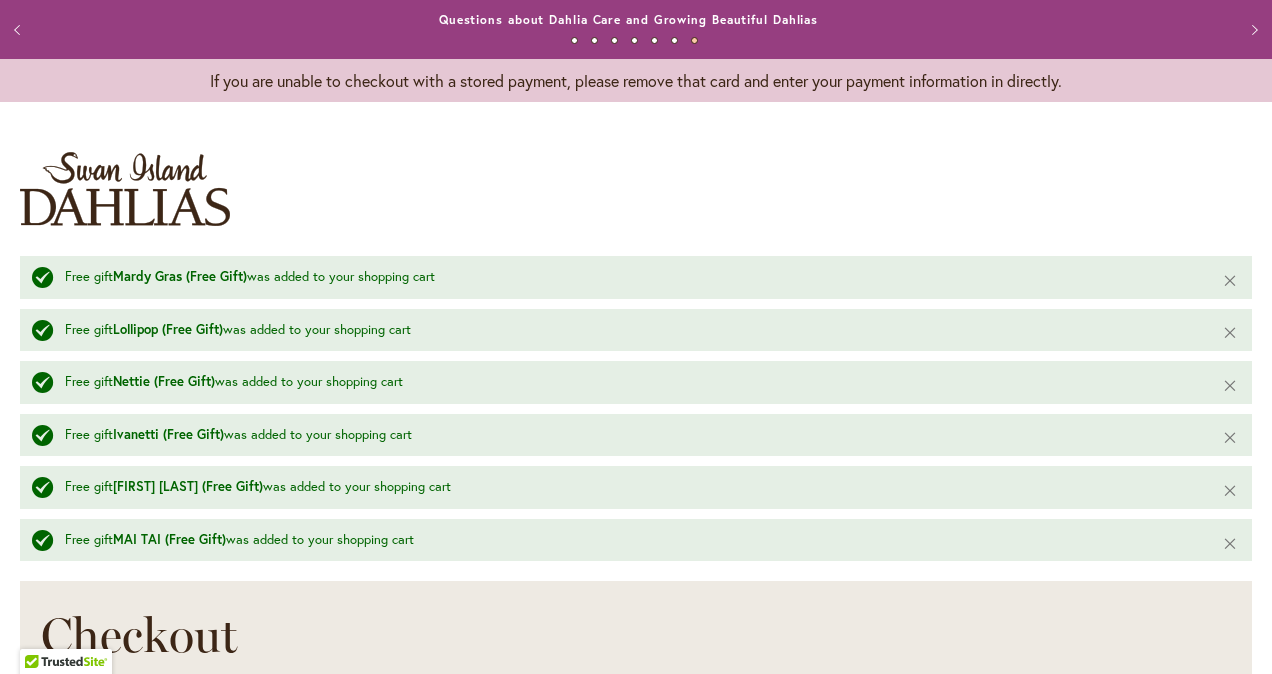 click on "Previous" at bounding box center [20, 30] 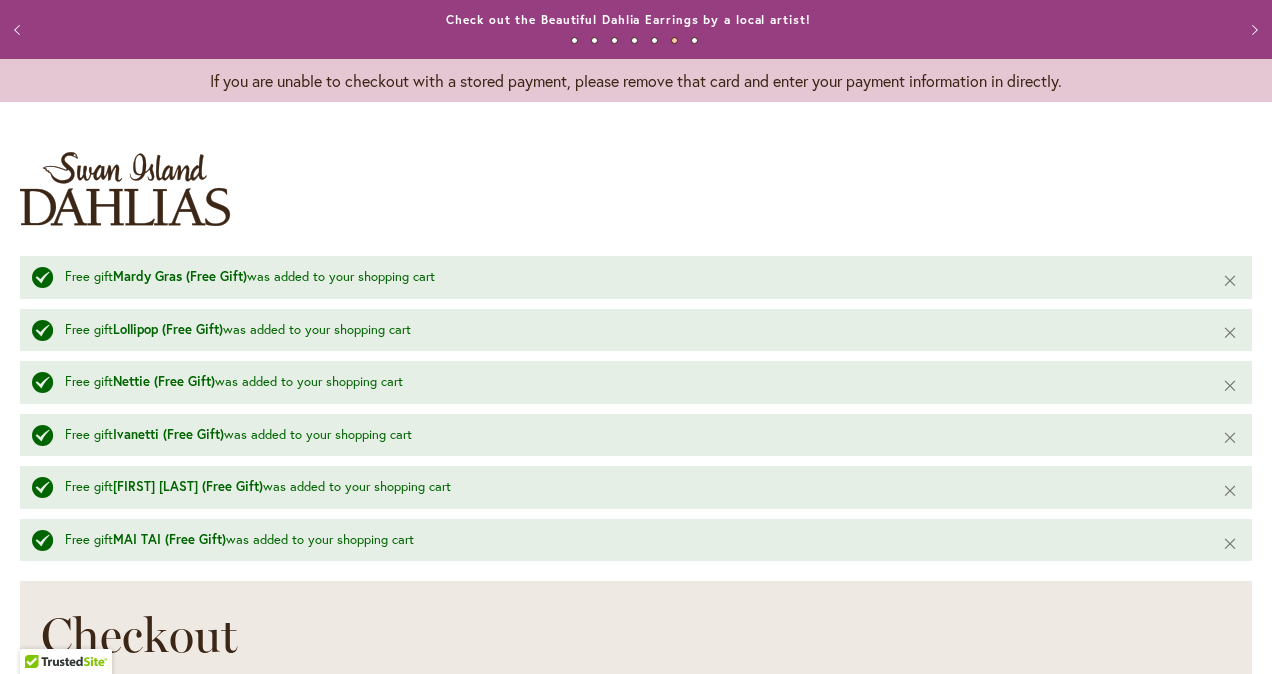 click at bounding box center [125, 189] 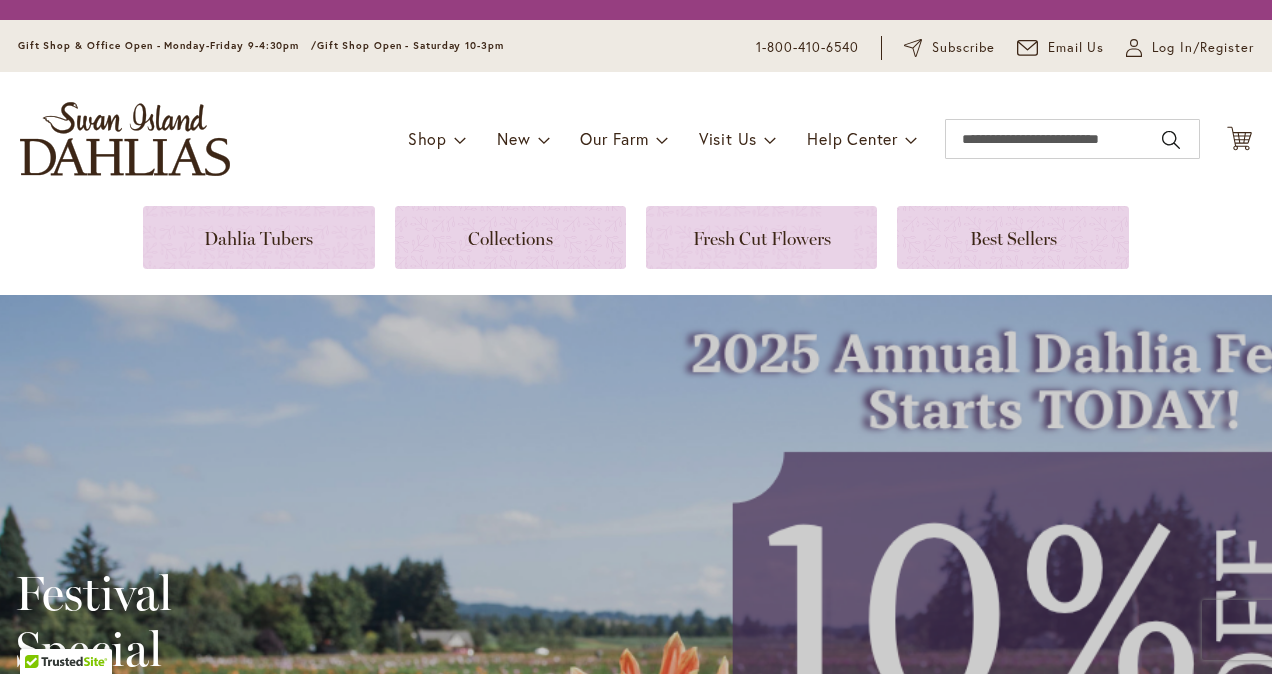 scroll, scrollTop: 0, scrollLeft: 0, axis: both 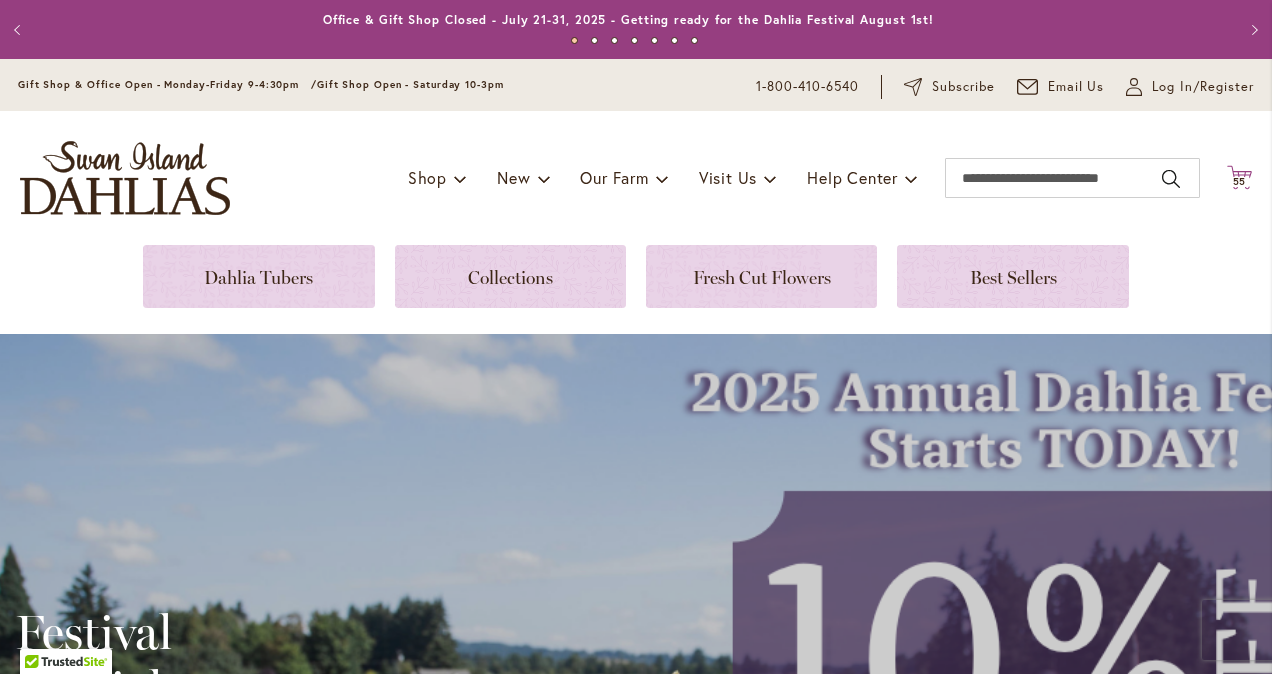 click on "55" at bounding box center [1240, 181] 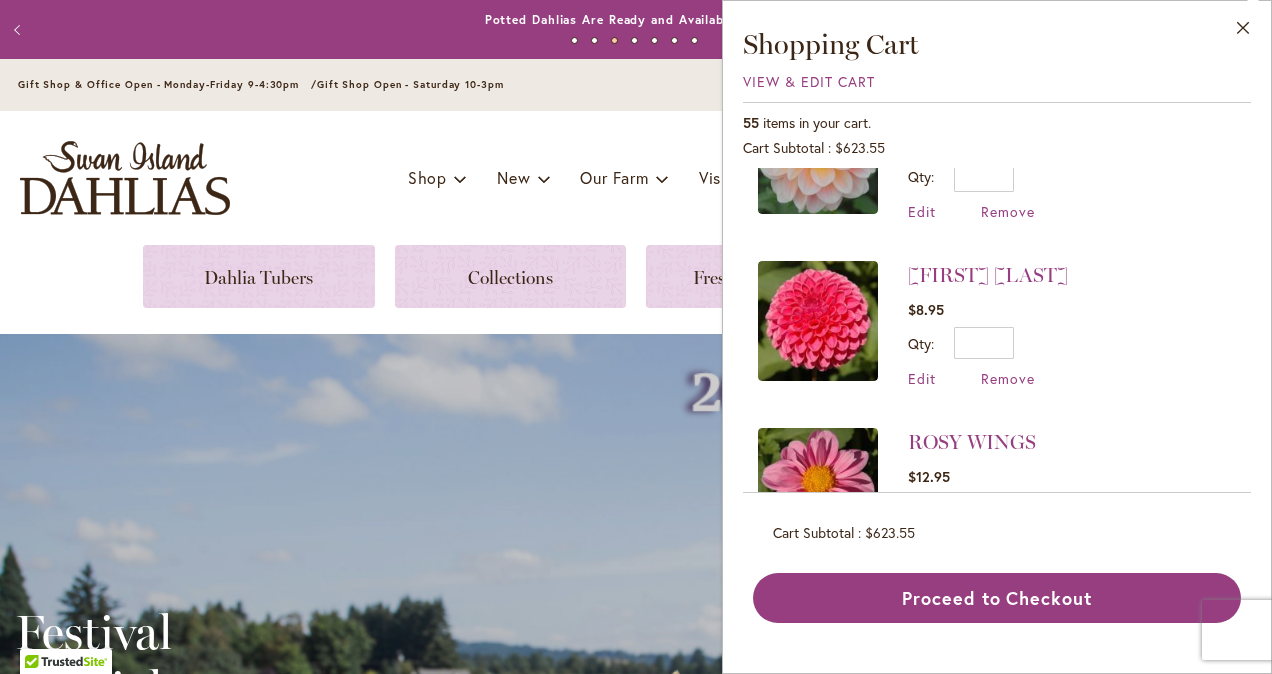 scroll, scrollTop: 1626, scrollLeft: 0, axis: vertical 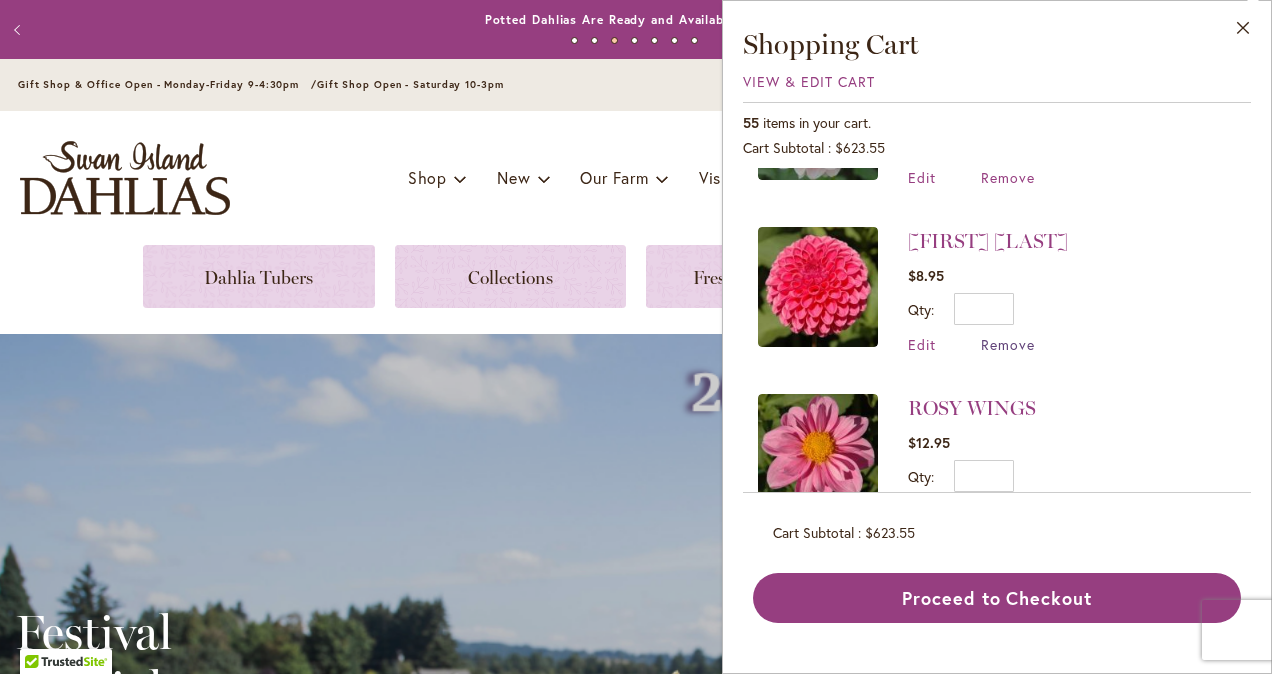 click on "Remove" at bounding box center [1008, 344] 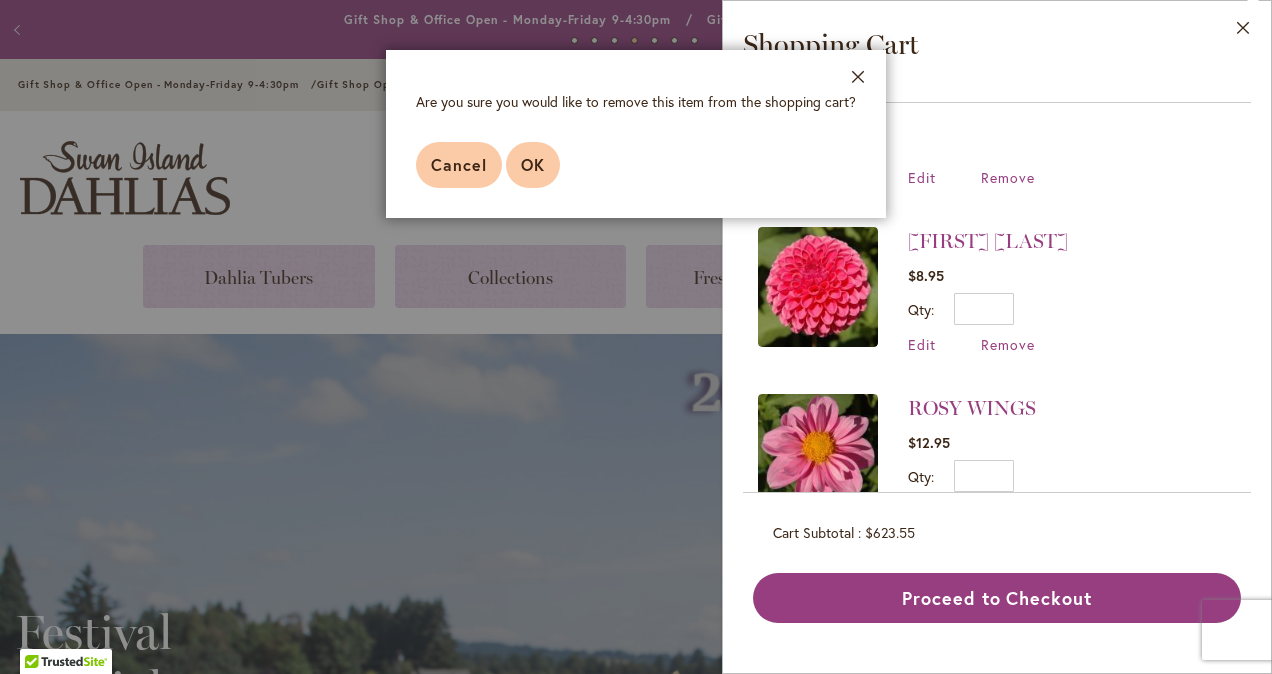 click on "OK" at bounding box center [533, 164] 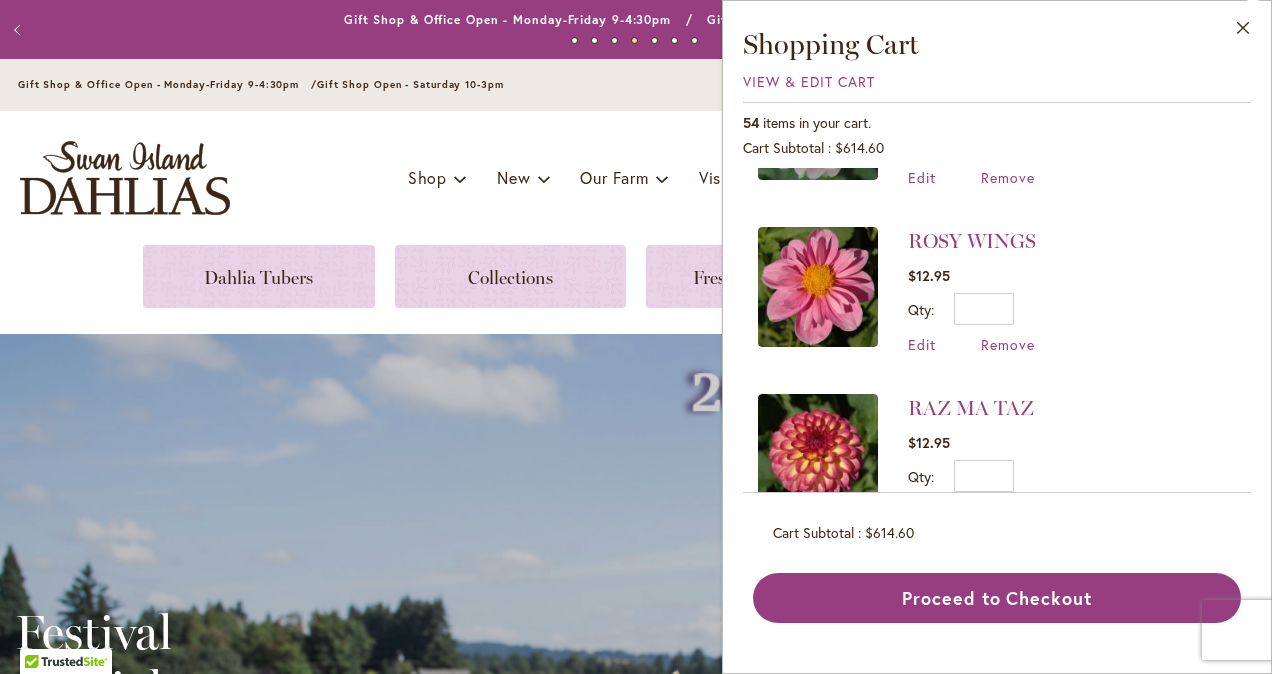 scroll, scrollTop: 0, scrollLeft: 0, axis: both 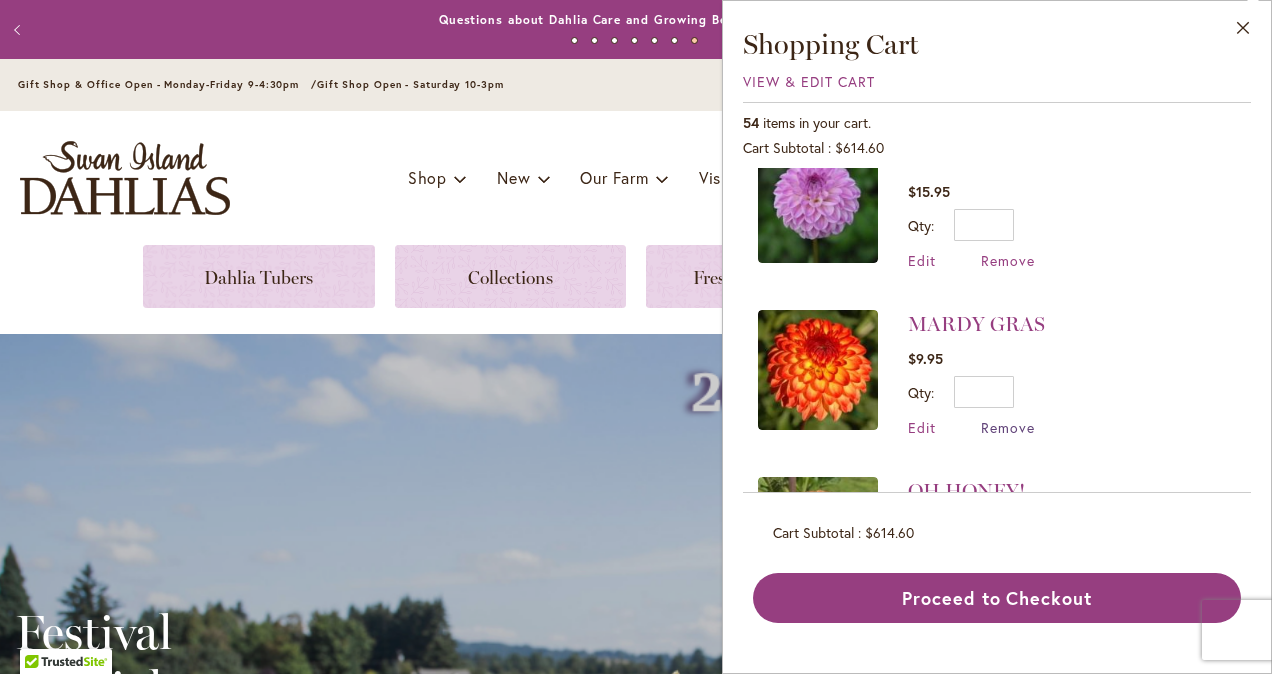 click on "Remove" at bounding box center [1008, 427] 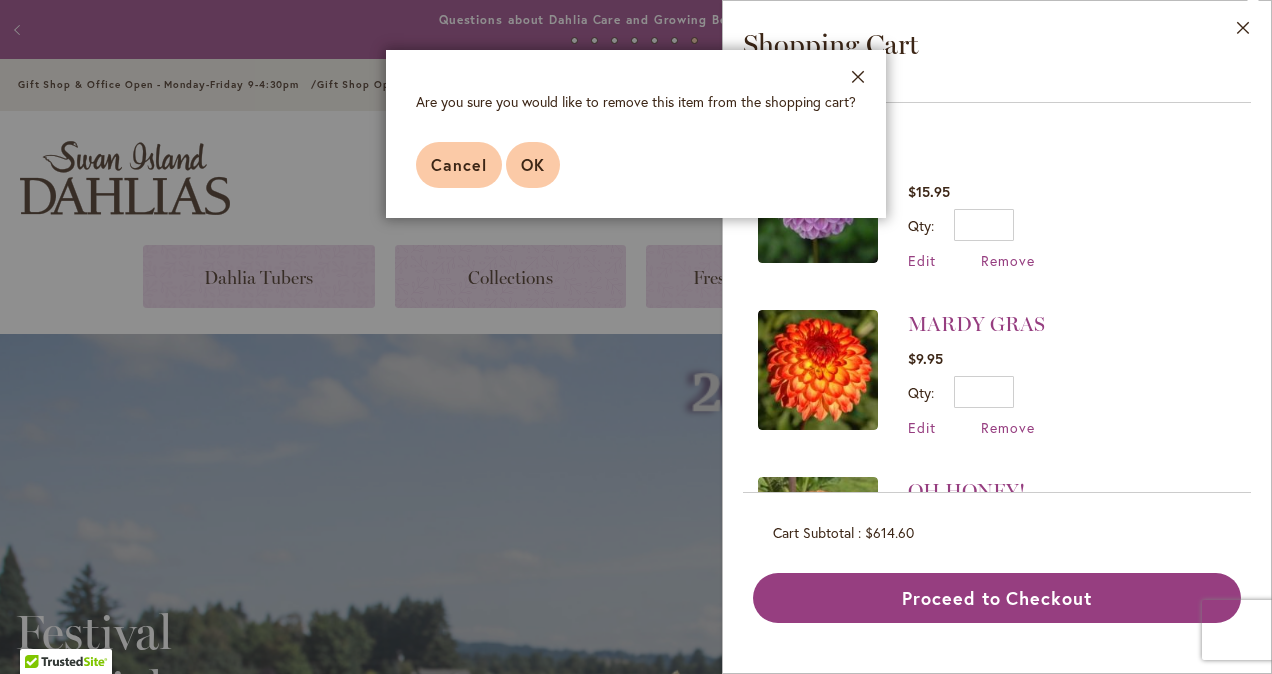 click on "OK" at bounding box center [533, 164] 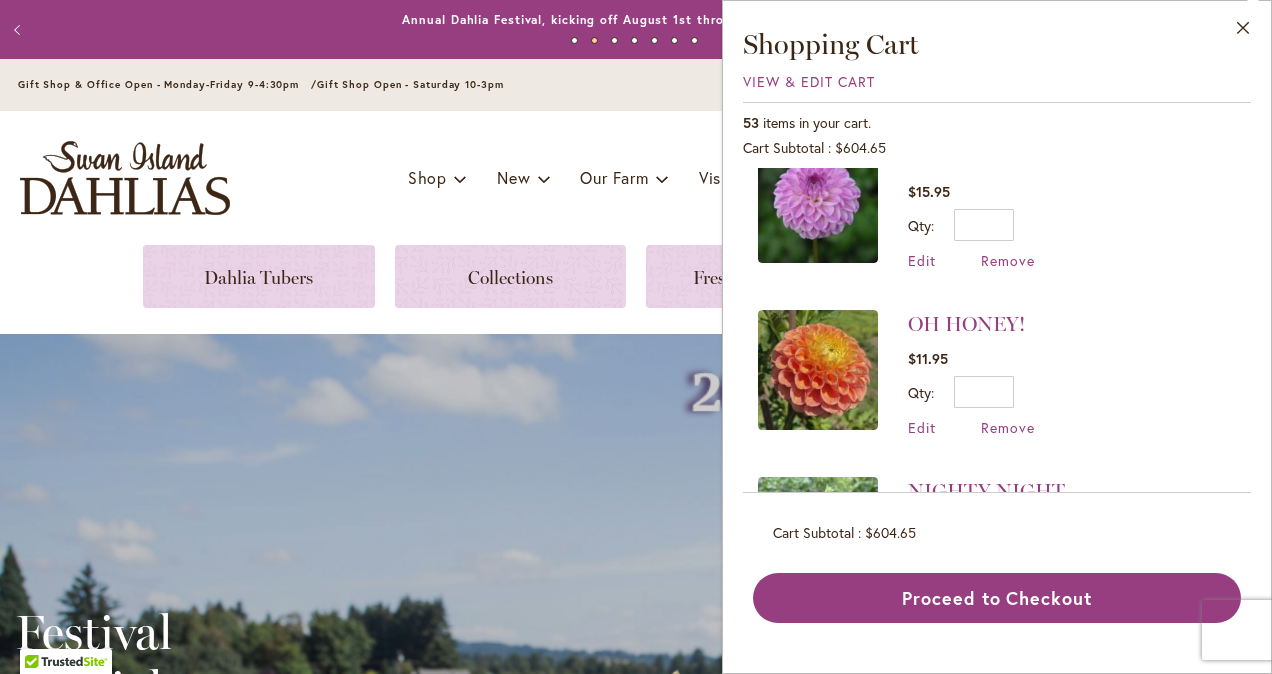scroll, scrollTop: 0, scrollLeft: 0, axis: both 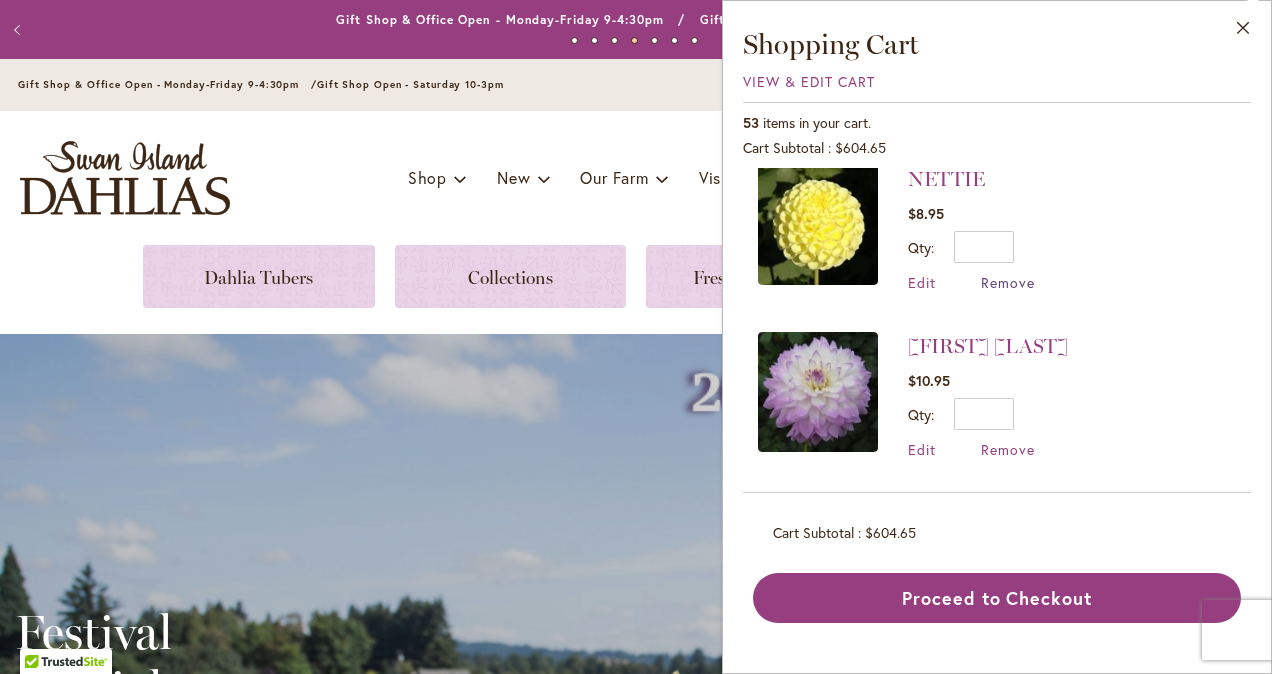 click on "Remove" at bounding box center [1008, 282] 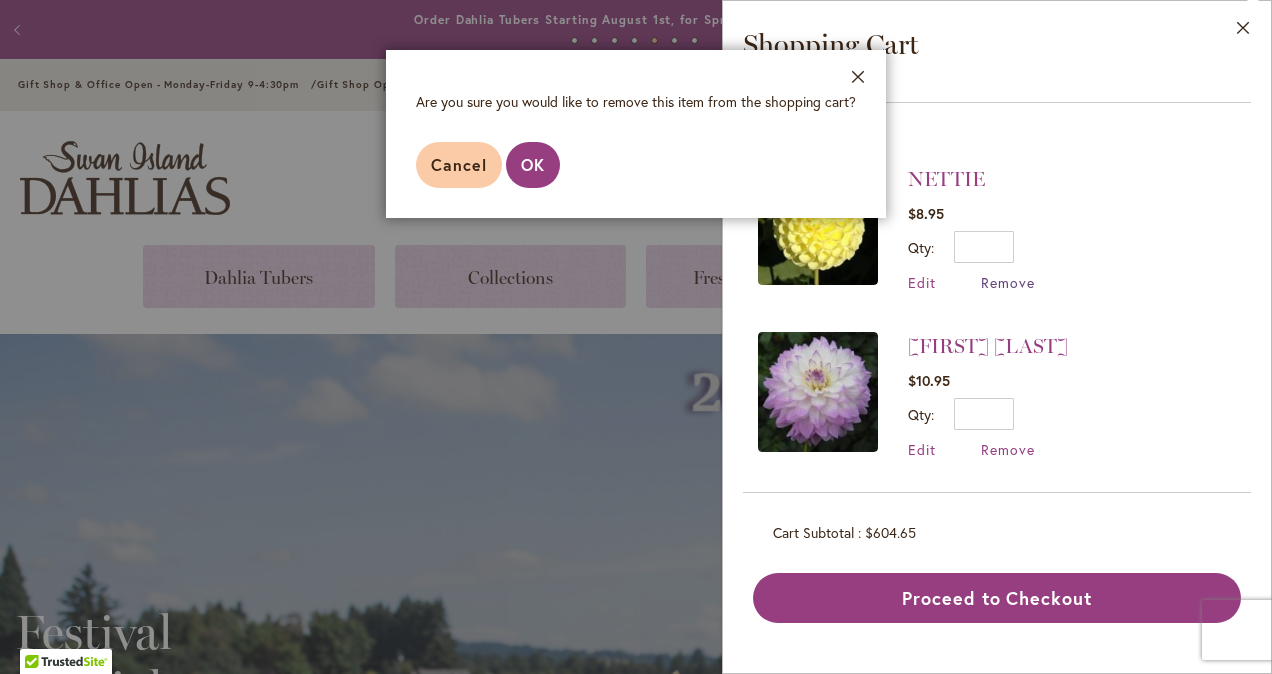 click on "Remove" at bounding box center [1008, 282] 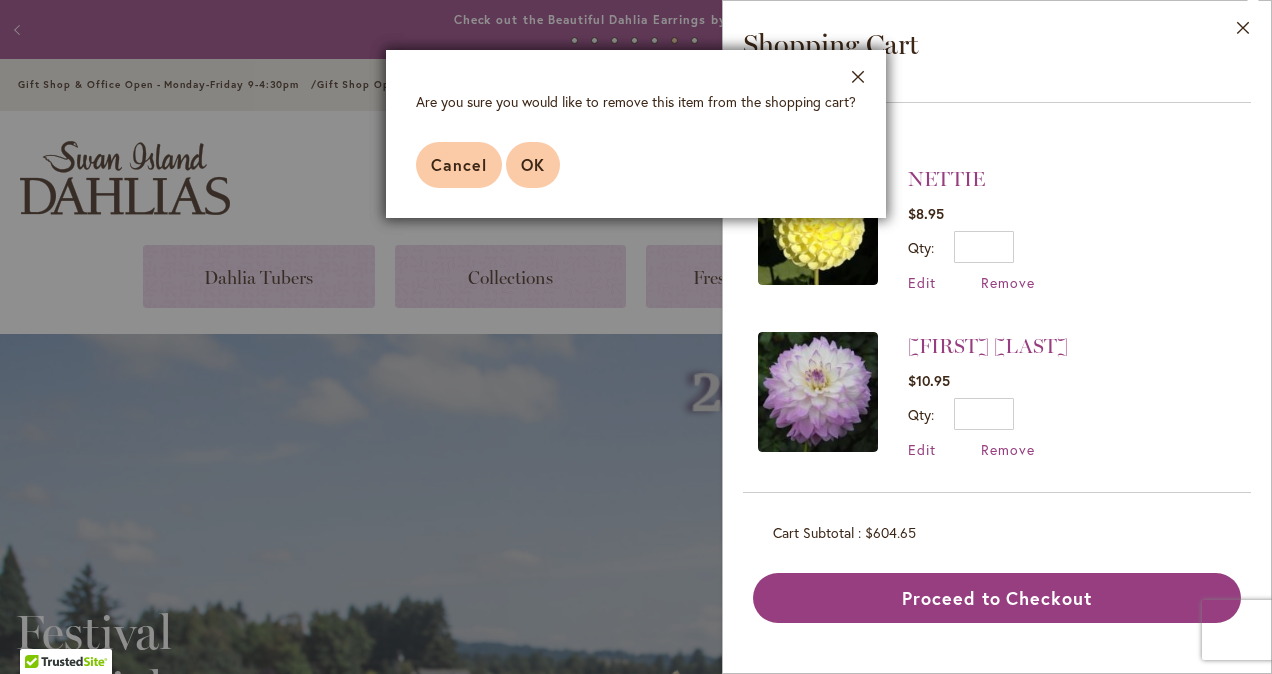 click on "OK" at bounding box center (533, 165) 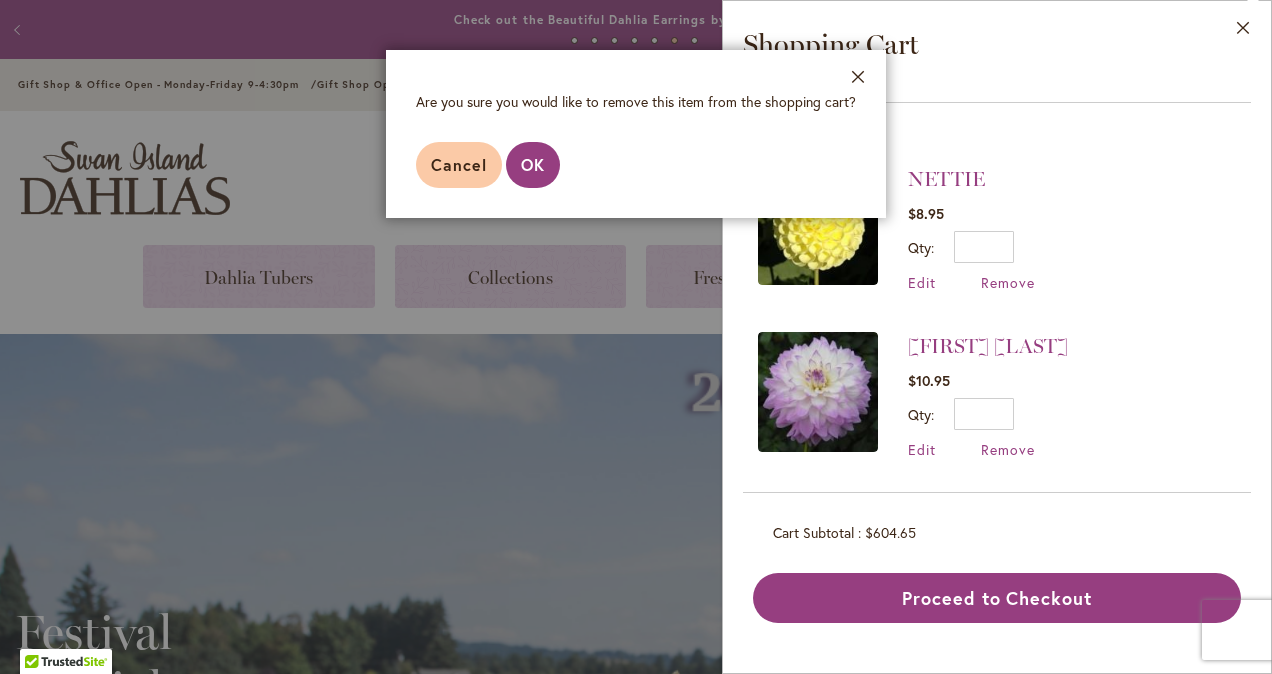 drag, startPoint x: 854, startPoint y: 72, endPoint x: 741, endPoint y: 302, distance: 256.25964 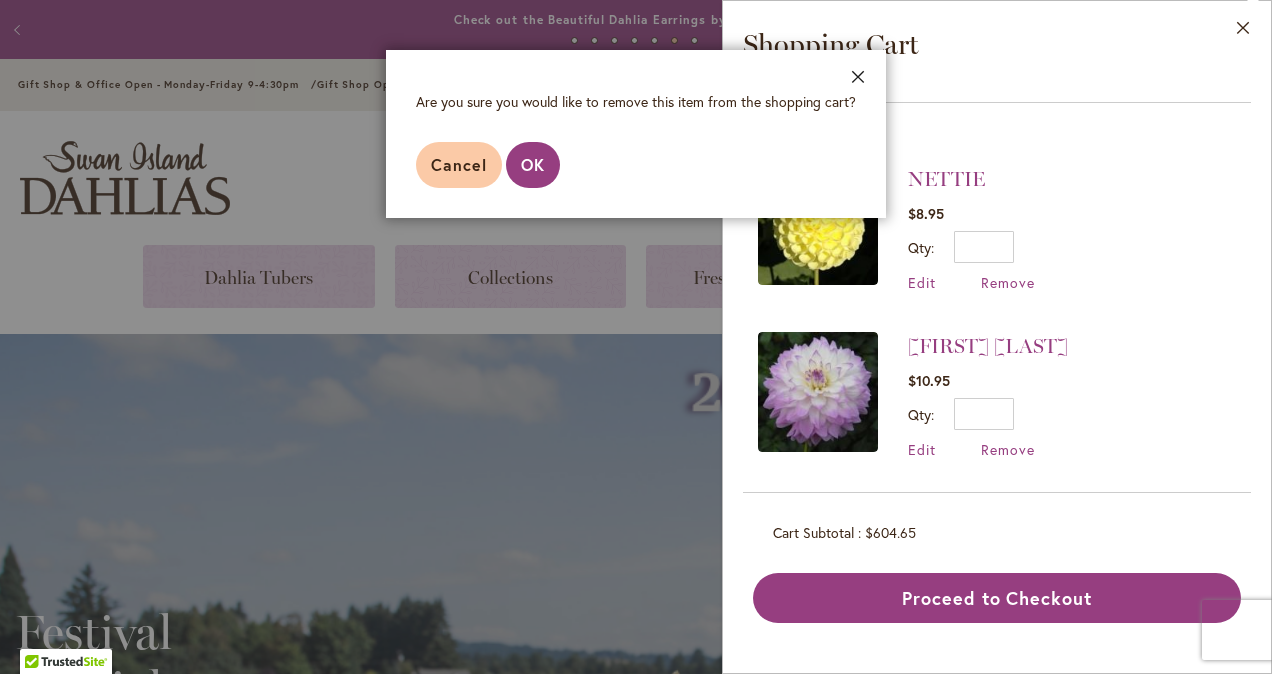 click on "Close" at bounding box center (858, 81) 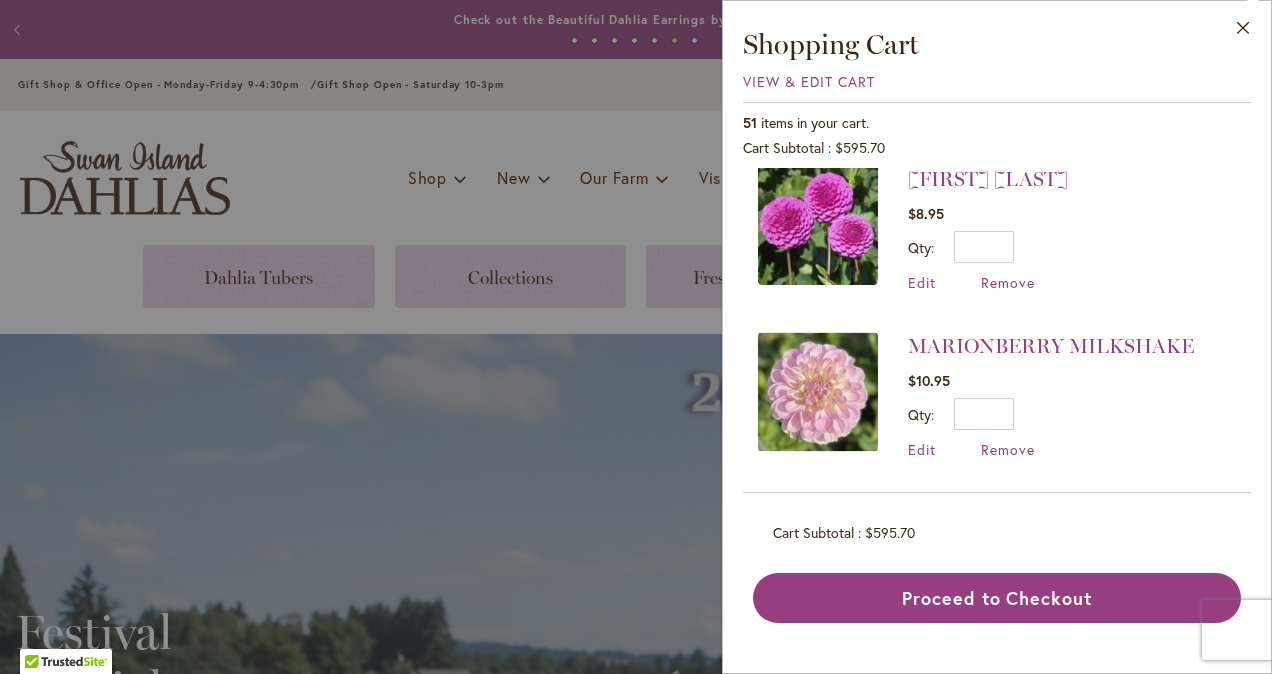scroll, scrollTop: 0, scrollLeft: 0, axis: both 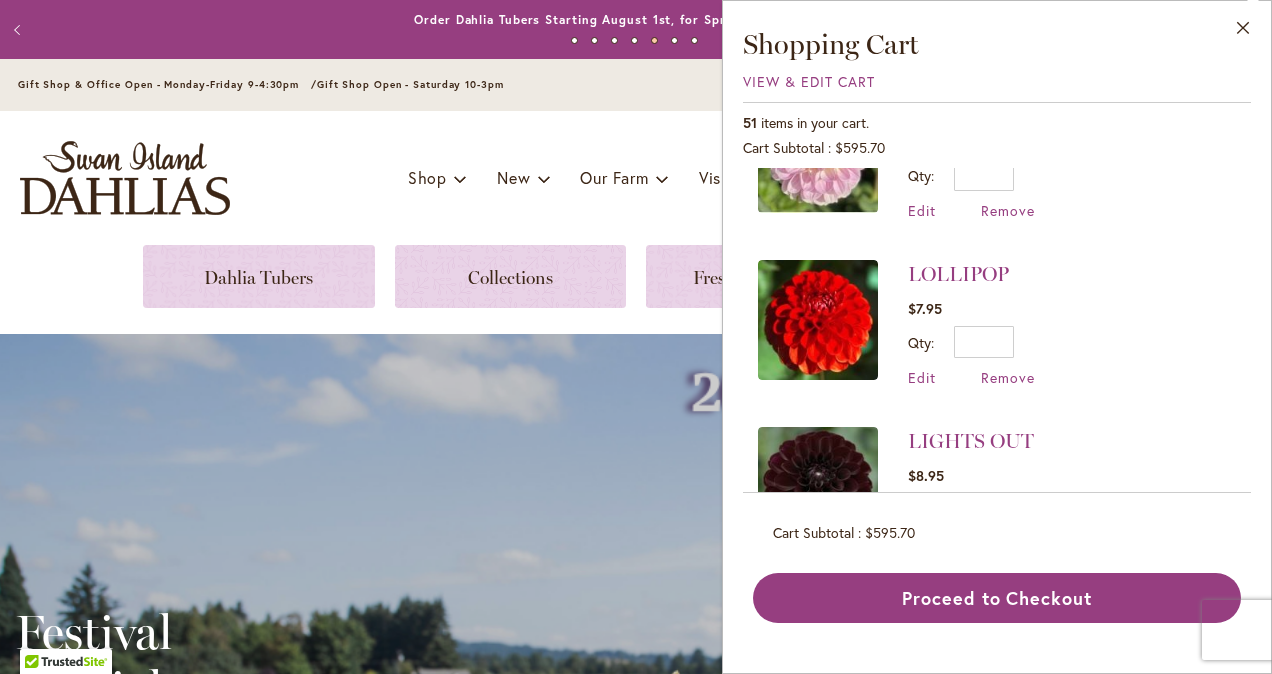 drag, startPoint x: 1005, startPoint y: 372, endPoint x: 1201, endPoint y: 445, distance: 209.15306 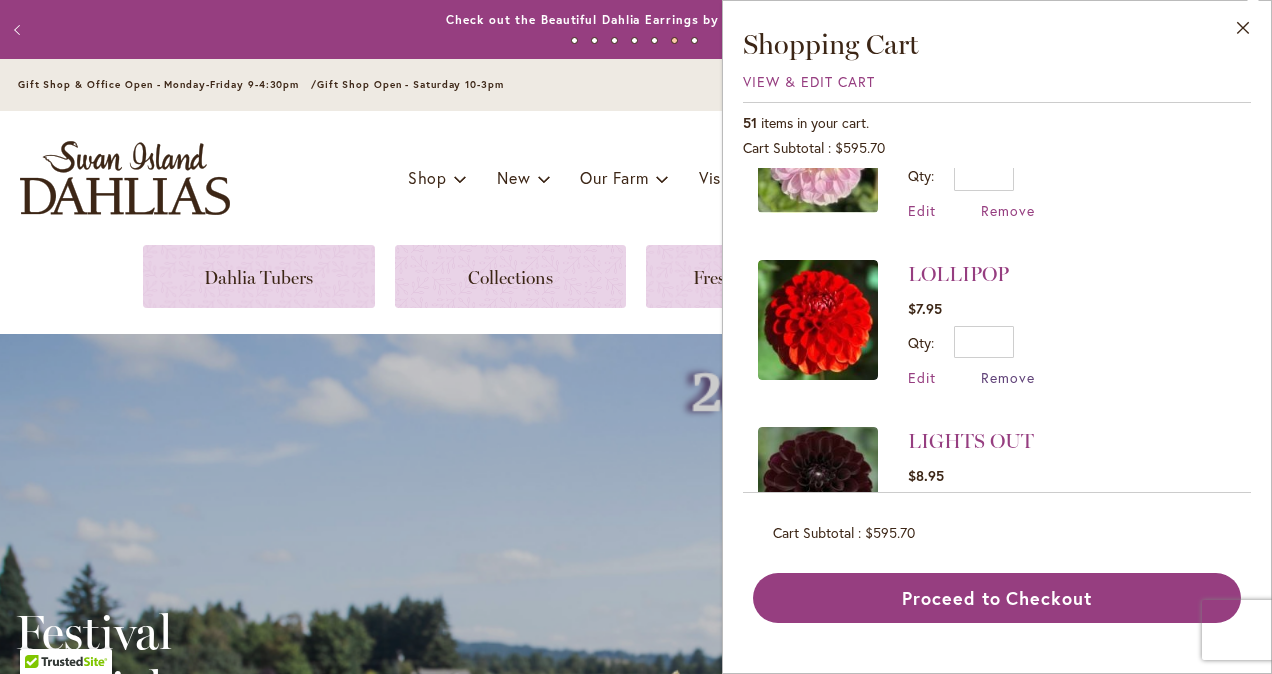 click on "Remove" at bounding box center [1008, 377] 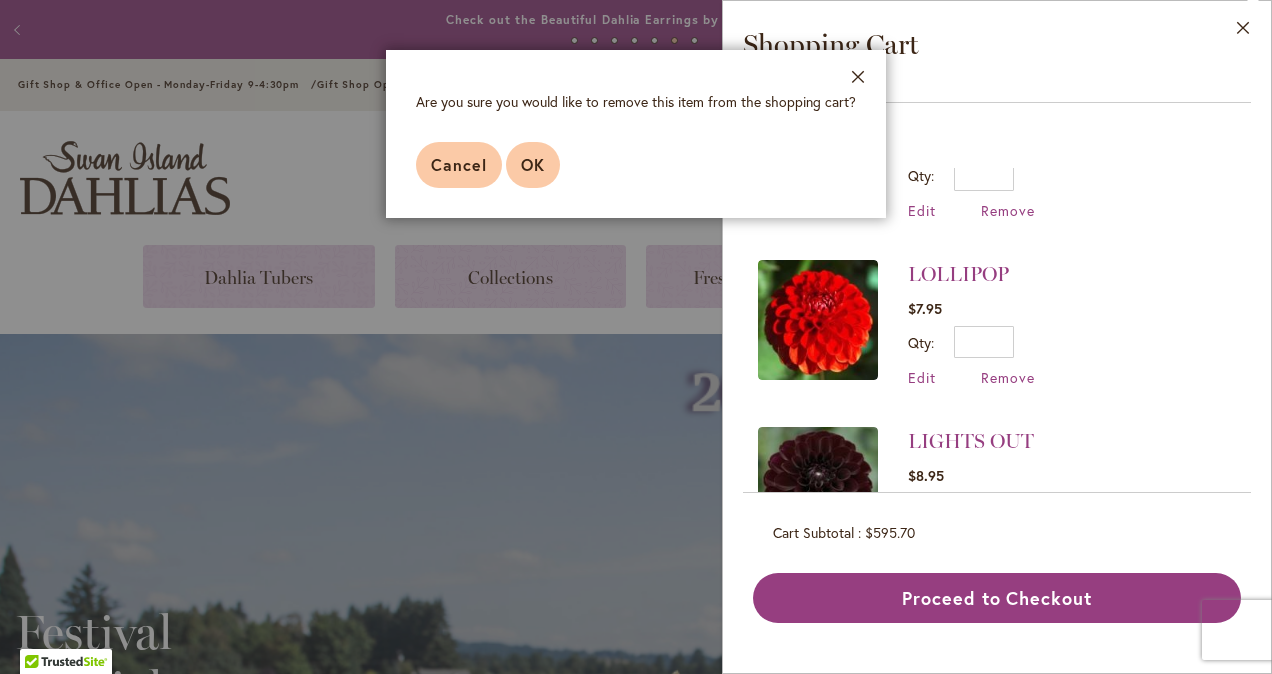 click on "OK" at bounding box center [533, 164] 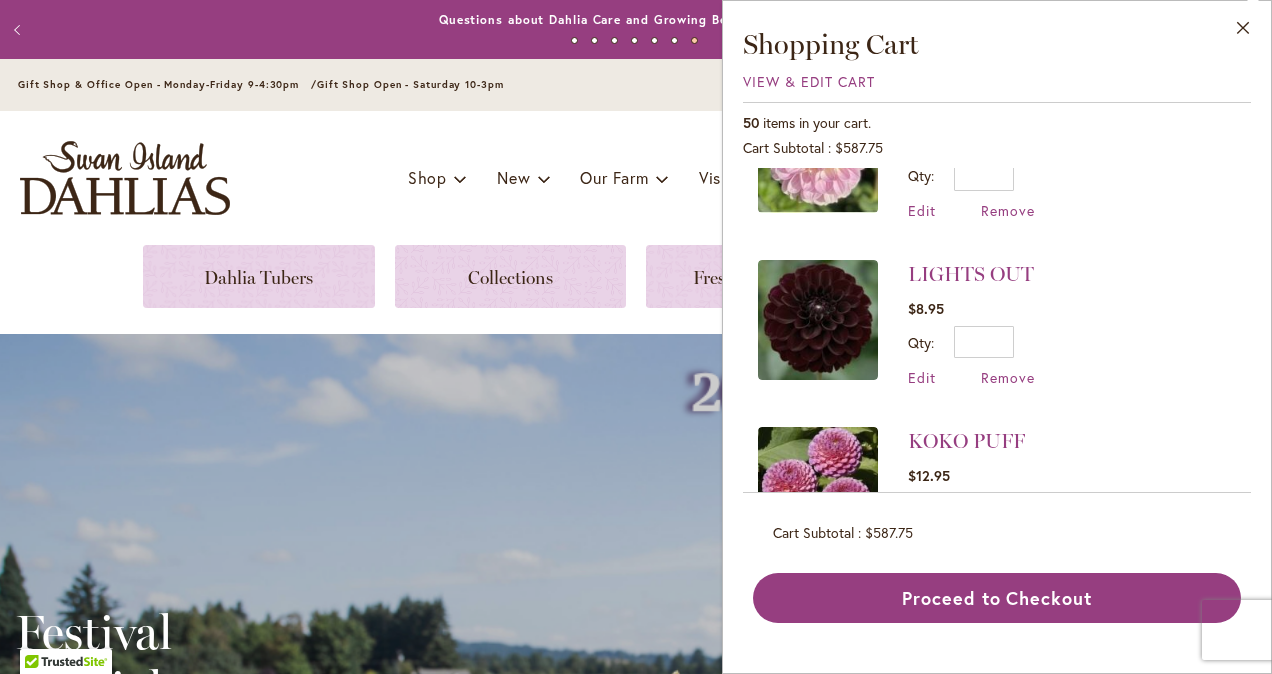 scroll, scrollTop: 0, scrollLeft: 0, axis: both 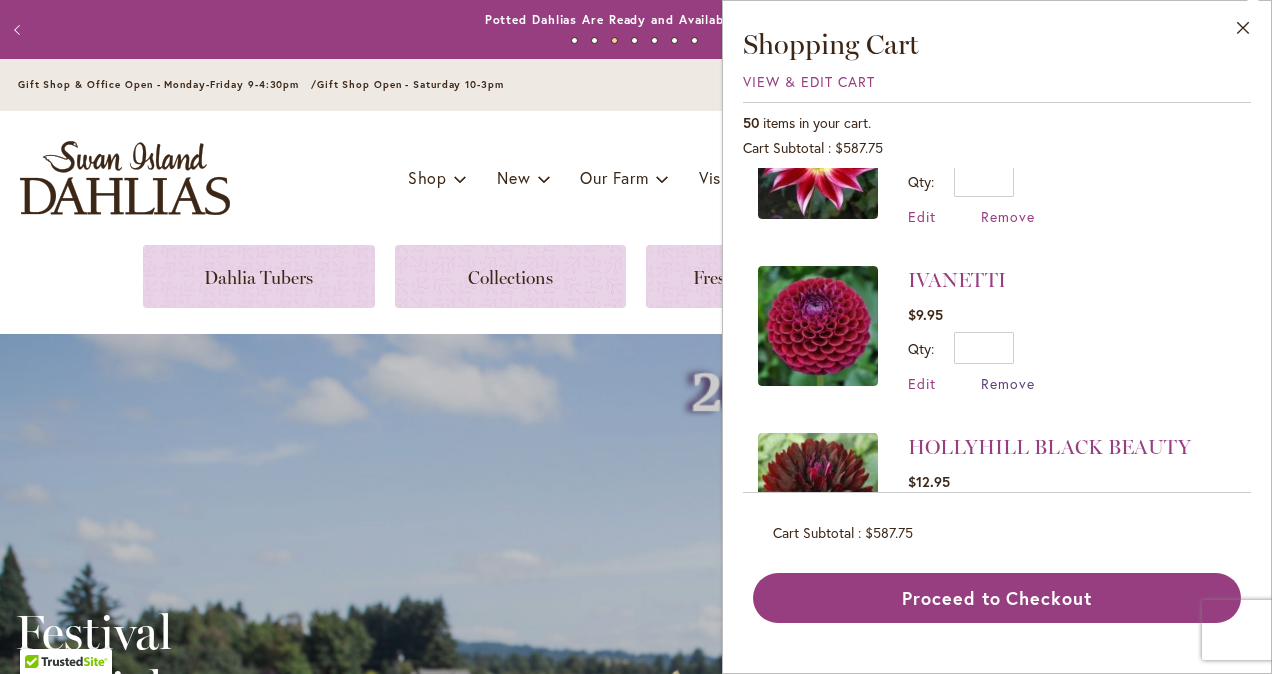 click on "Remove" at bounding box center (1008, 383) 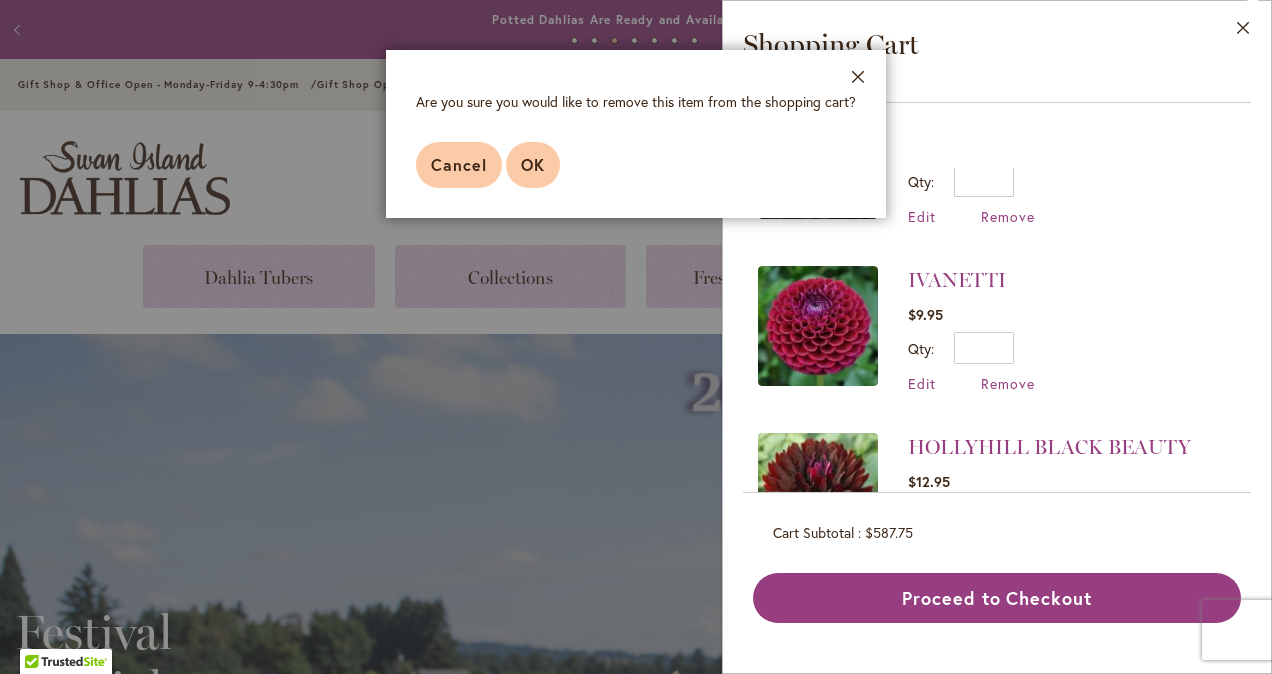 click on "OK" at bounding box center (533, 164) 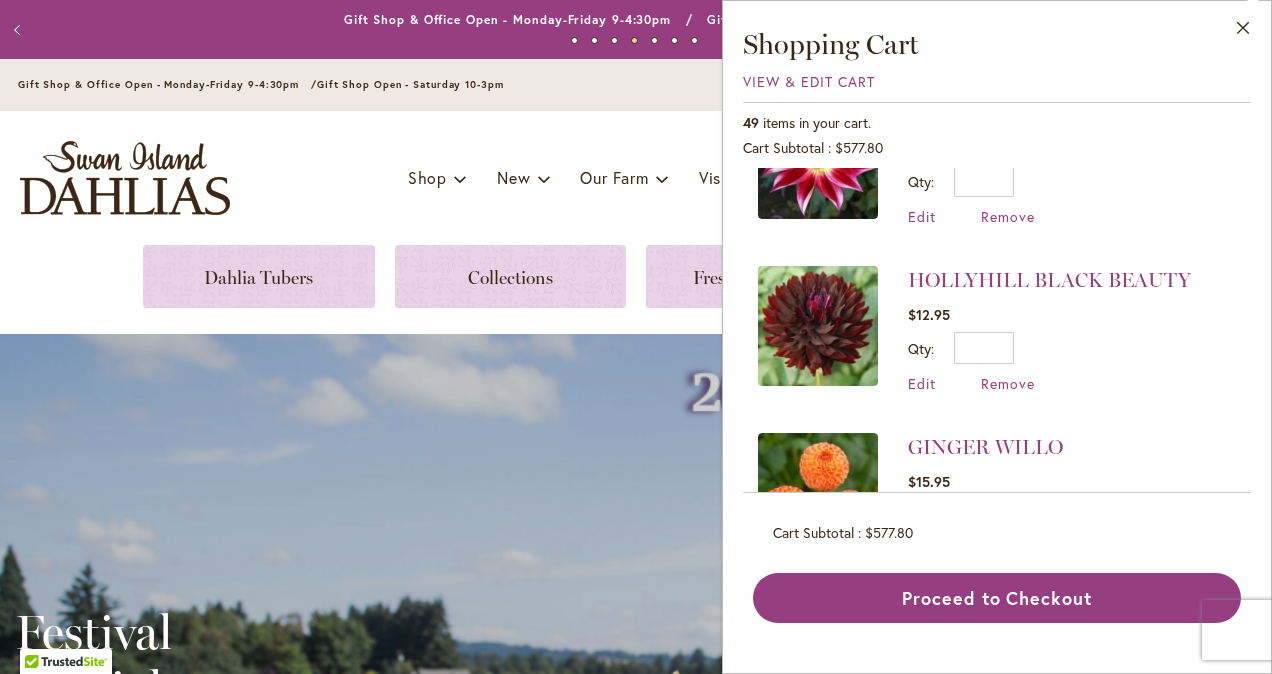scroll, scrollTop: 0, scrollLeft: 0, axis: both 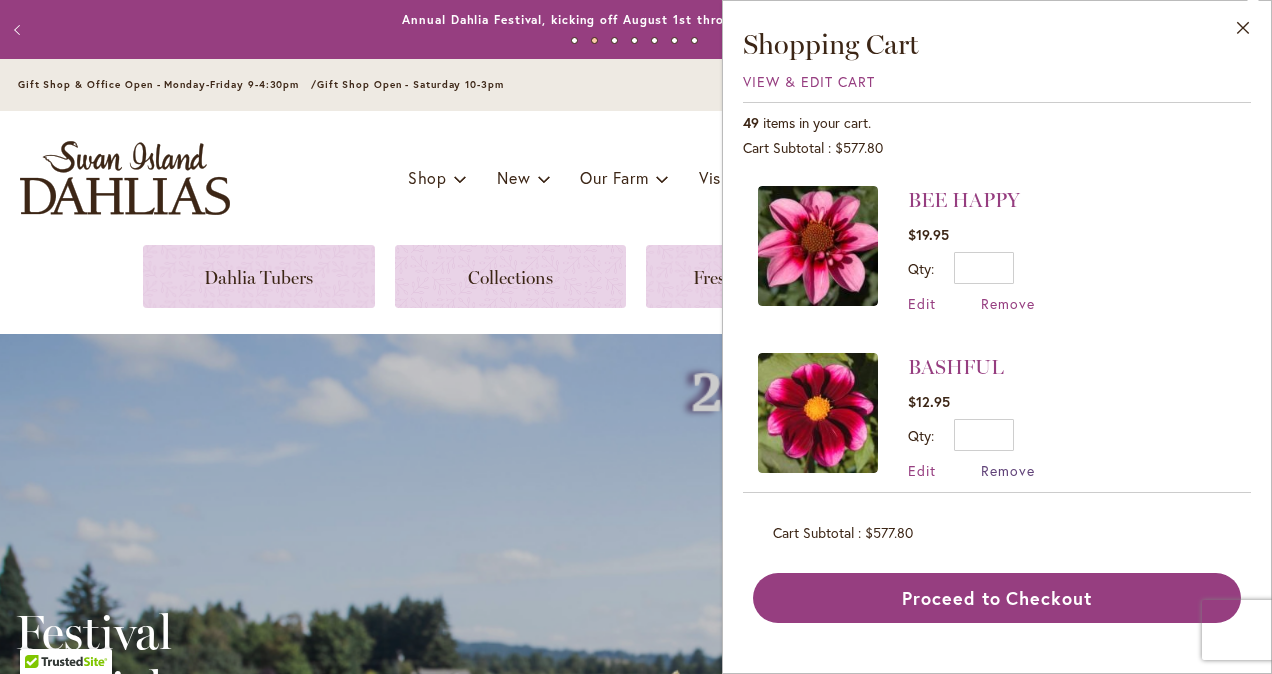click on "Remove" at bounding box center [1008, 470] 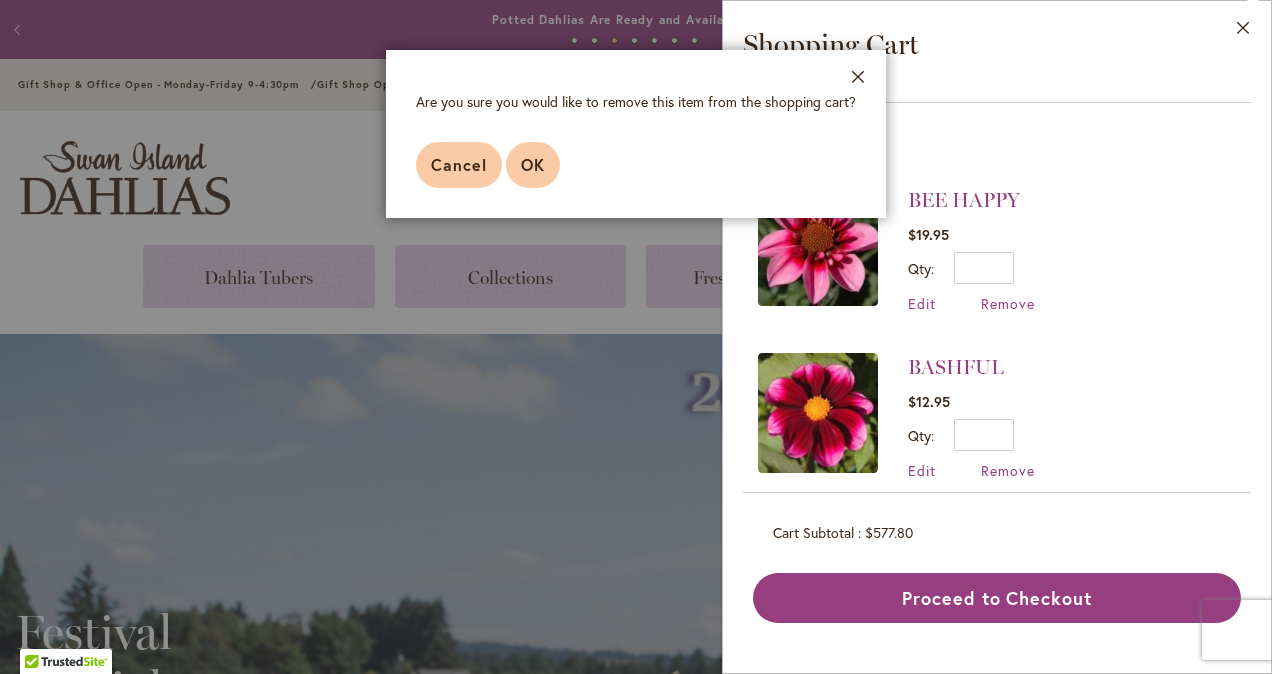 click on "OK" at bounding box center [533, 164] 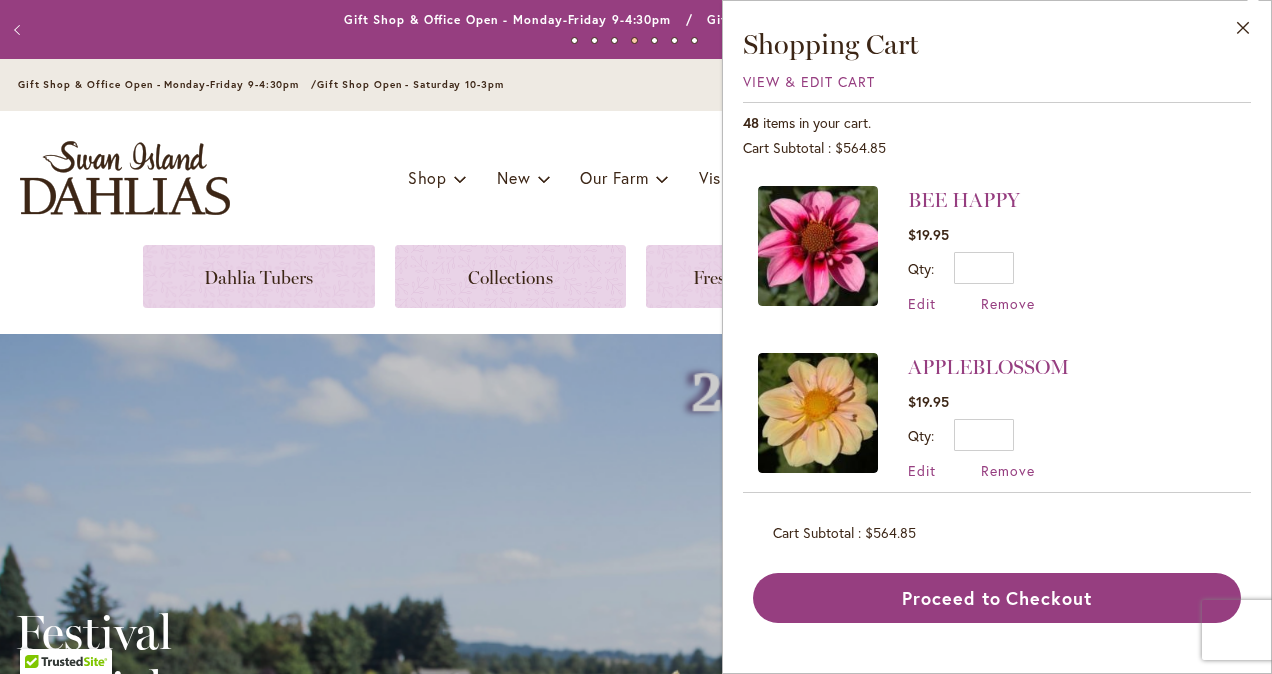 scroll, scrollTop: 0, scrollLeft: 0, axis: both 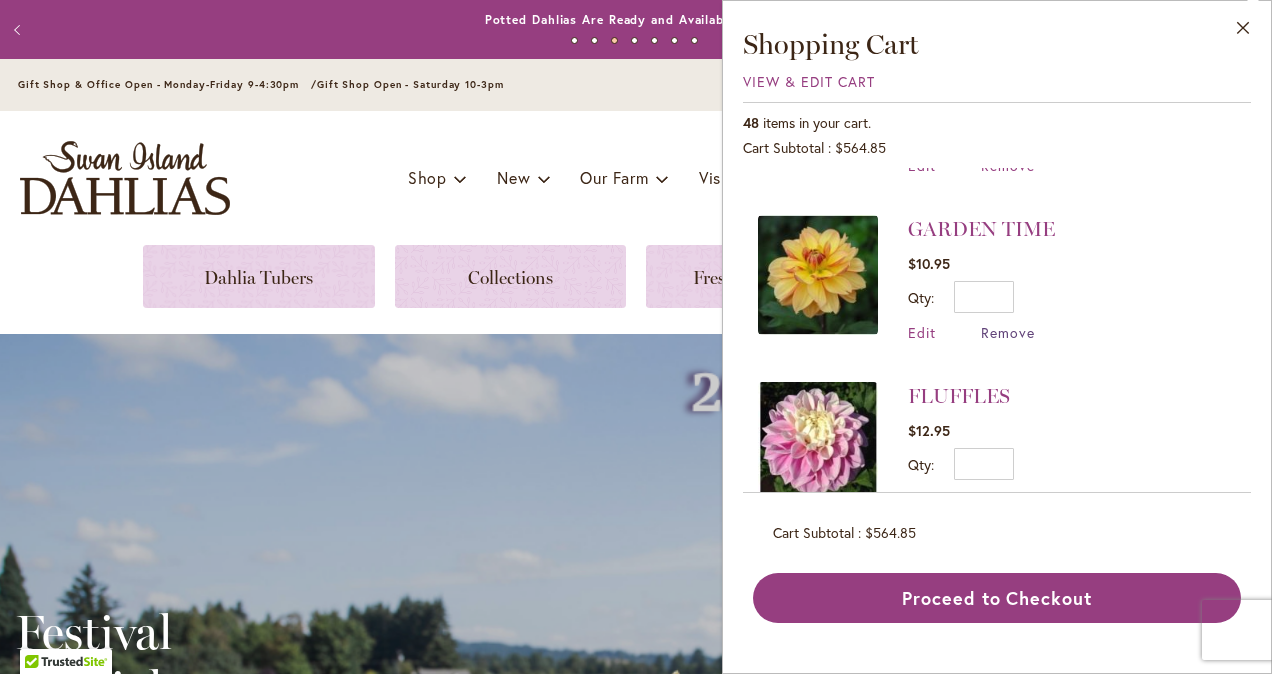click on "Remove" at bounding box center [1008, 332] 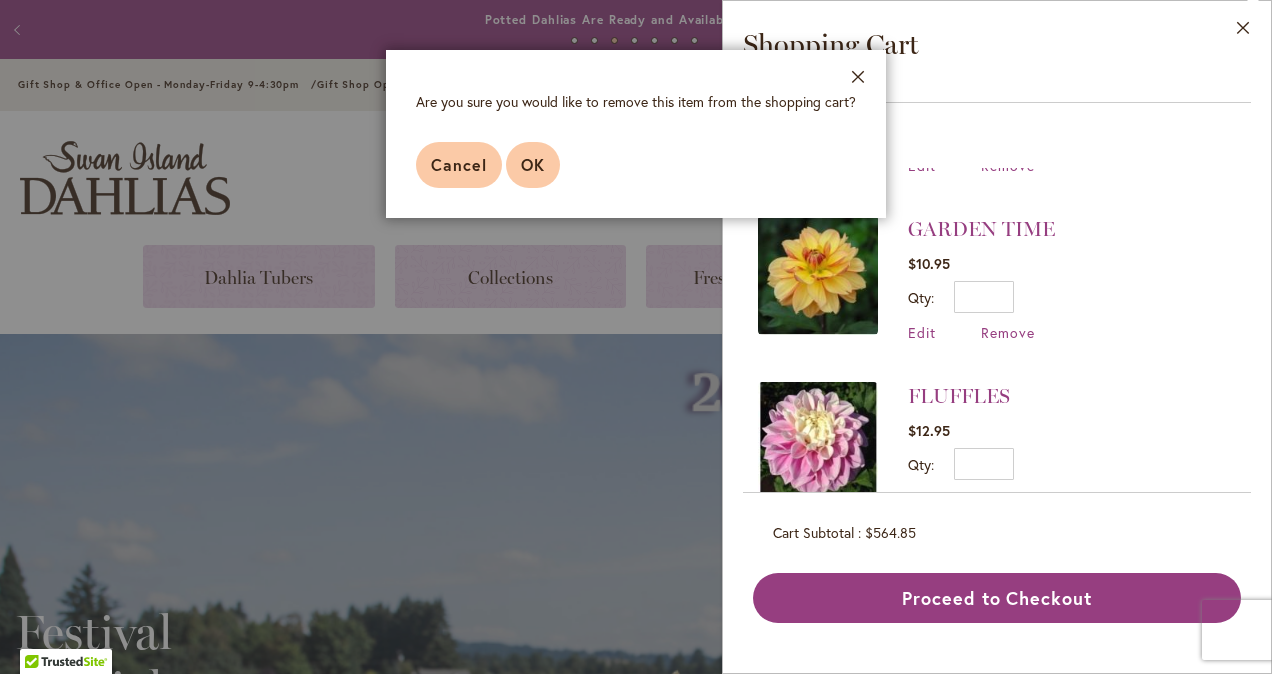 click on "OK" at bounding box center [533, 164] 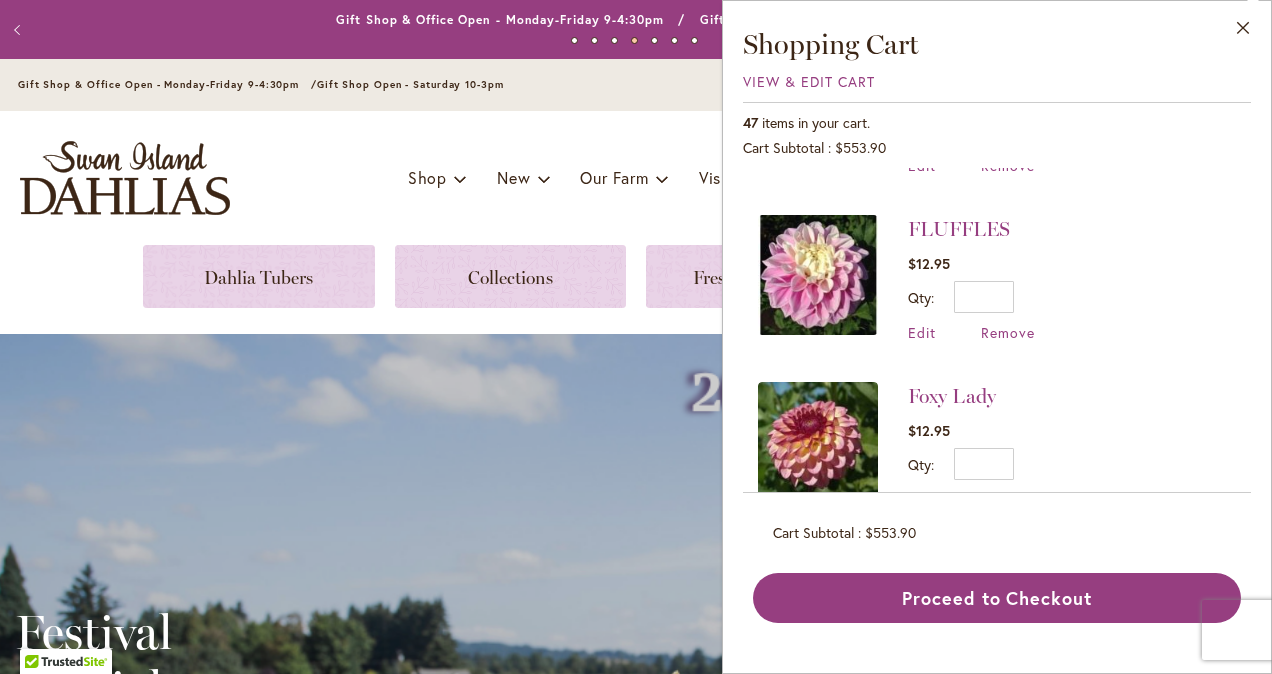 scroll, scrollTop: 0, scrollLeft: 0, axis: both 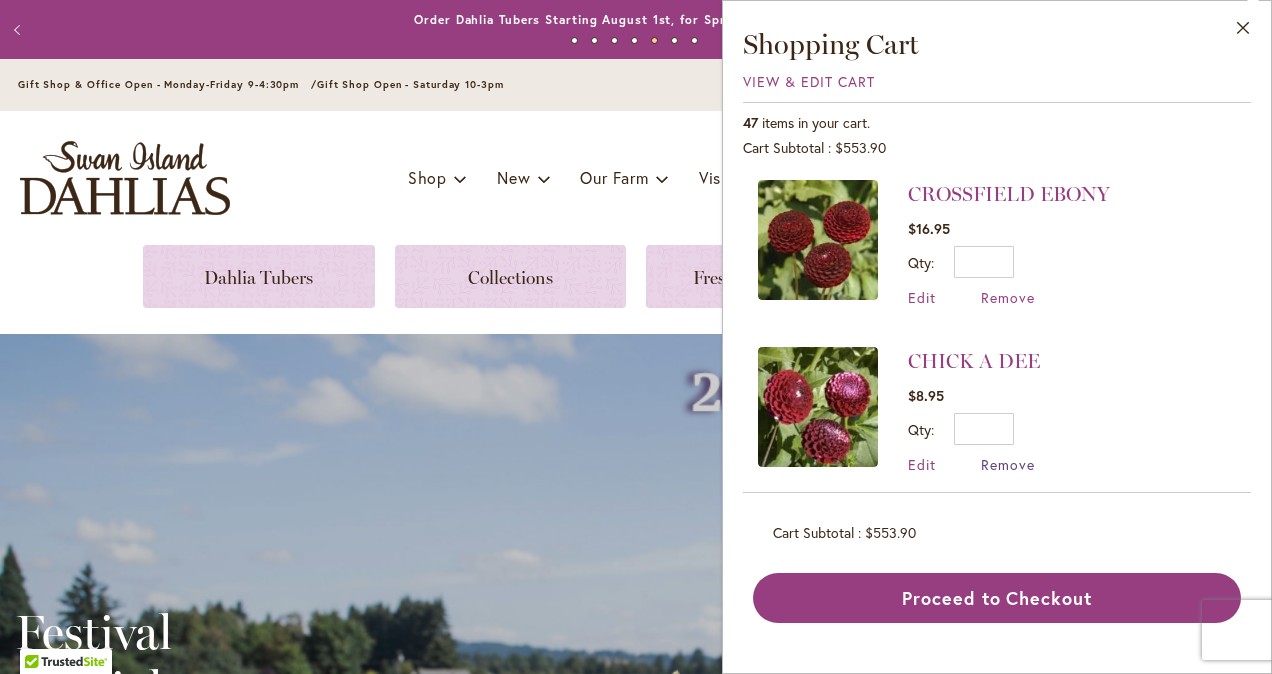 click on "Remove" at bounding box center [1008, 464] 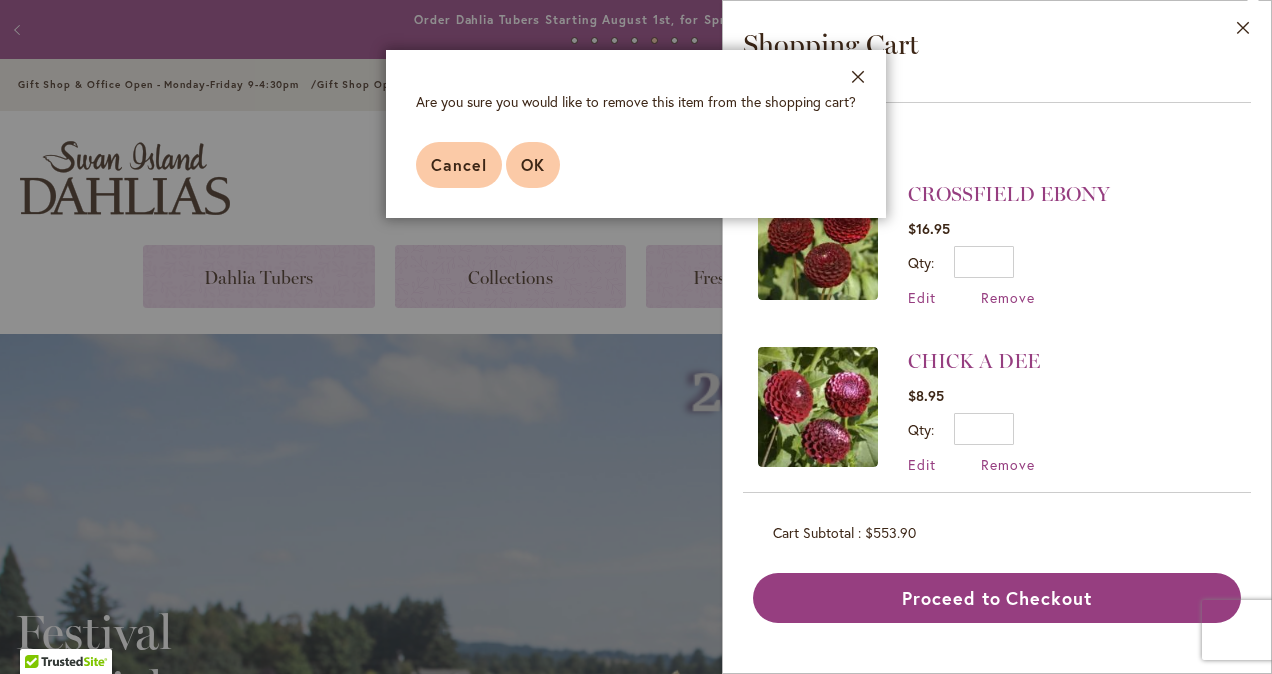 click on "OK" at bounding box center [533, 164] 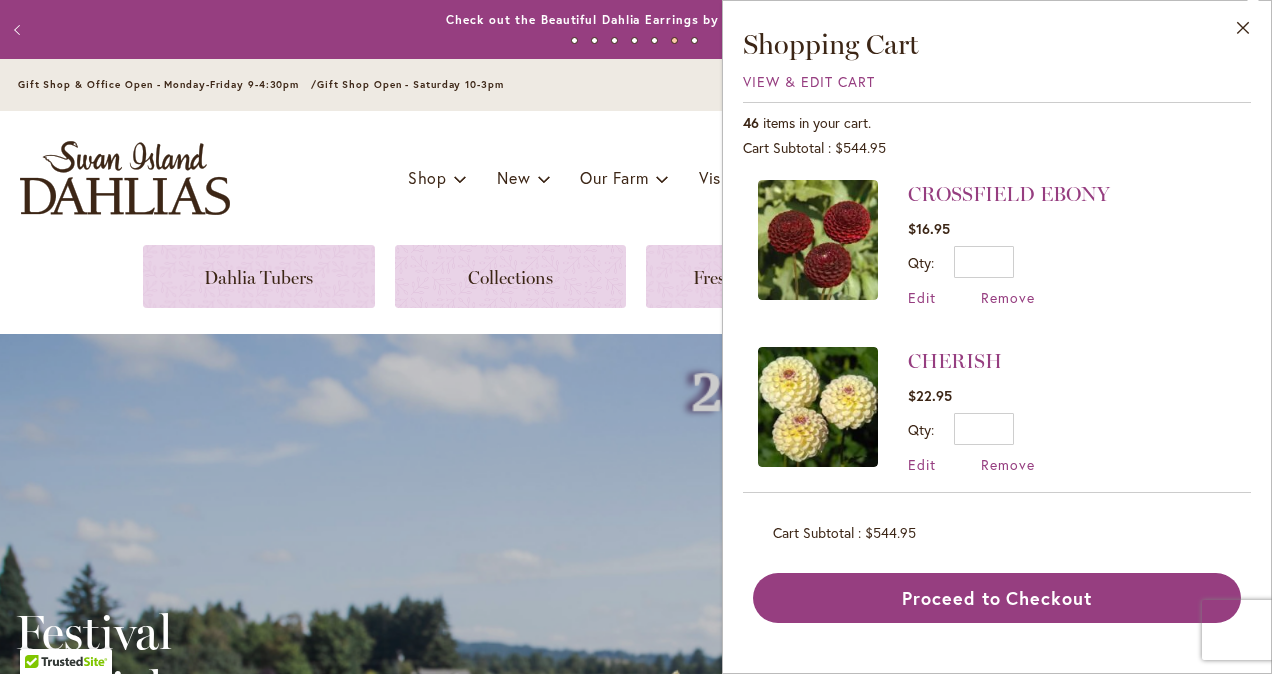 scroll, scrollTop: 0, scrollLeft: 0, axis: both 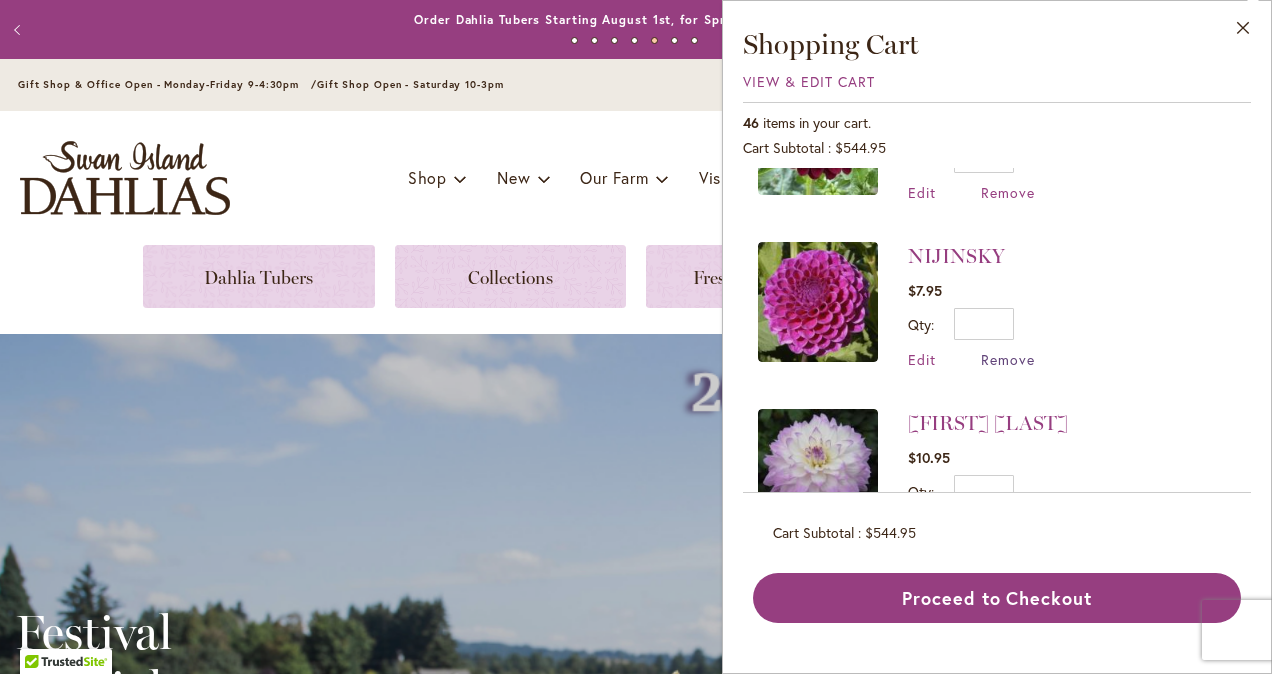click on "Remove" at bounding box center [1008, 359] 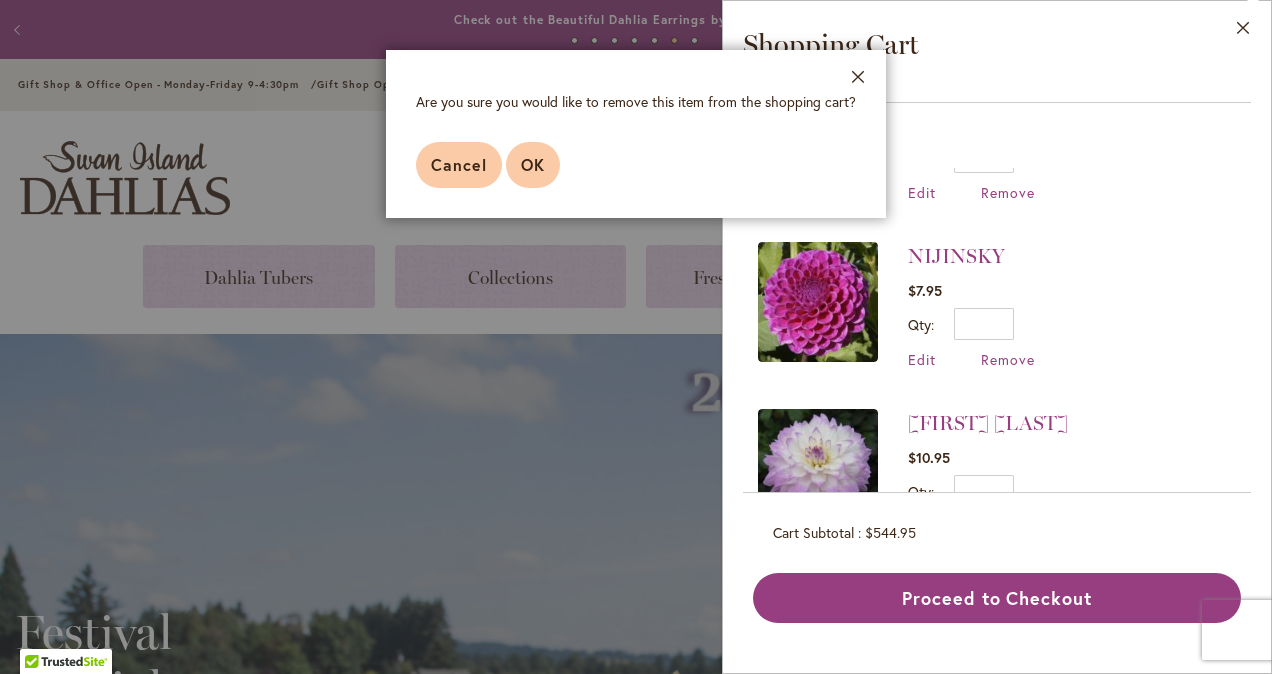click on "OK" at bounding box center (533, 164) 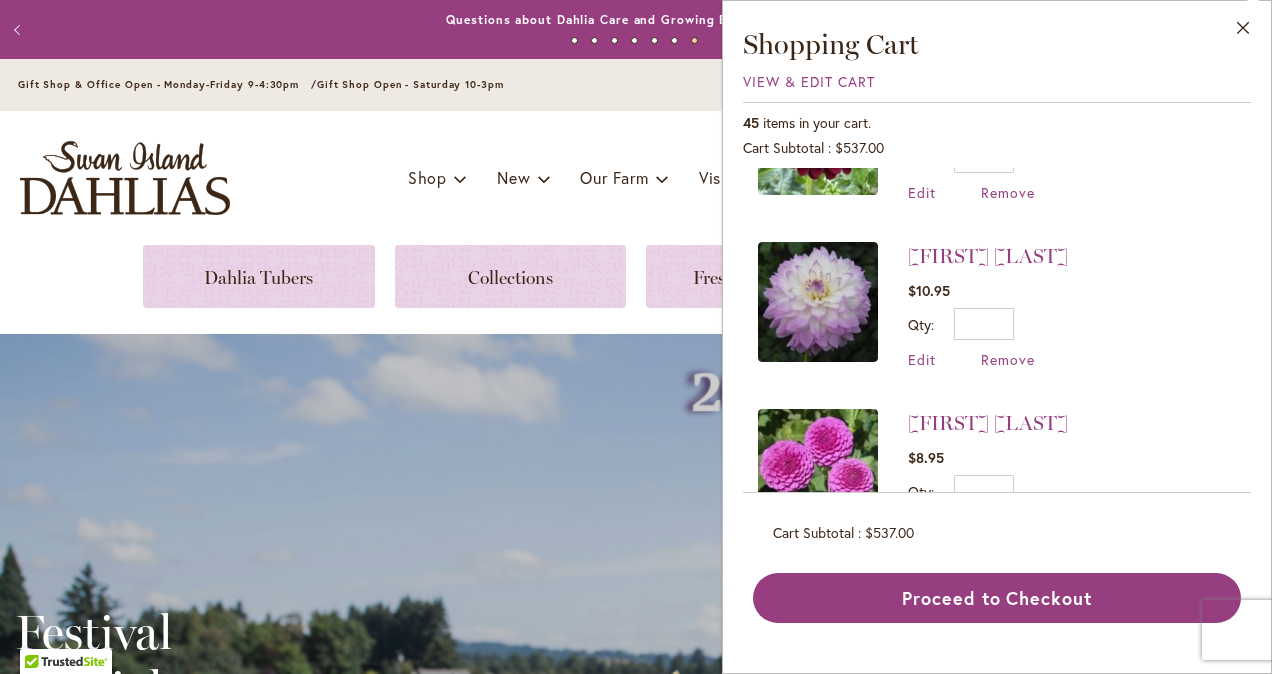 scroll, scrollTop: 0, scrollLeft: 0, axis: both 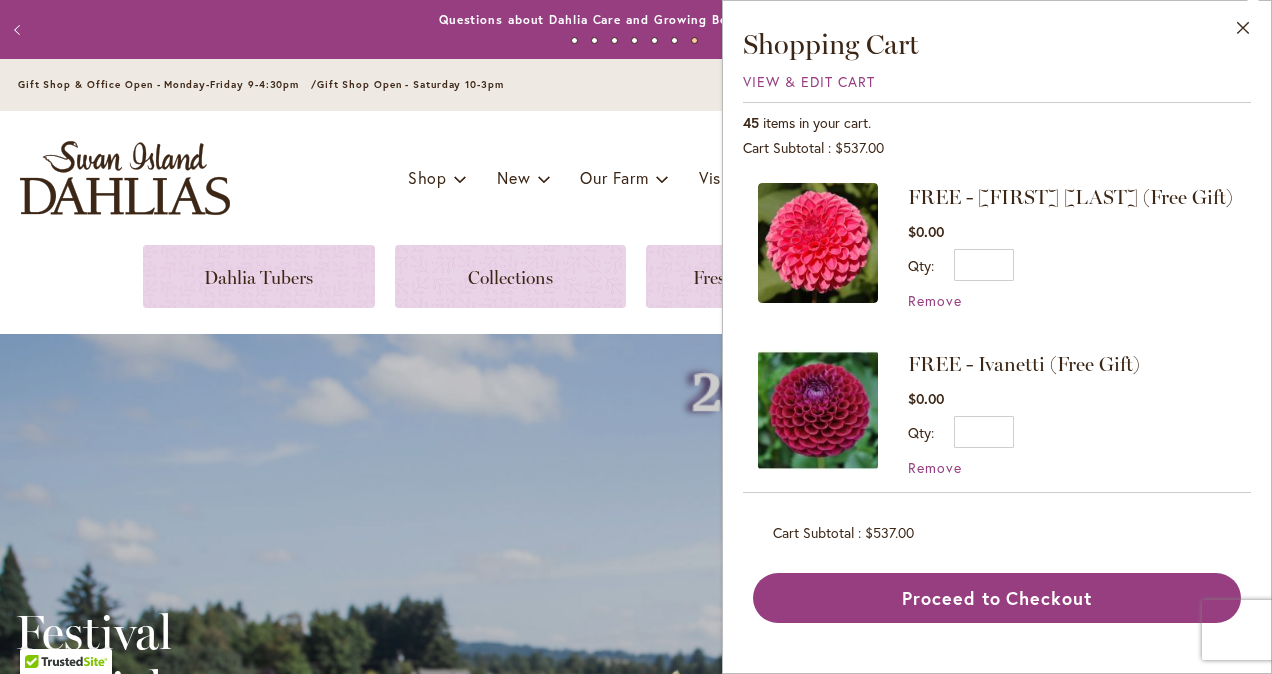 click on "Gift Shop & Office Open - Monday-Friday 9-4:30pm   /    Gift Shop Open - Saturday 10-3pm
[PHONE]
Subscribe
Email Us
My Account
Log In/Register" at bounding box center [636, 85] 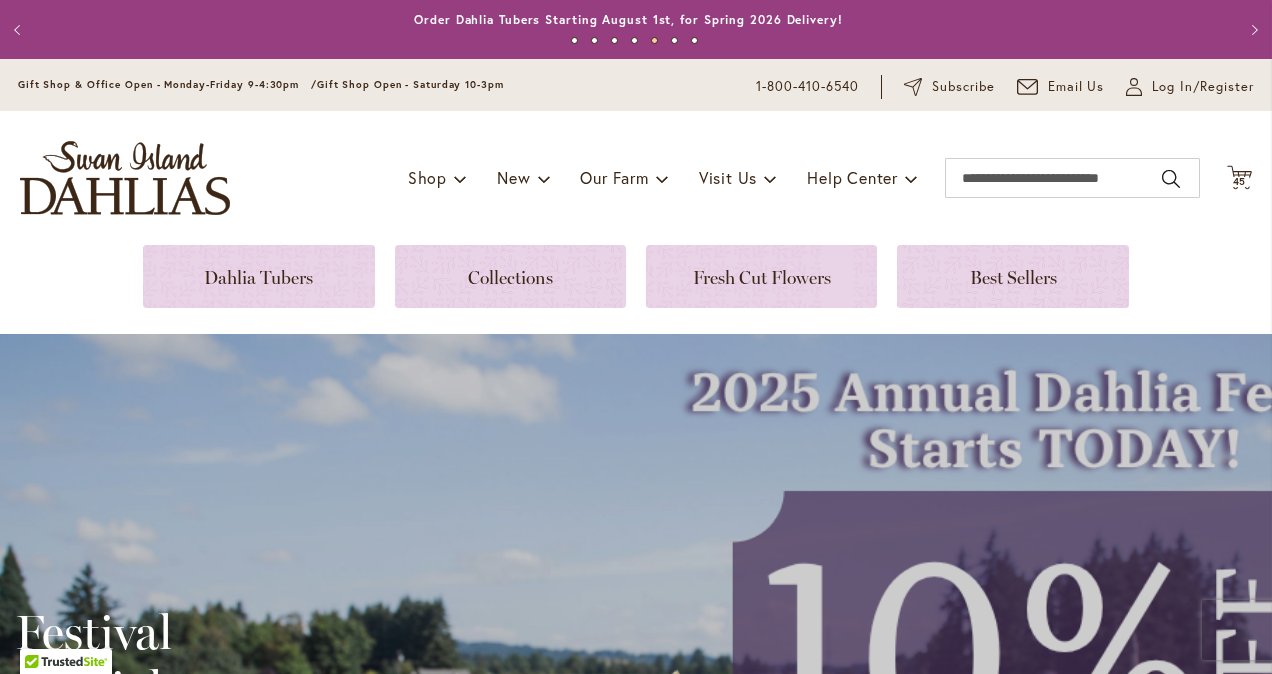click on "Gift Shop & Office Open - Monday-Friday 9-4:30pm   /    Gift Shop Open - Saturday 10-3pm
[PHONE]
Subscribe
Email Us
My Account
Log In/Register" at bounding box center (636, 87) 